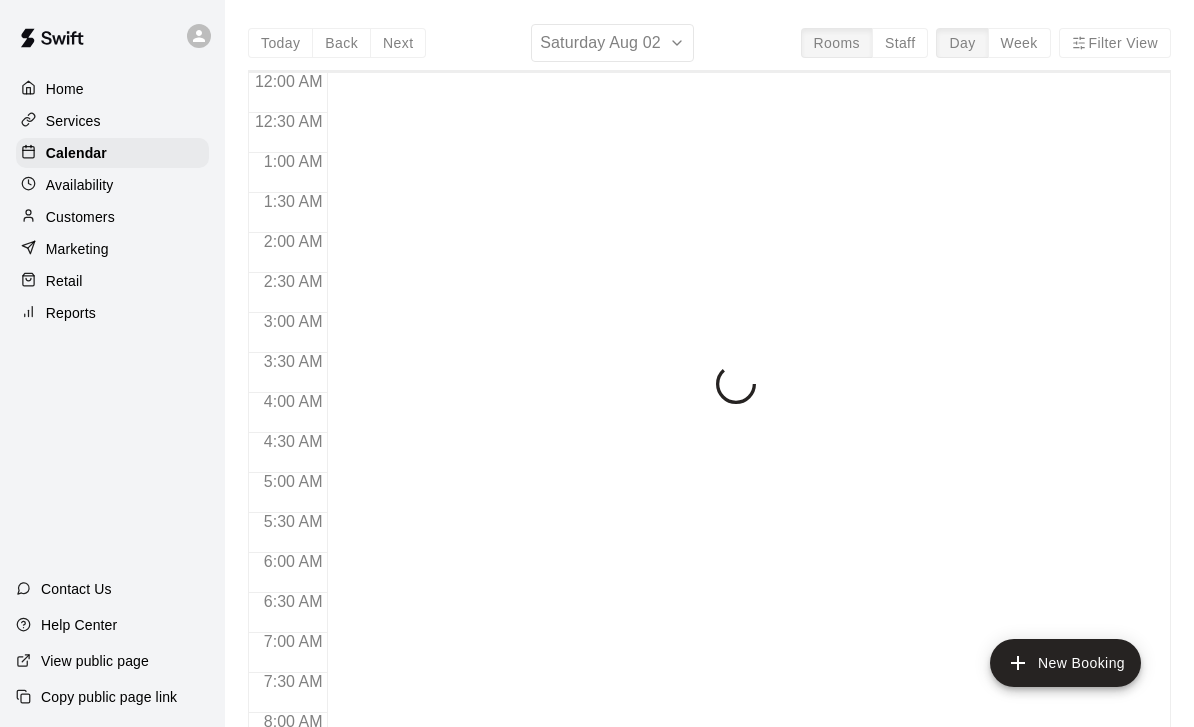 scroll, scrollTop: 0, scrollLeft: 0, axis: both 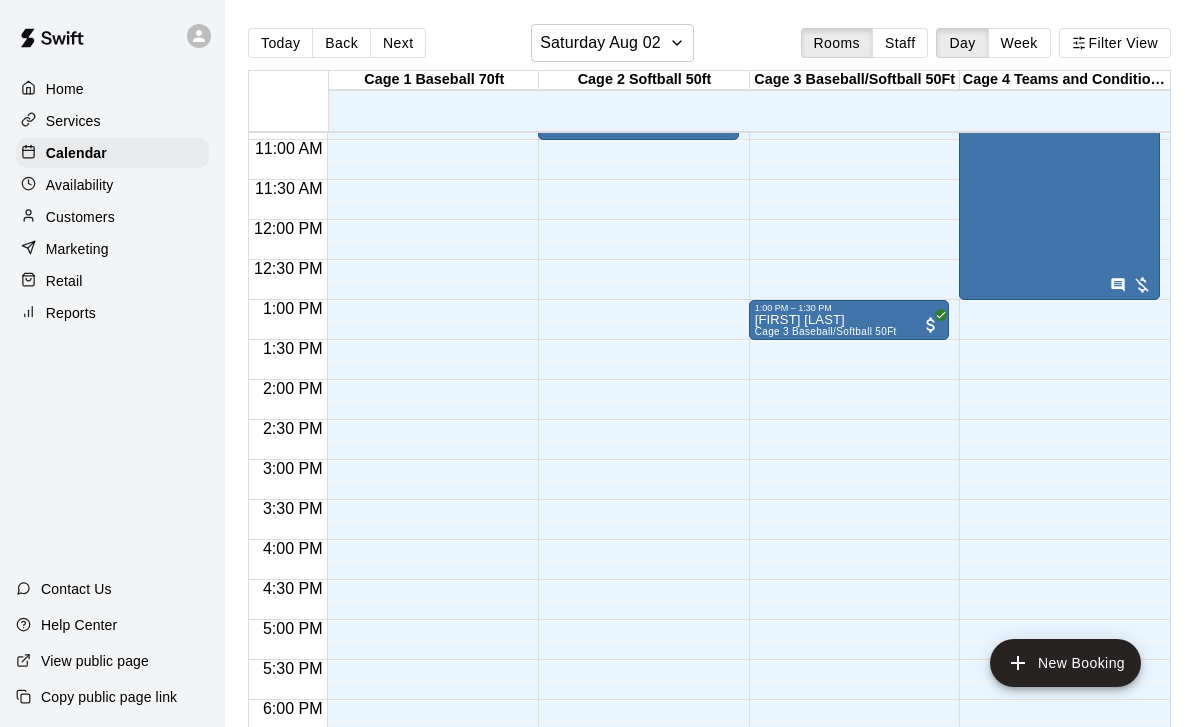 click on "New Booking" at bounding box center [1065, 663] 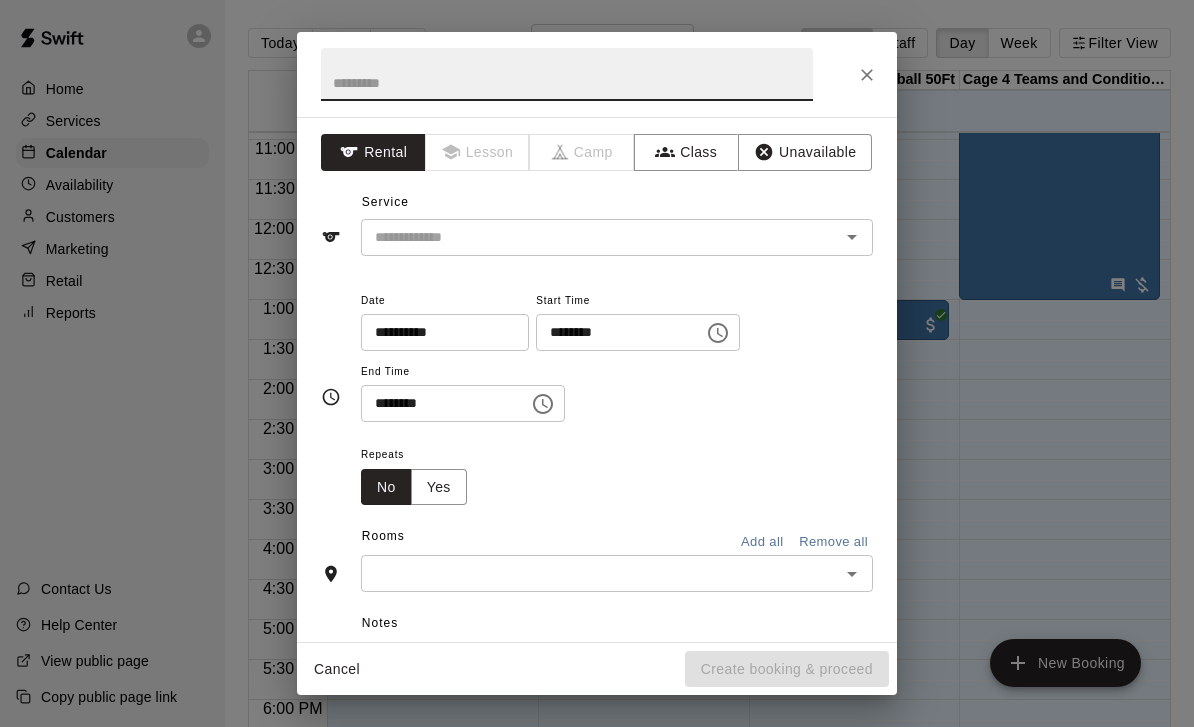 click on "********" at bounding box center [613, 332] 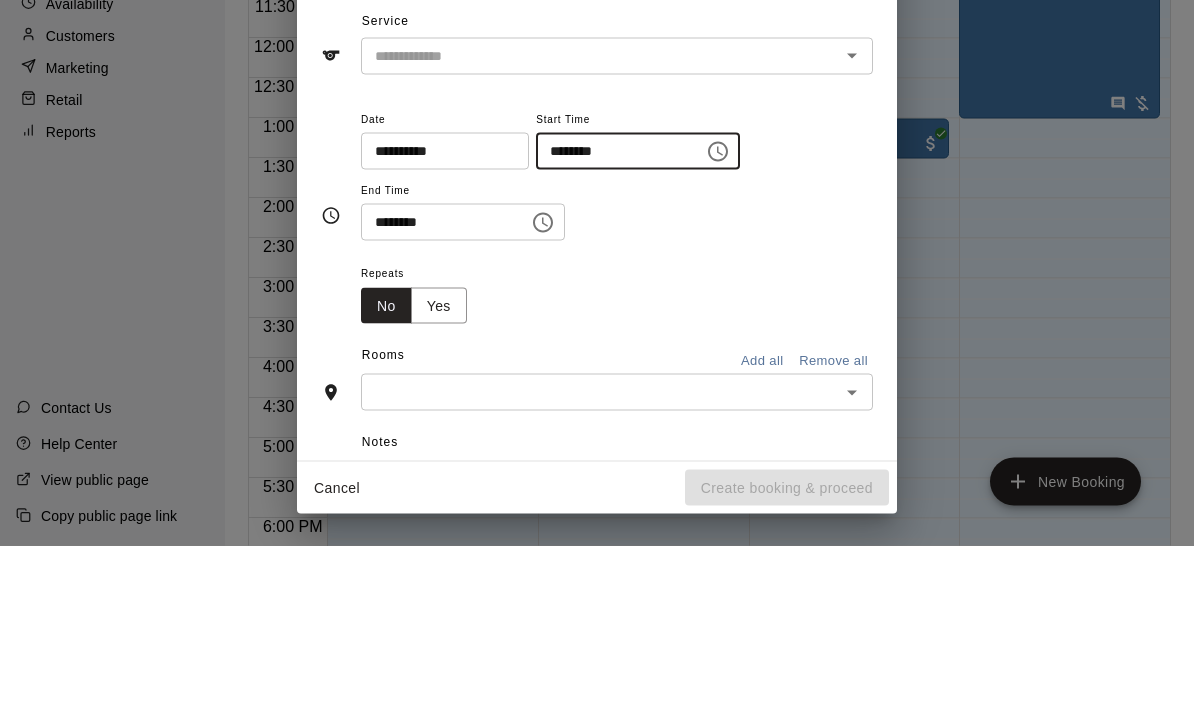 click on "********" at bounding box center (613, 332) 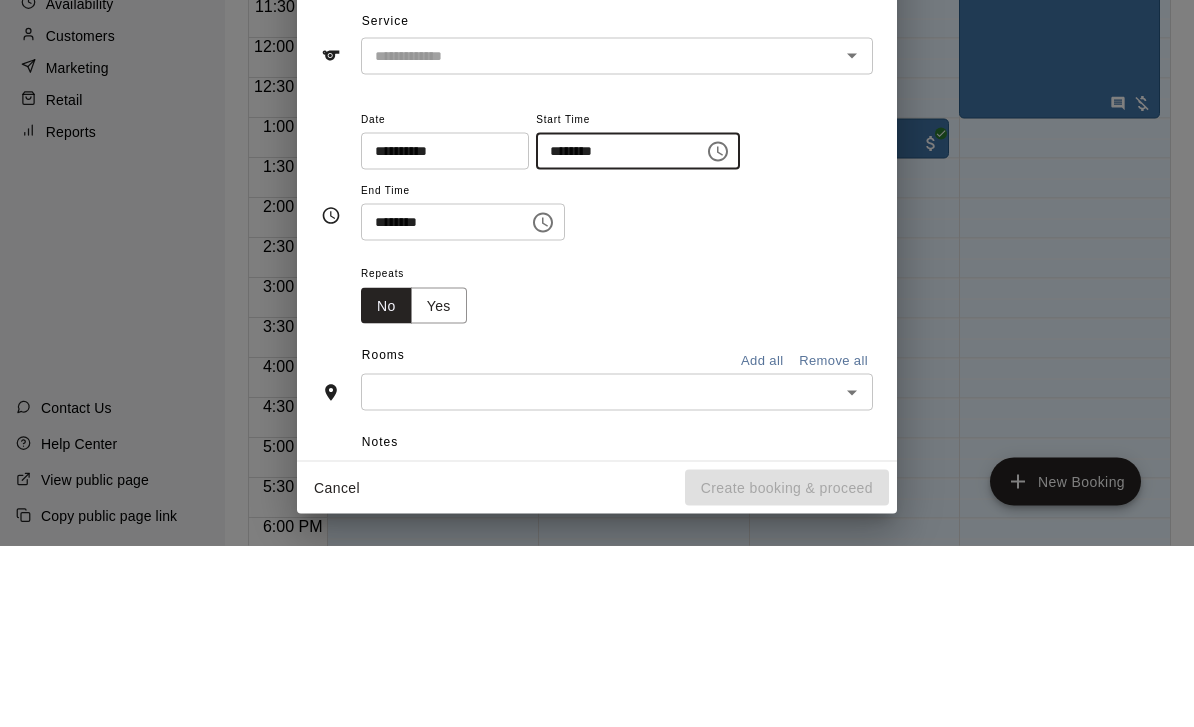 type on "********" 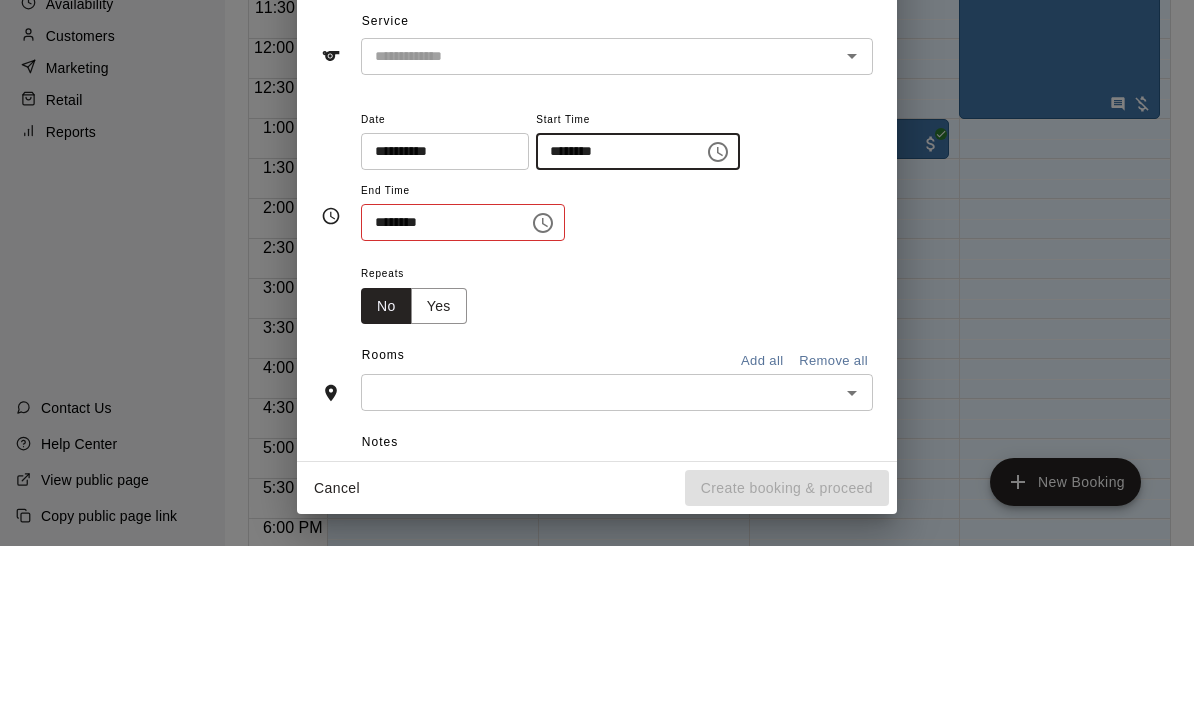click on "********" at bounding box center (438, 403) 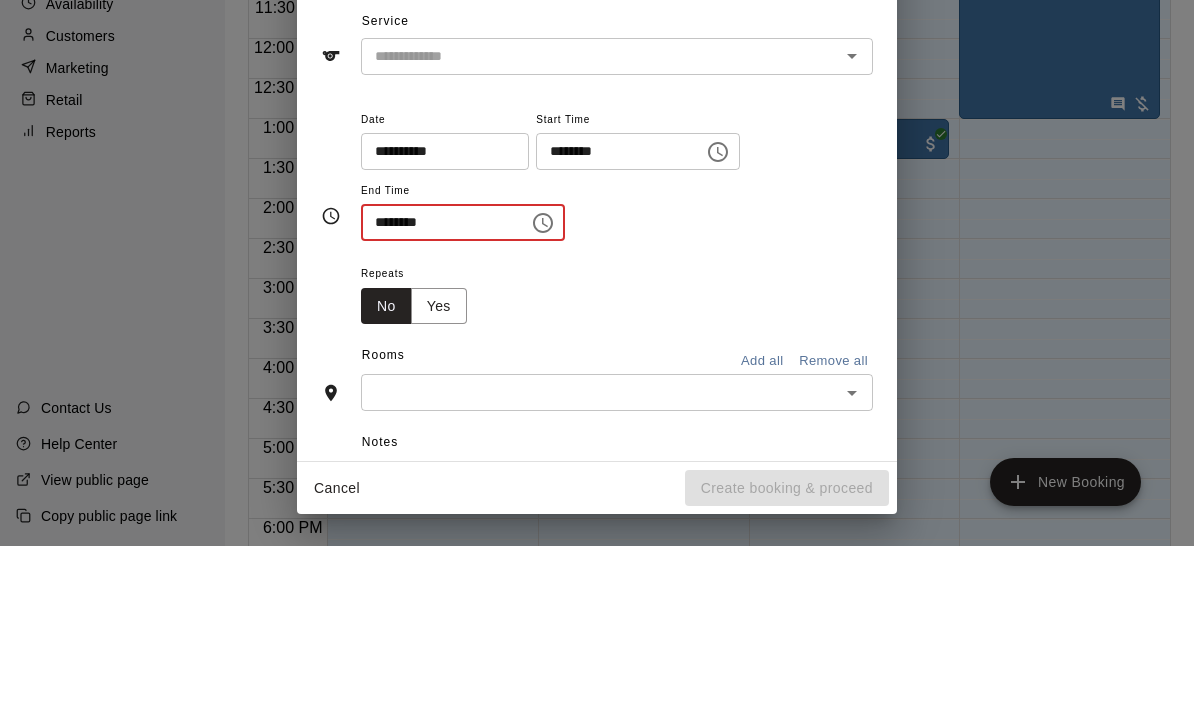 click on "********" at bounding box center [438, 403] 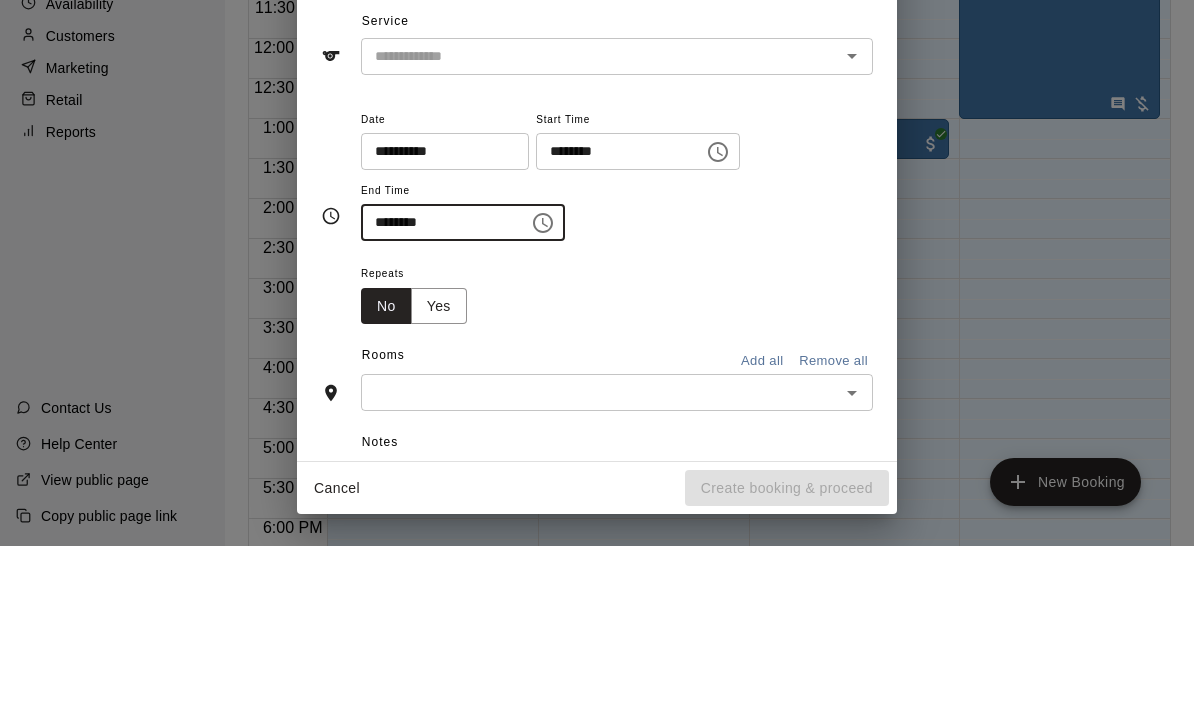 scroll, scrollTop: 96, scrollLeft: 0, axis: vertical 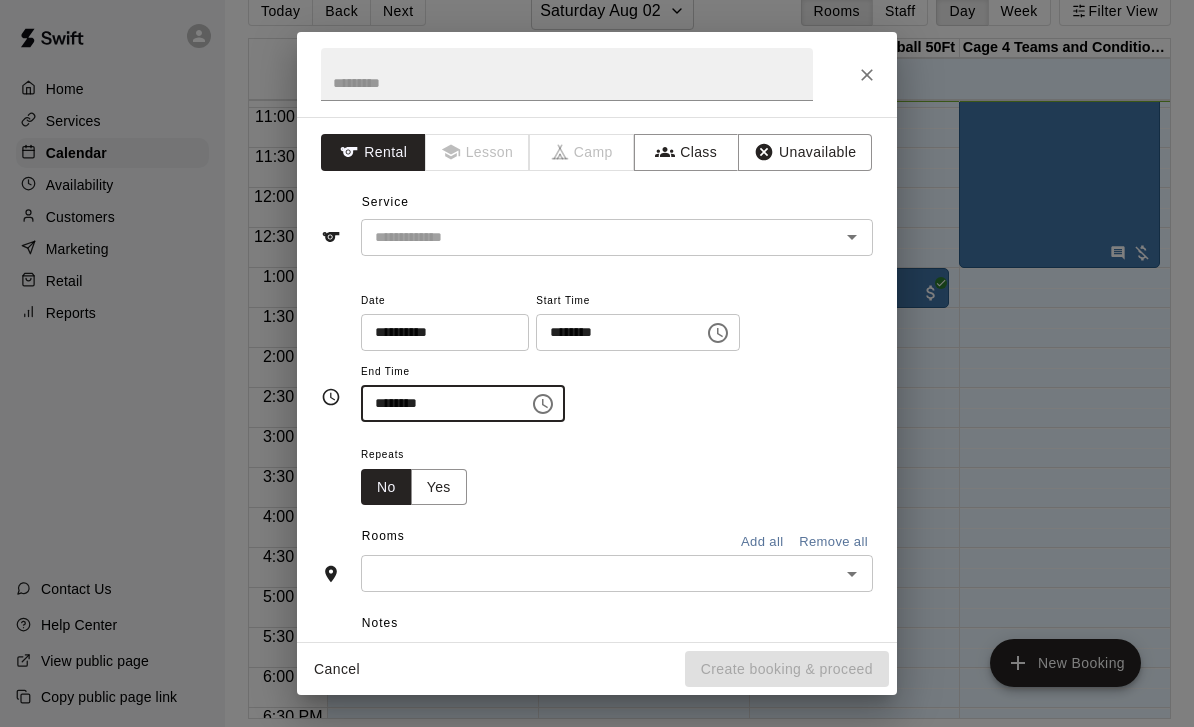 click at bounding box center (600, 573) 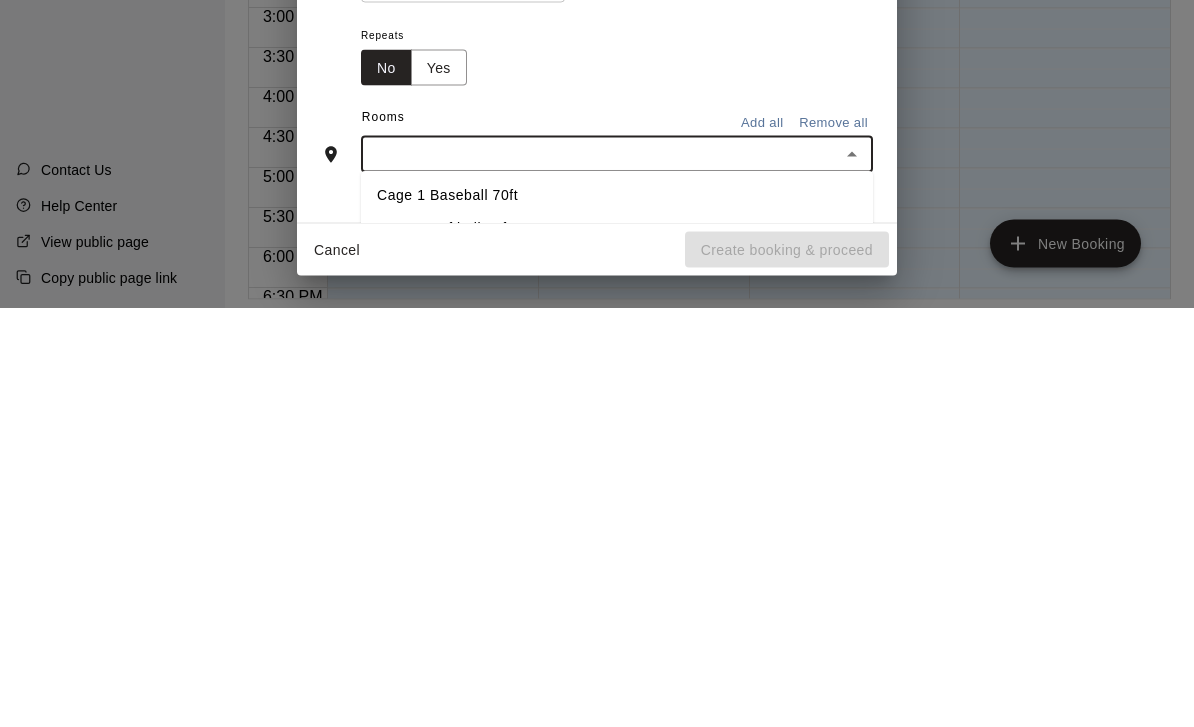 click on "Cage 1 Baseball 70ft" at bounding box center (617, 615) 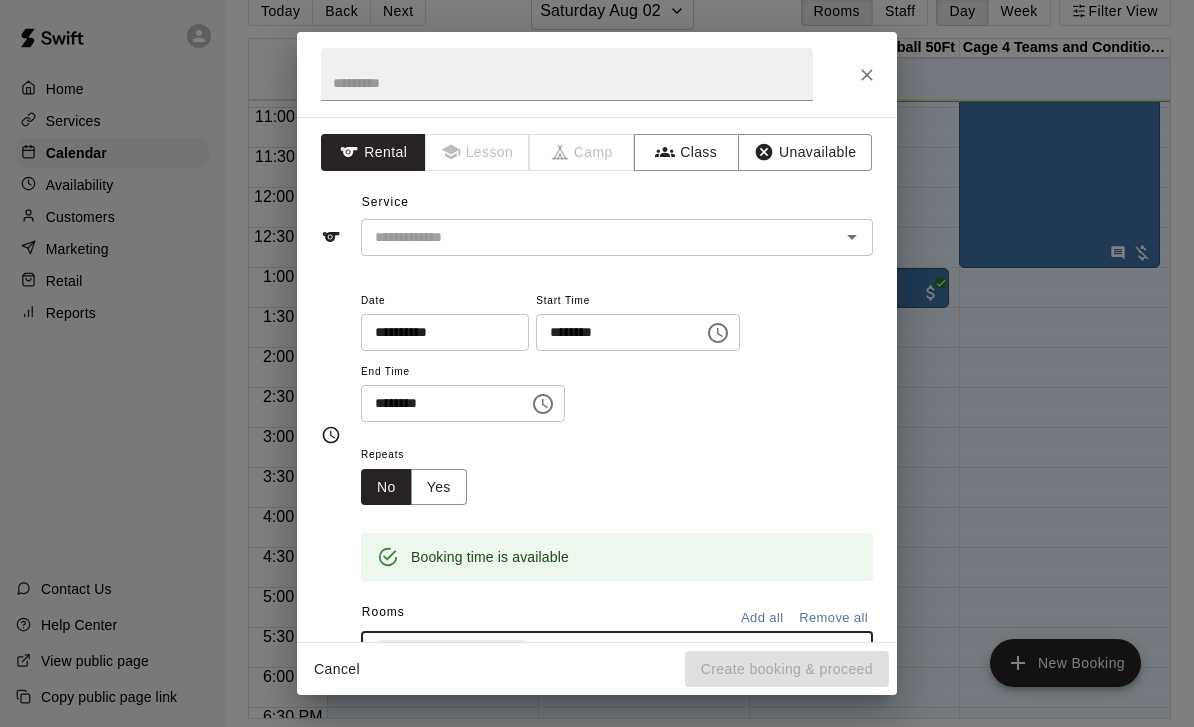 click at bounding box center [587, 237] 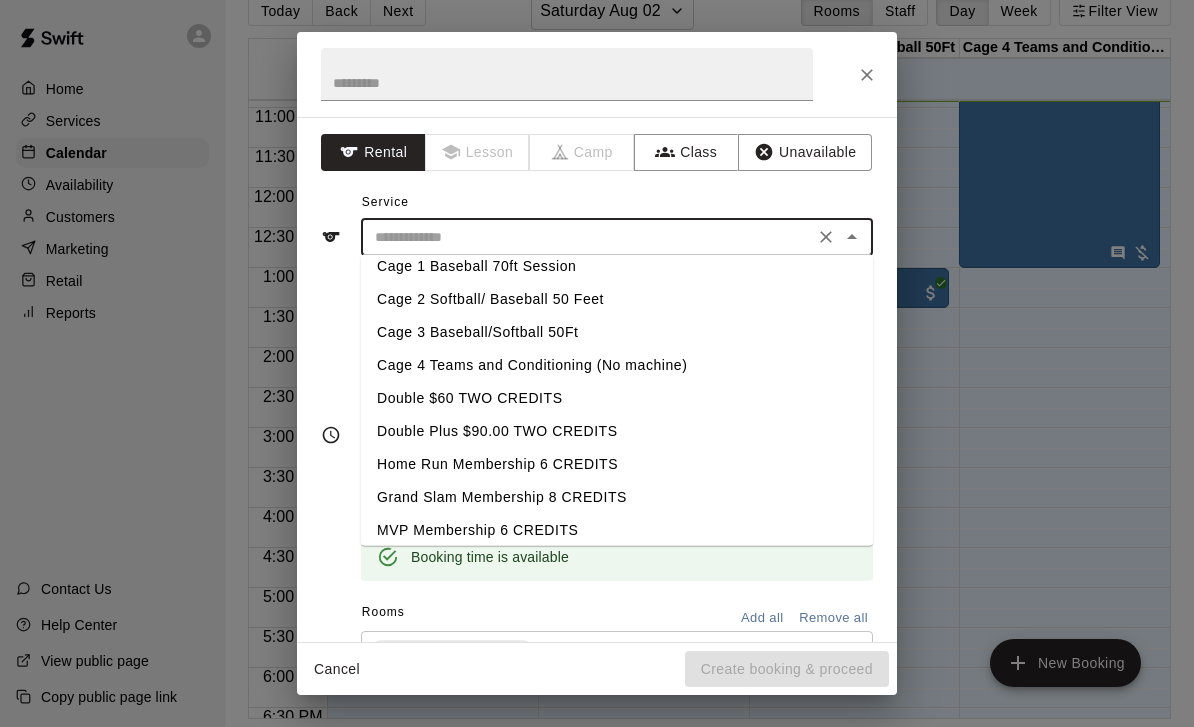 scroll, scrollTop: 45, scrollLeft: 0, axis: vertical 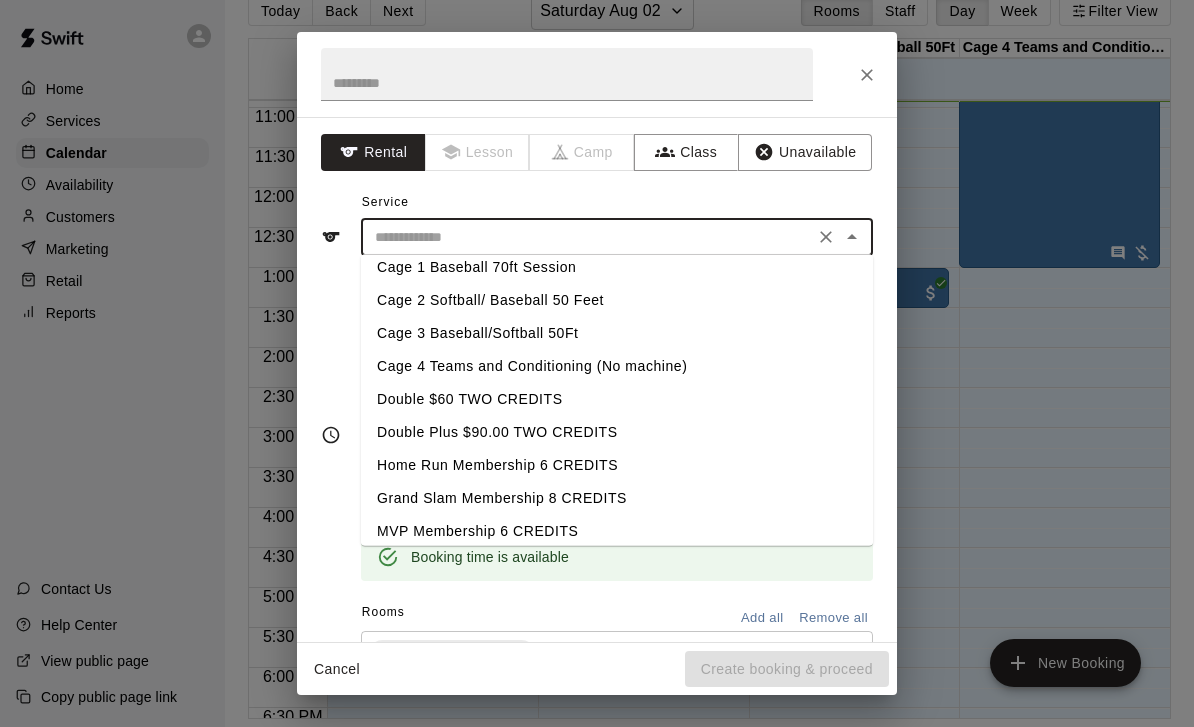 click on "Cage 1 Baseball 70ft Session" at bounding box center [617, 267] 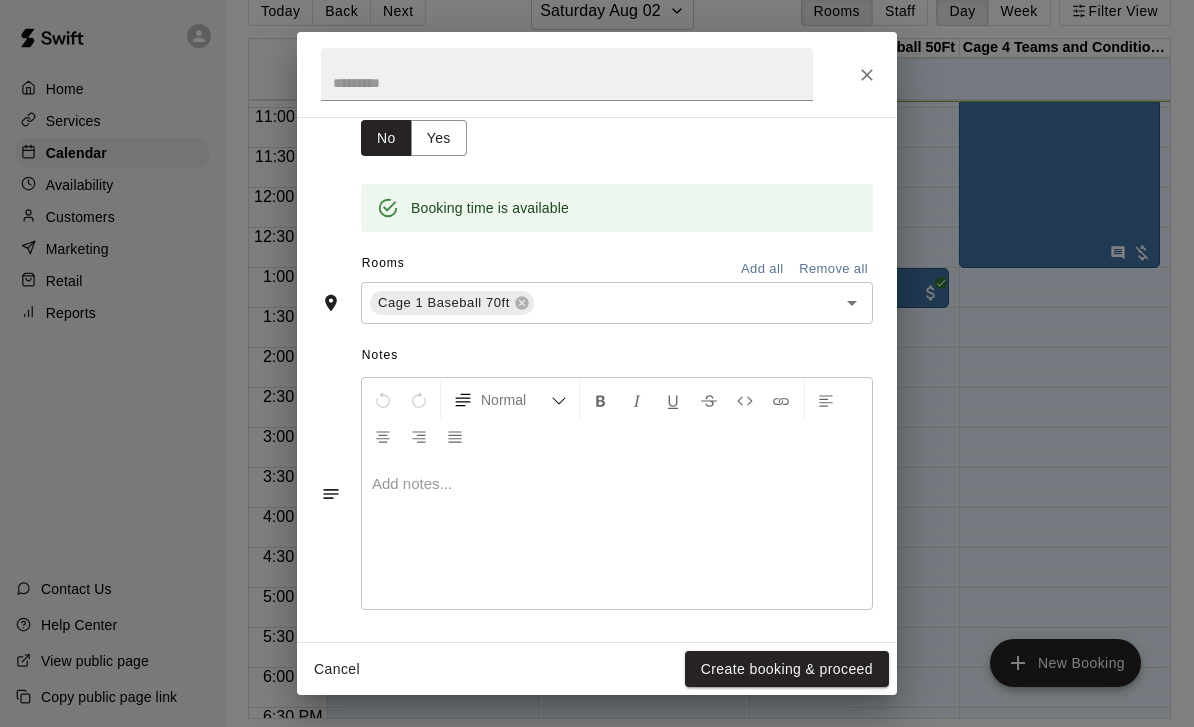 scroll, scrollTop: 349, scrollLeft: 0, axis: vertical 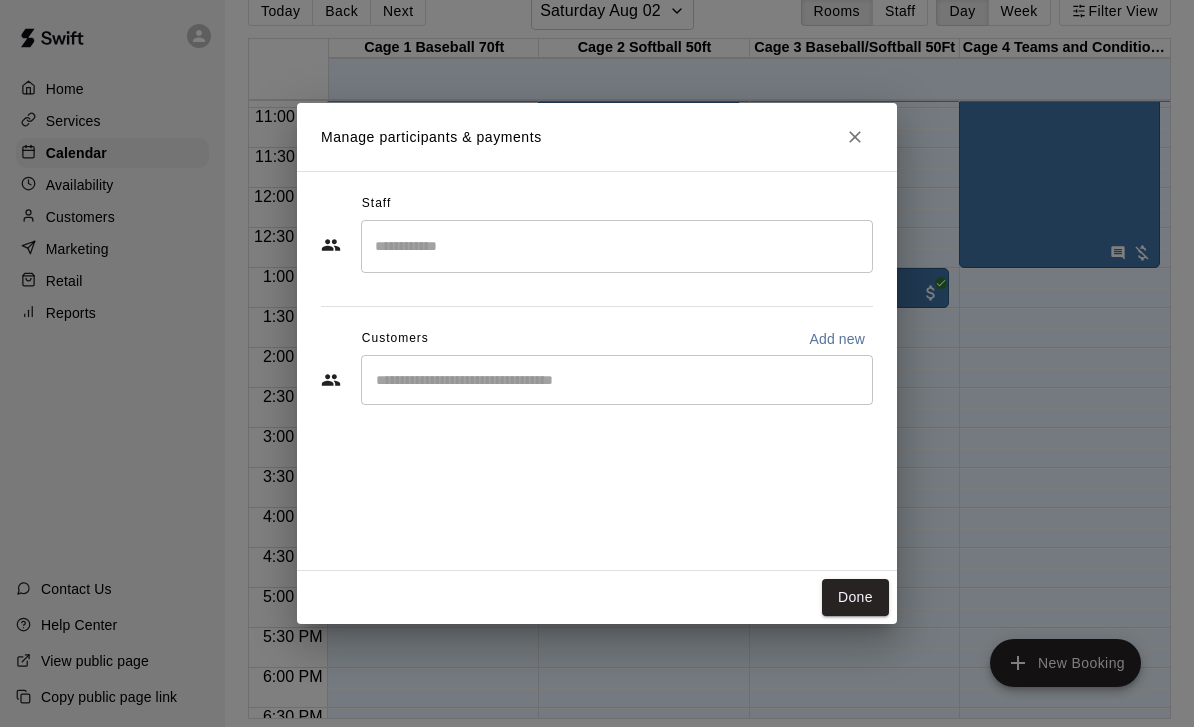 click at bounding box center (617, 380) 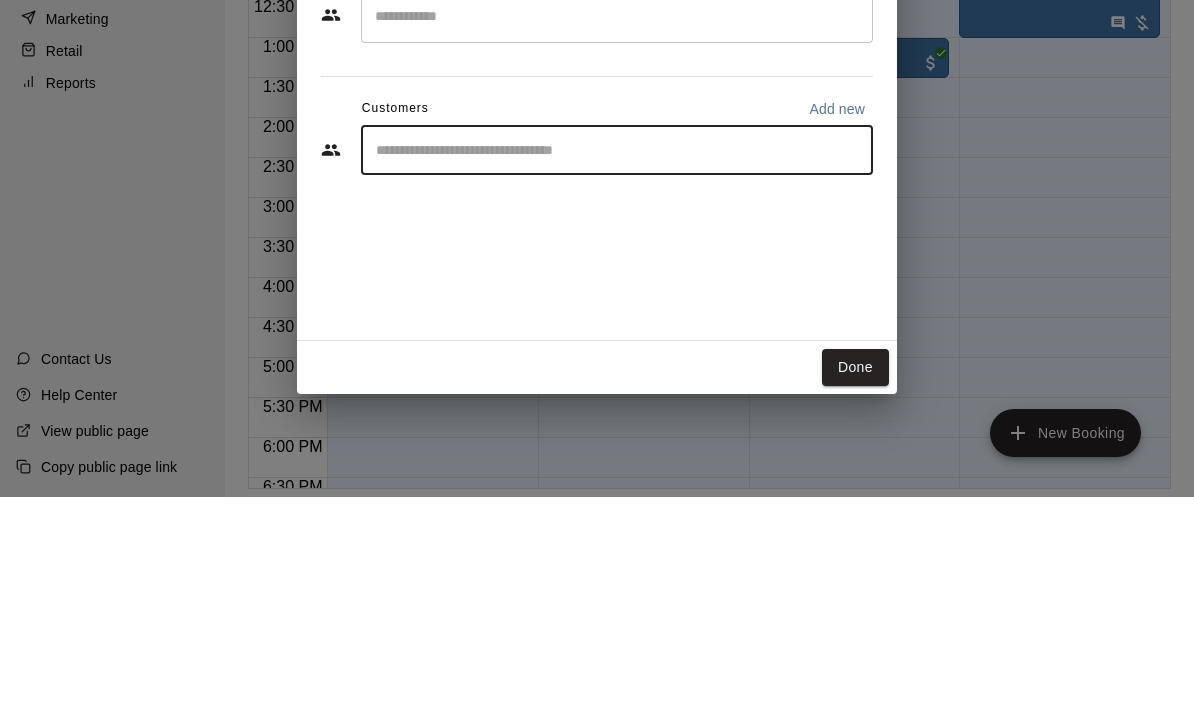 click on "Add new" at bounding box center (837, 339) 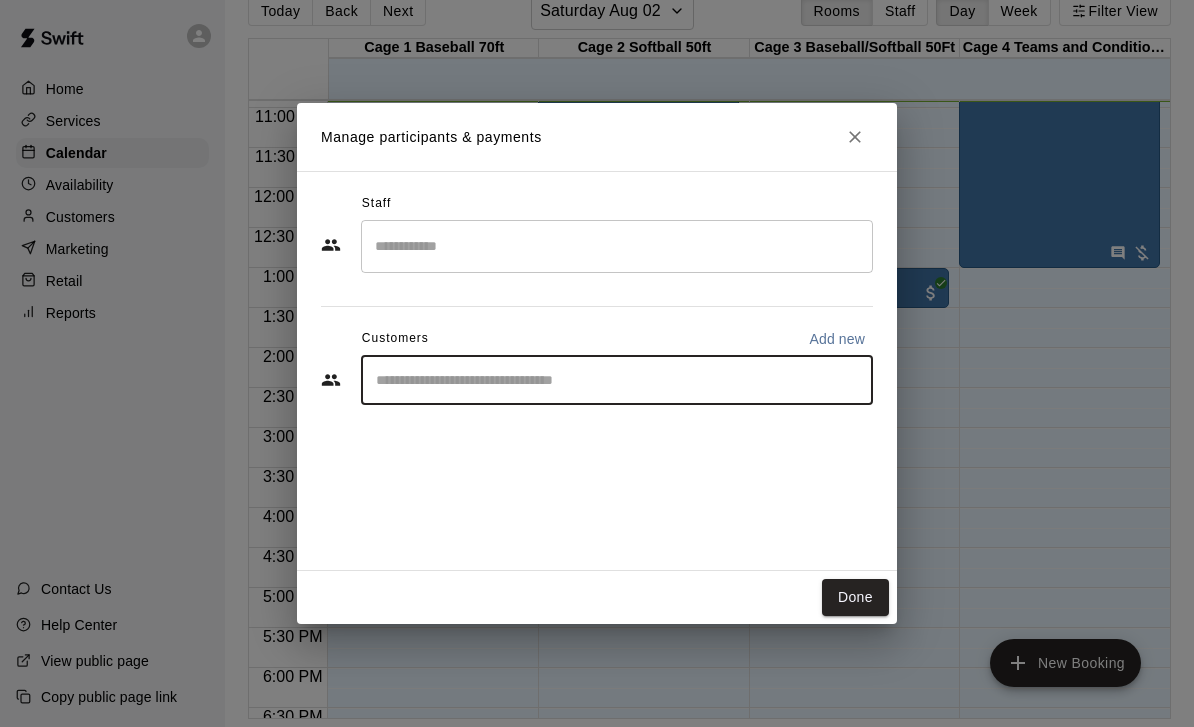 select on "**" 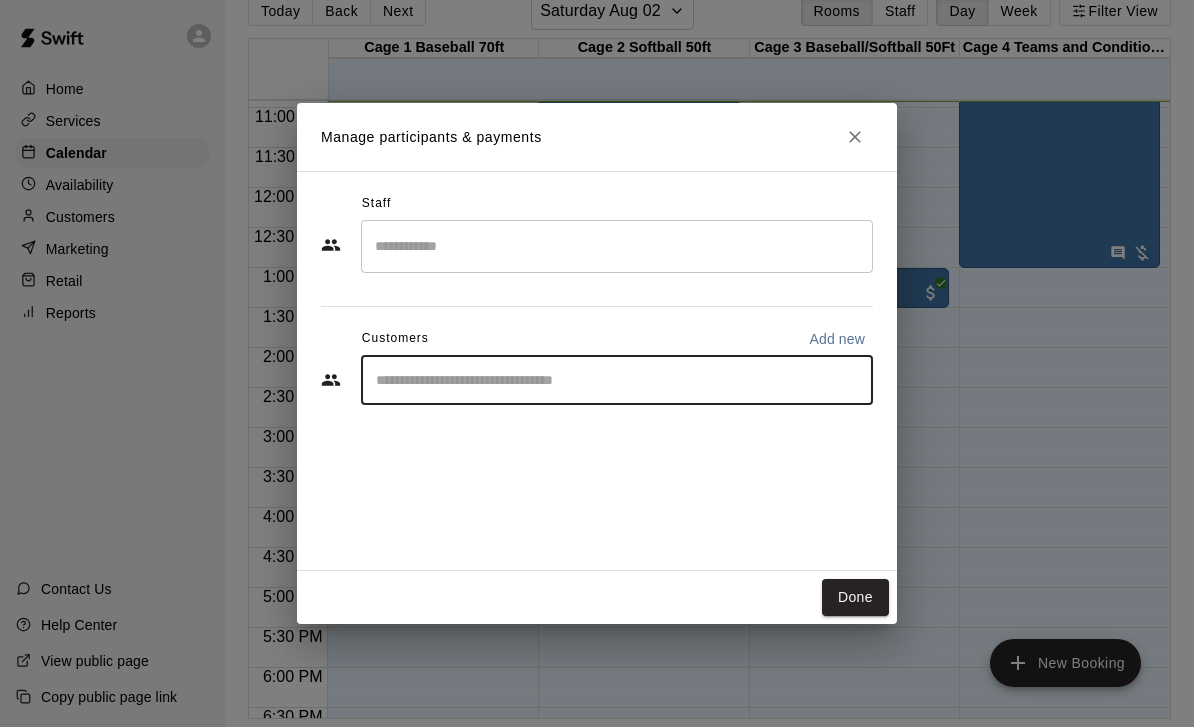 select on "**" 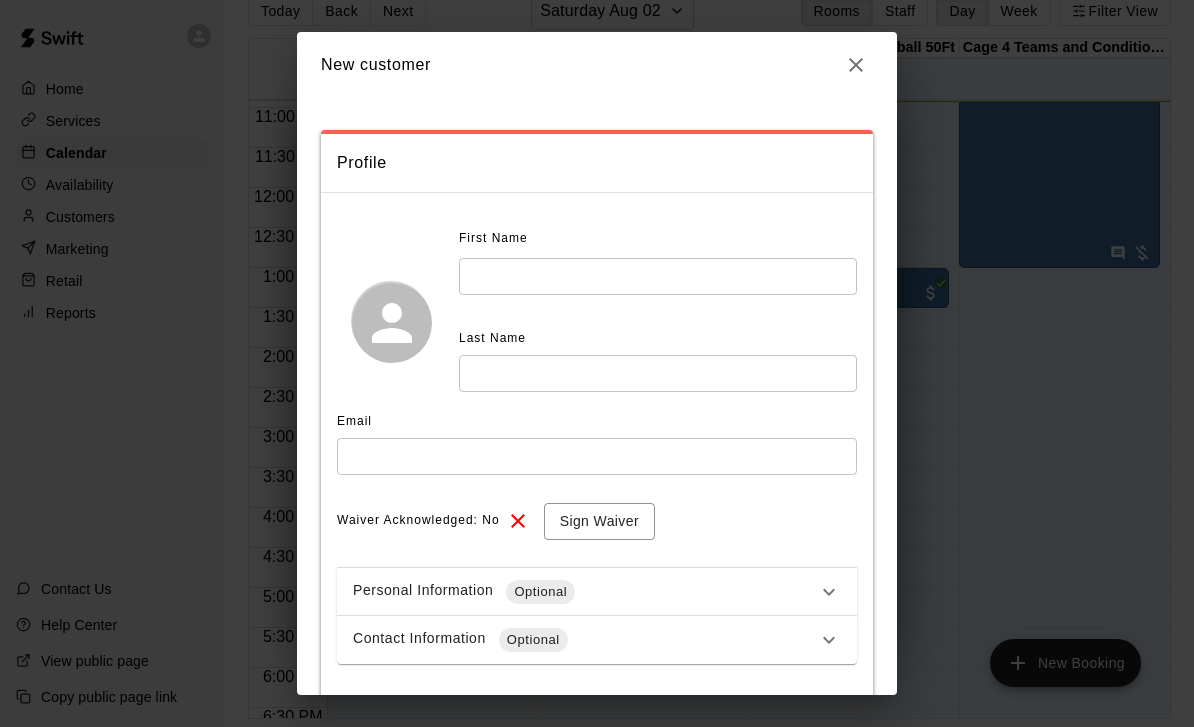 click at bounding box center (658, 276) 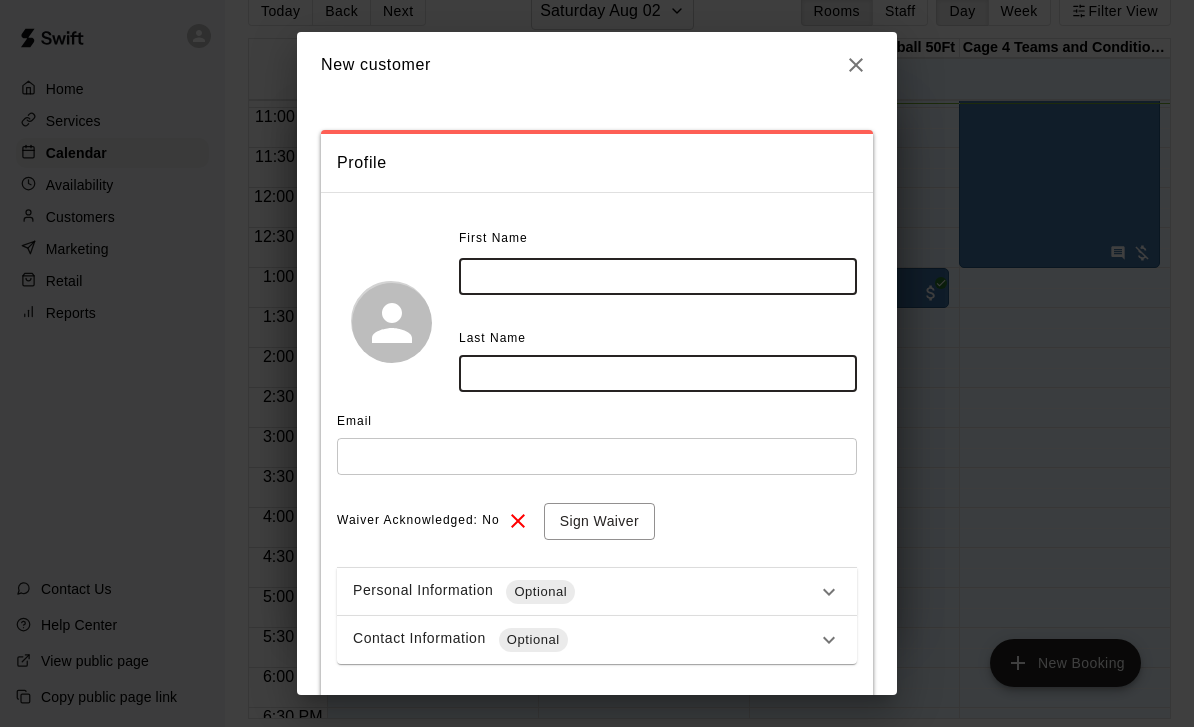scroll, scrollTop: 87, scrollLeft: 0, axis: vertical 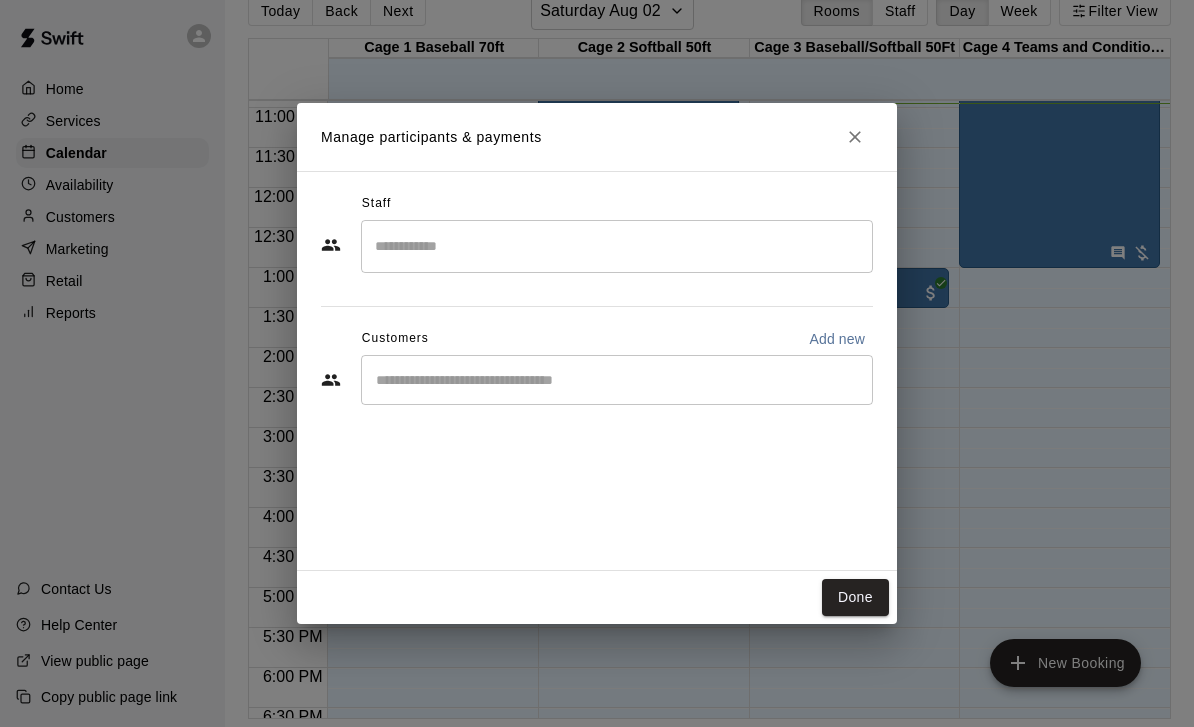 click 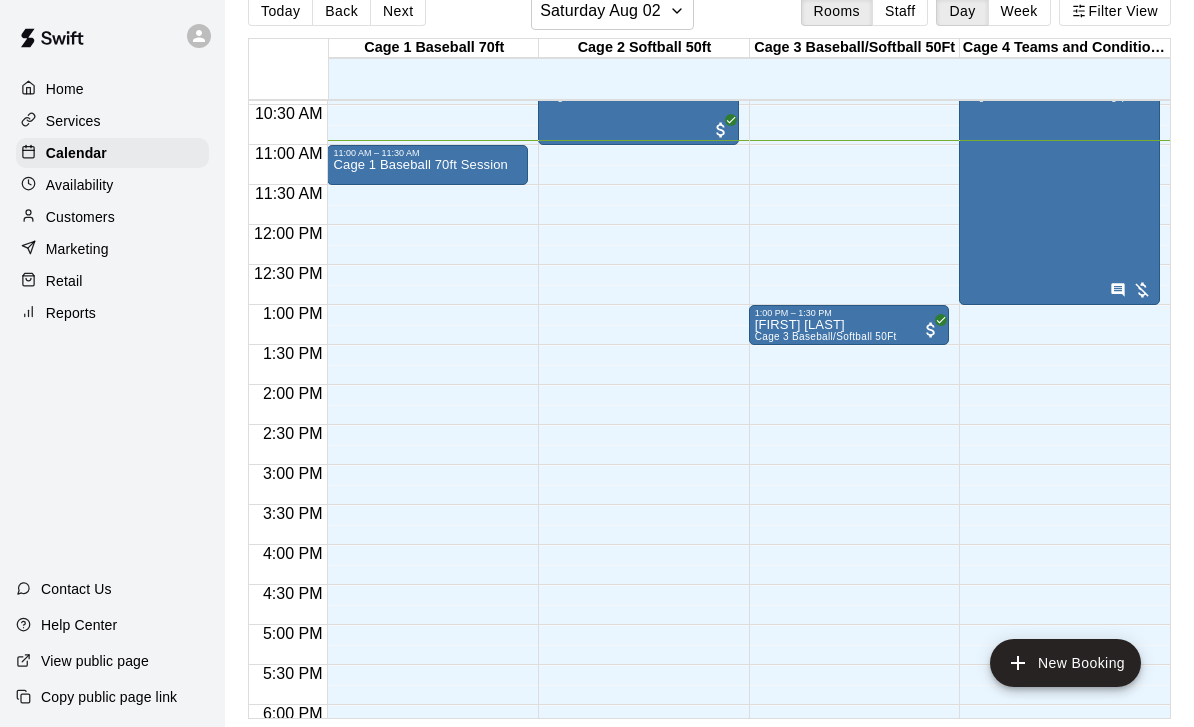 scroll, scrollTop: 824, scrollLeft: 0, axis: vertical 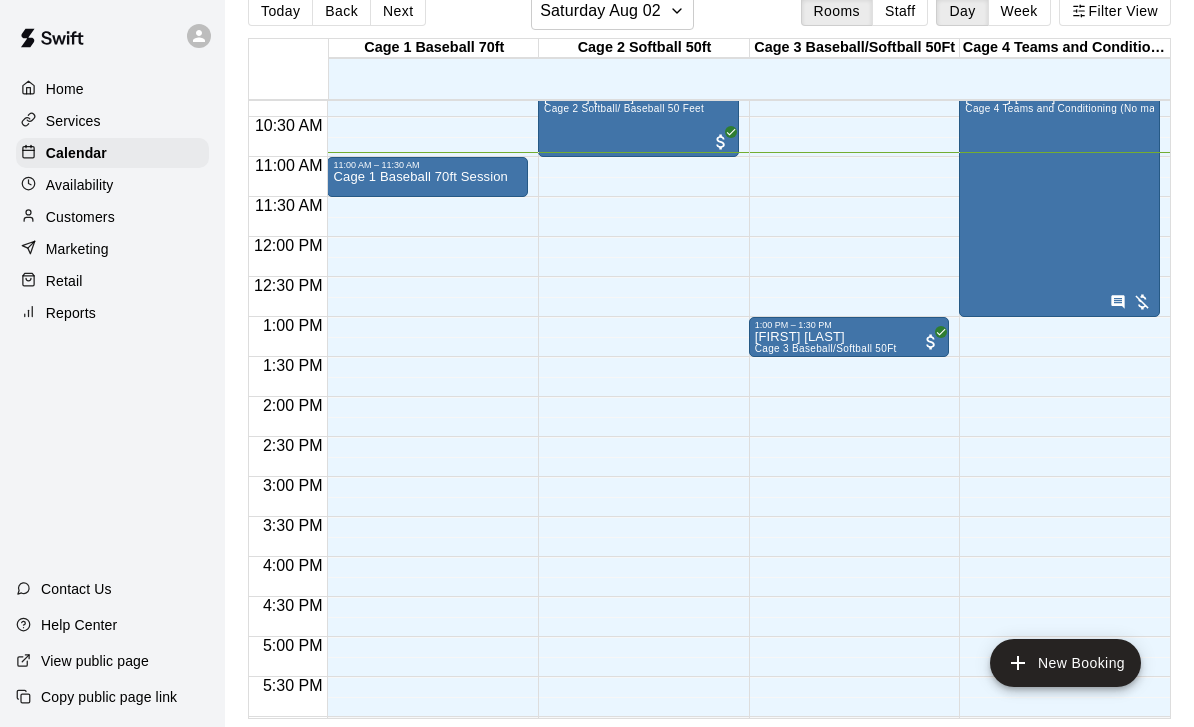 click on "Cage 1 Baseball 70ft Session" at bounding box center [420, 177] 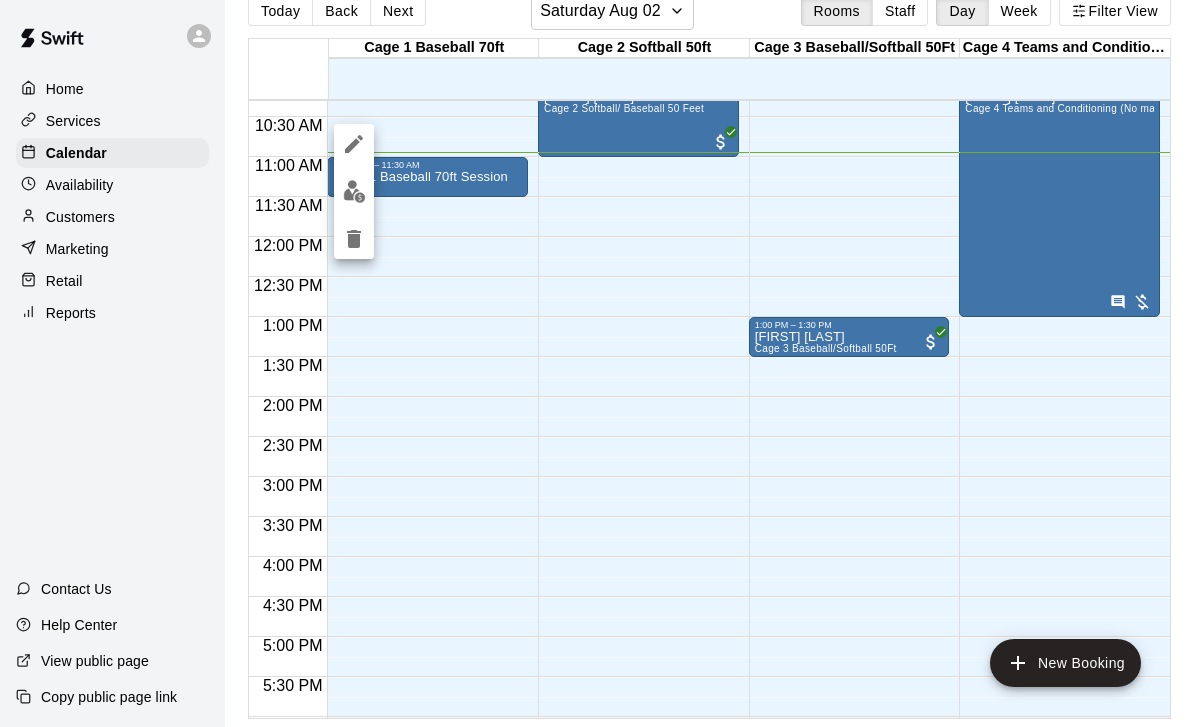 click 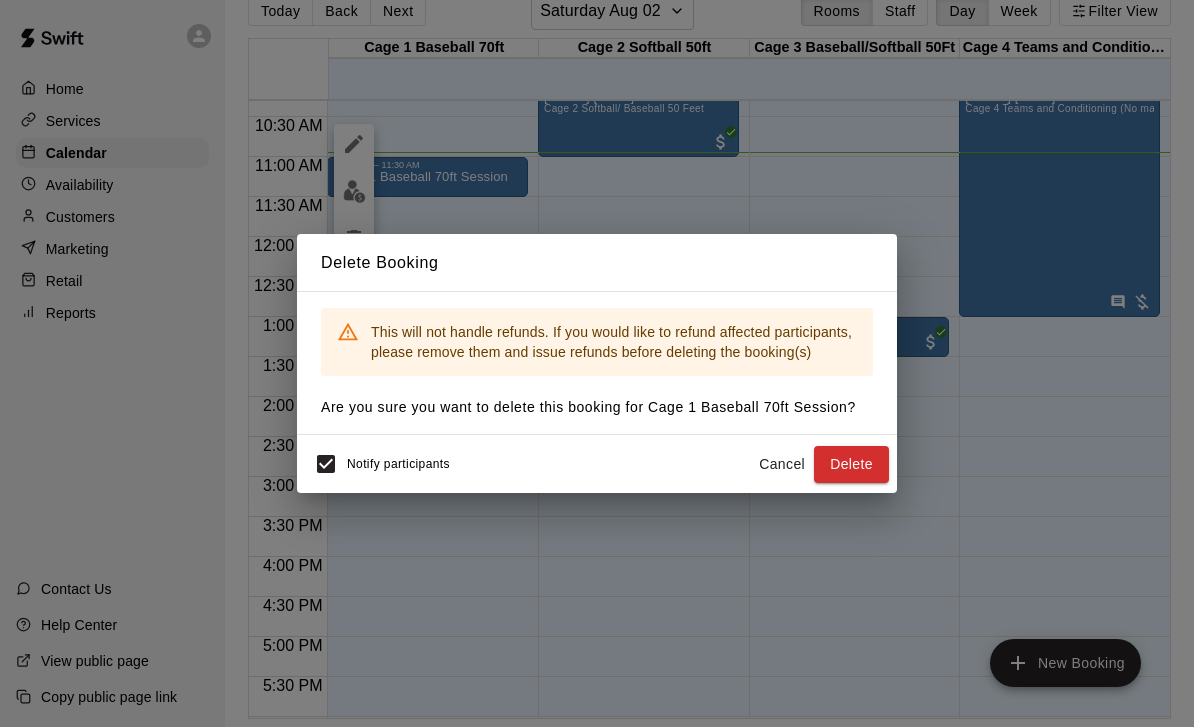 click on "Delete" at bounding box center (851, 464) 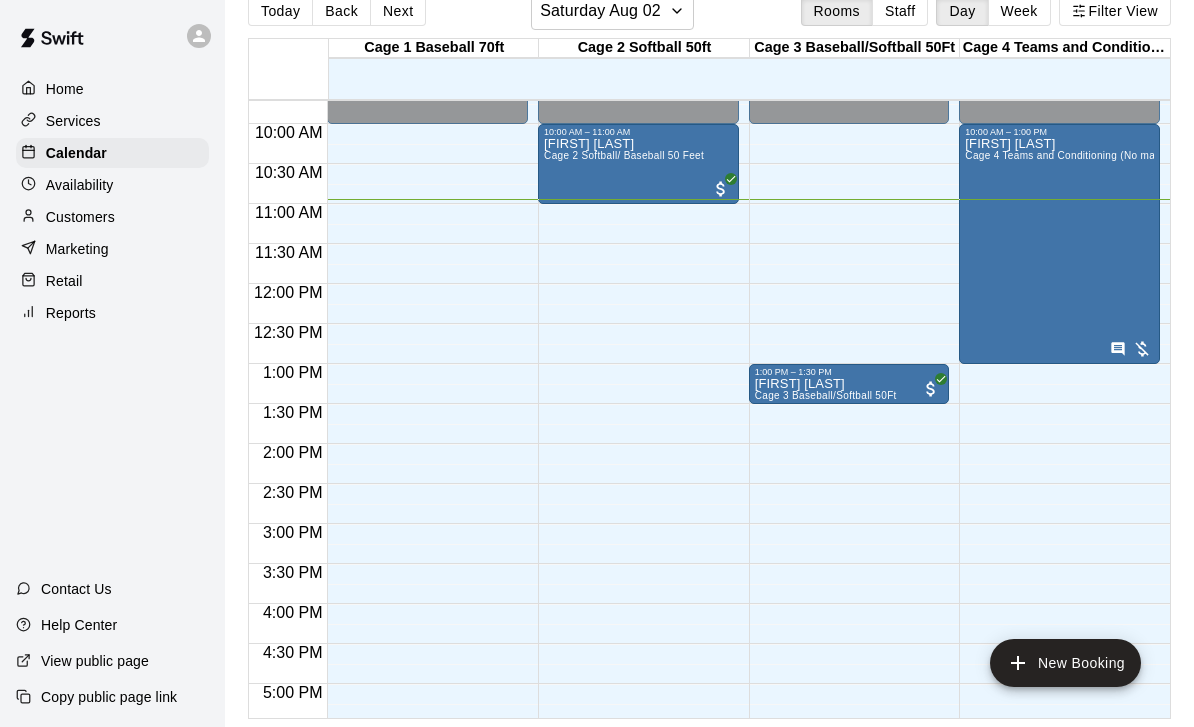scroll, scrollTop: 804, scrollLeft: 0, axis: vertical 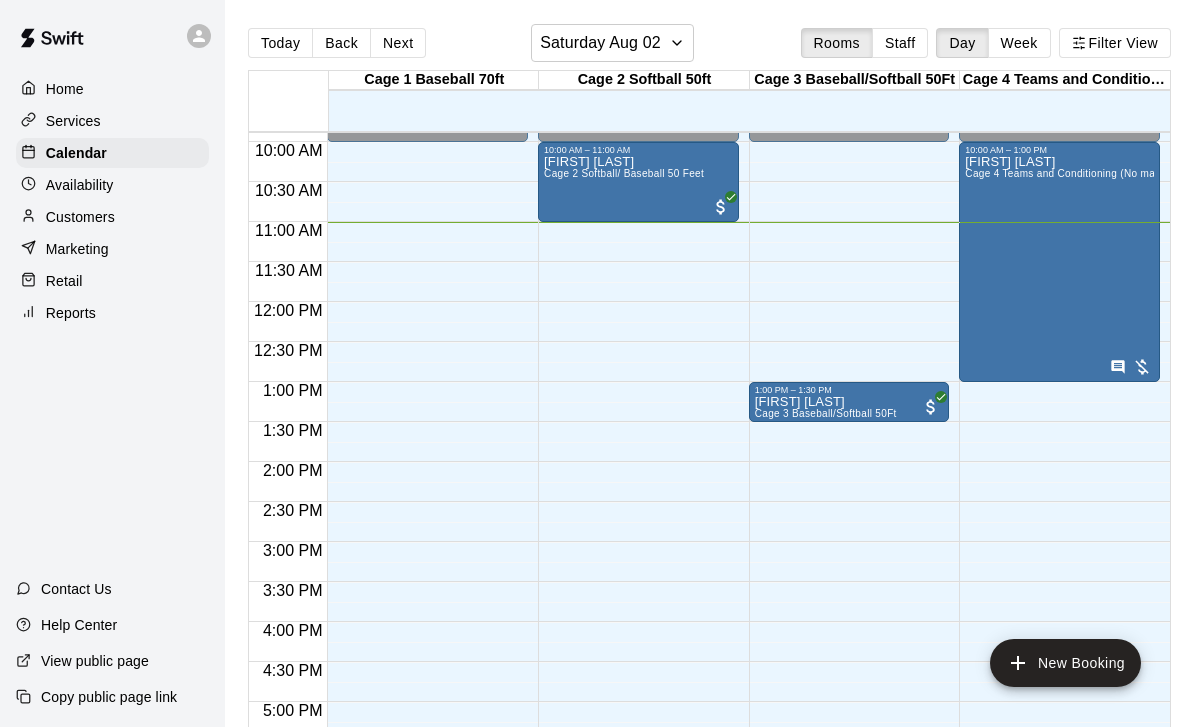 click on "[FIRST] [LAST]" at bounding box center (826, 402) 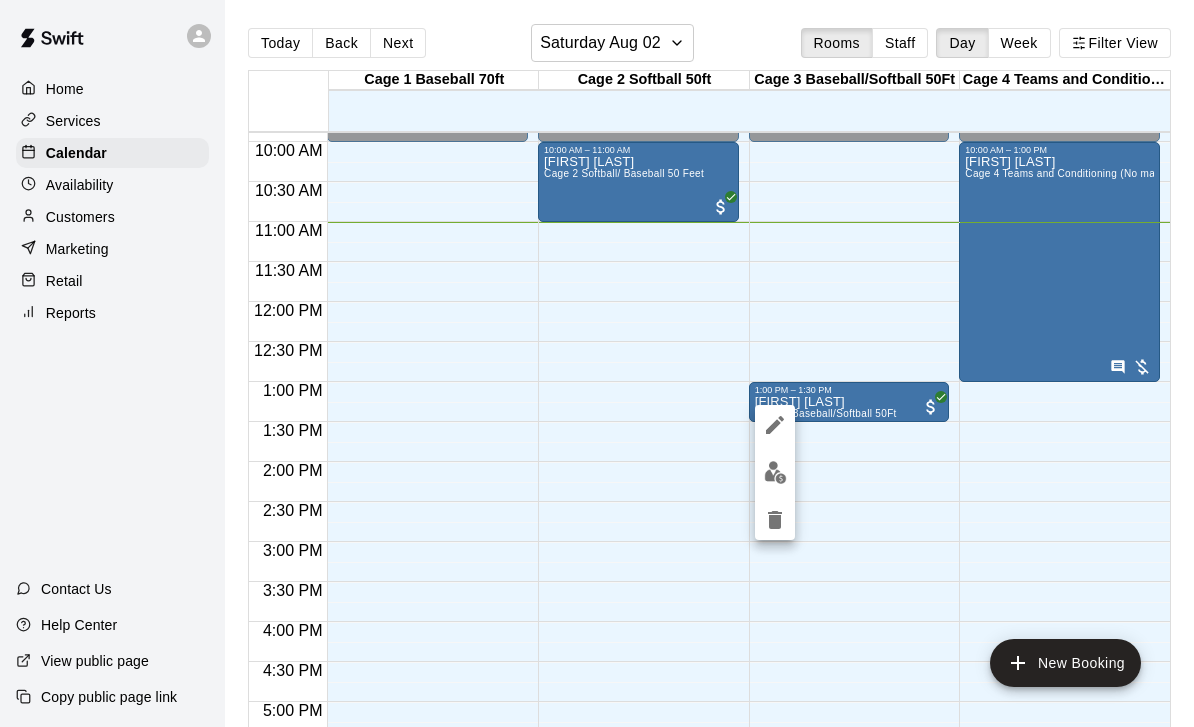 click 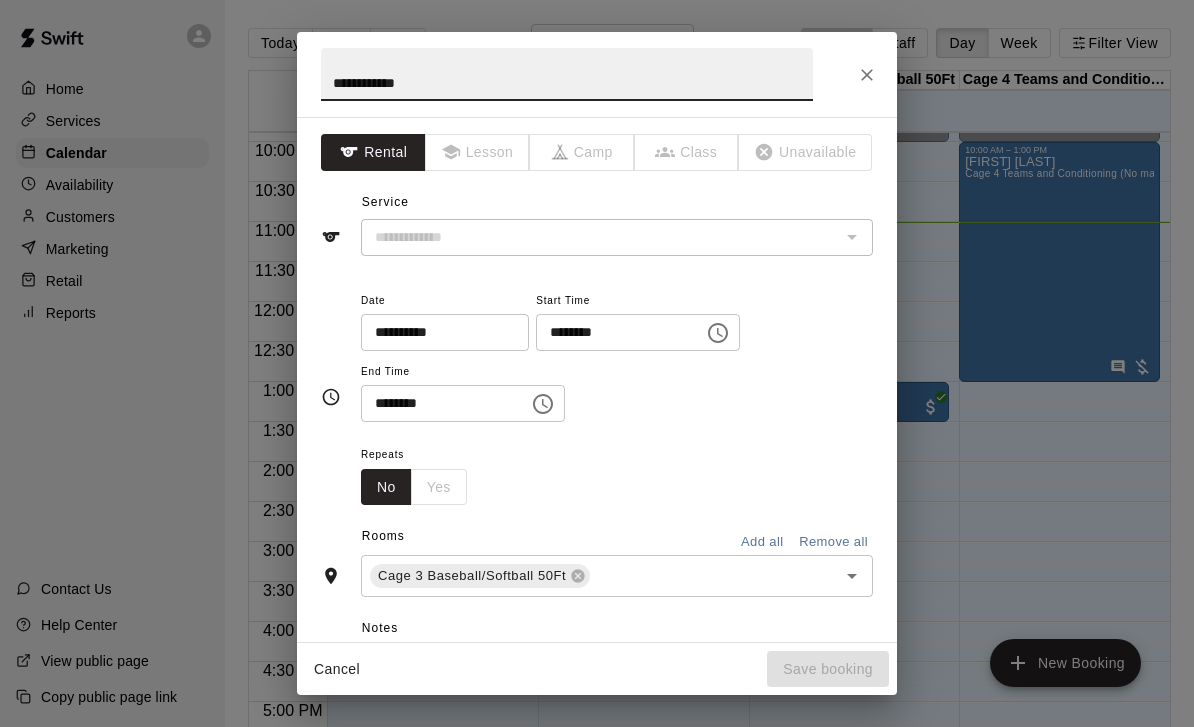 type on "**********" 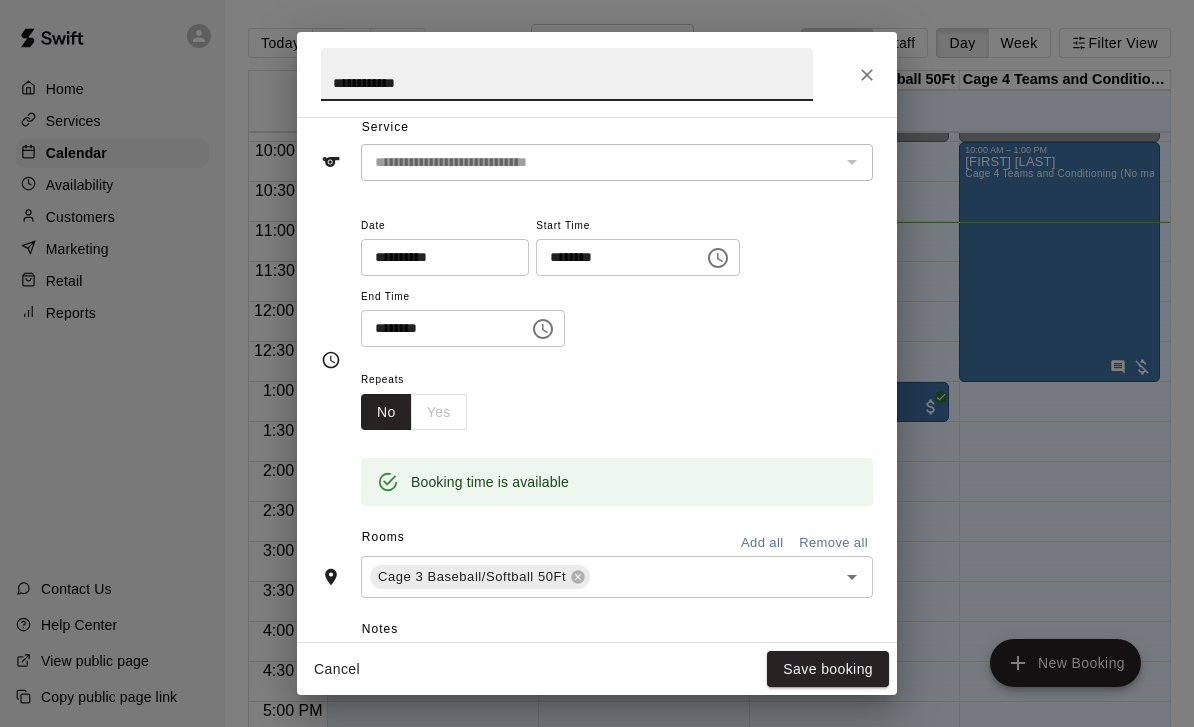 scroll, scrollTop: 78, scrollLeft: 0, axis: vertical 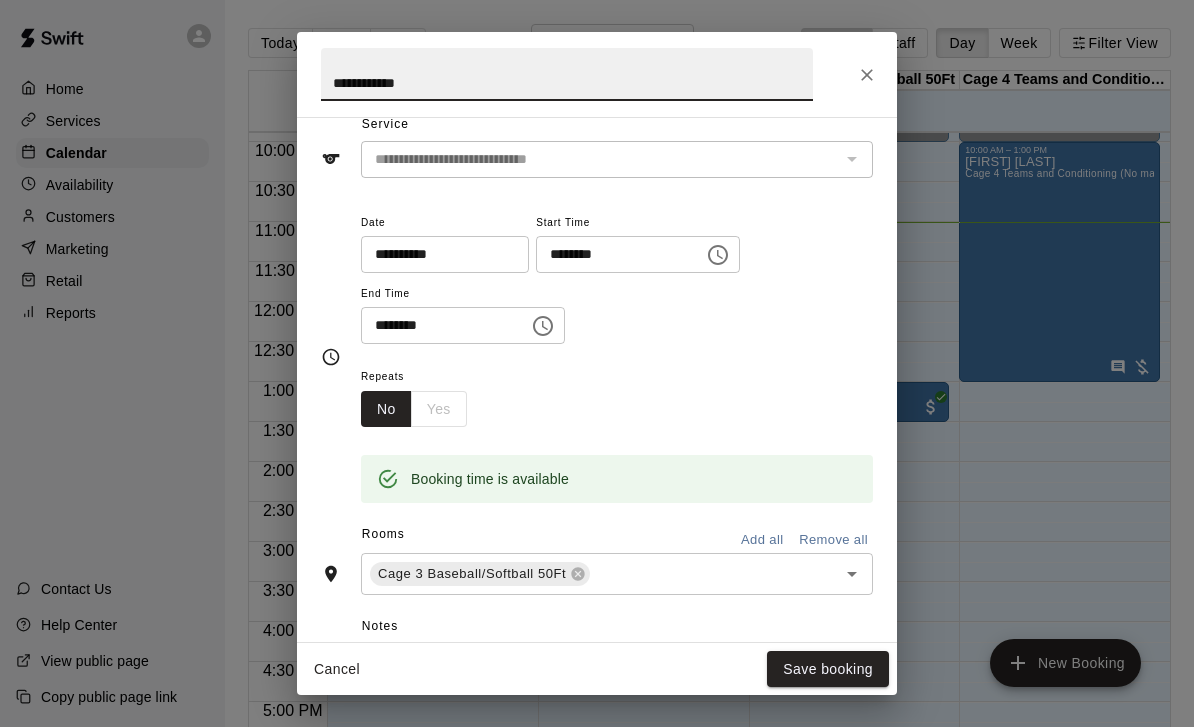 click 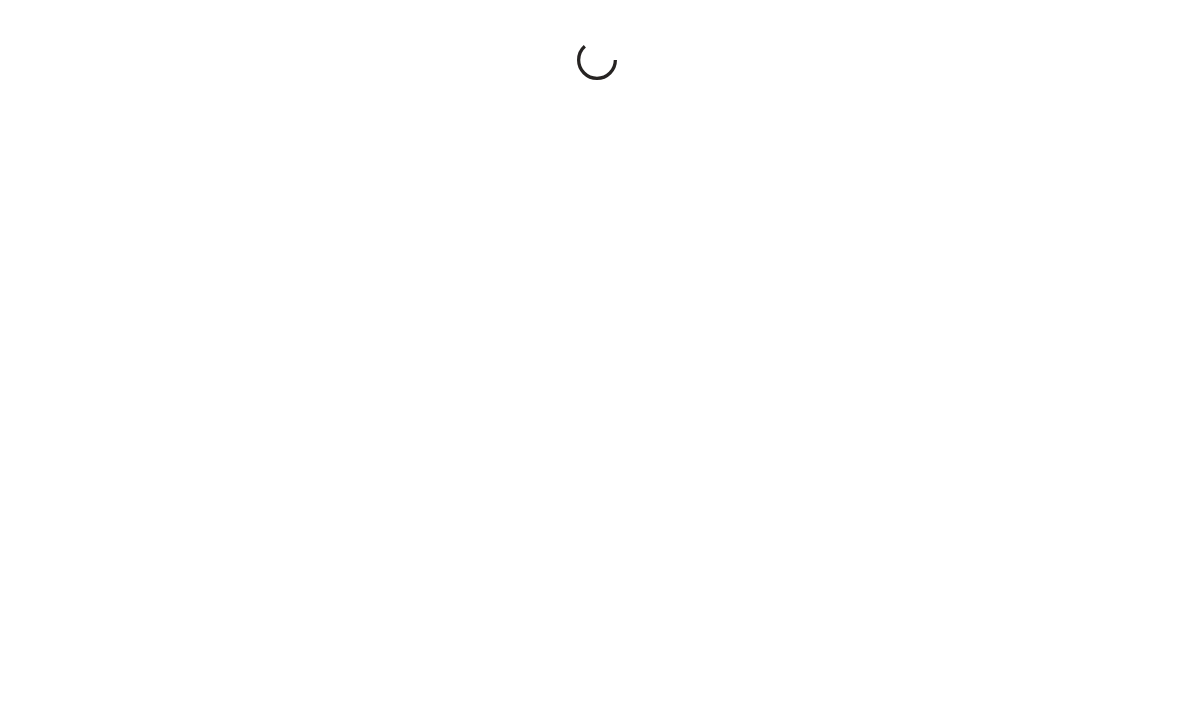 scroll, scrollTop: 0, scrollLeft: 0, axis: both 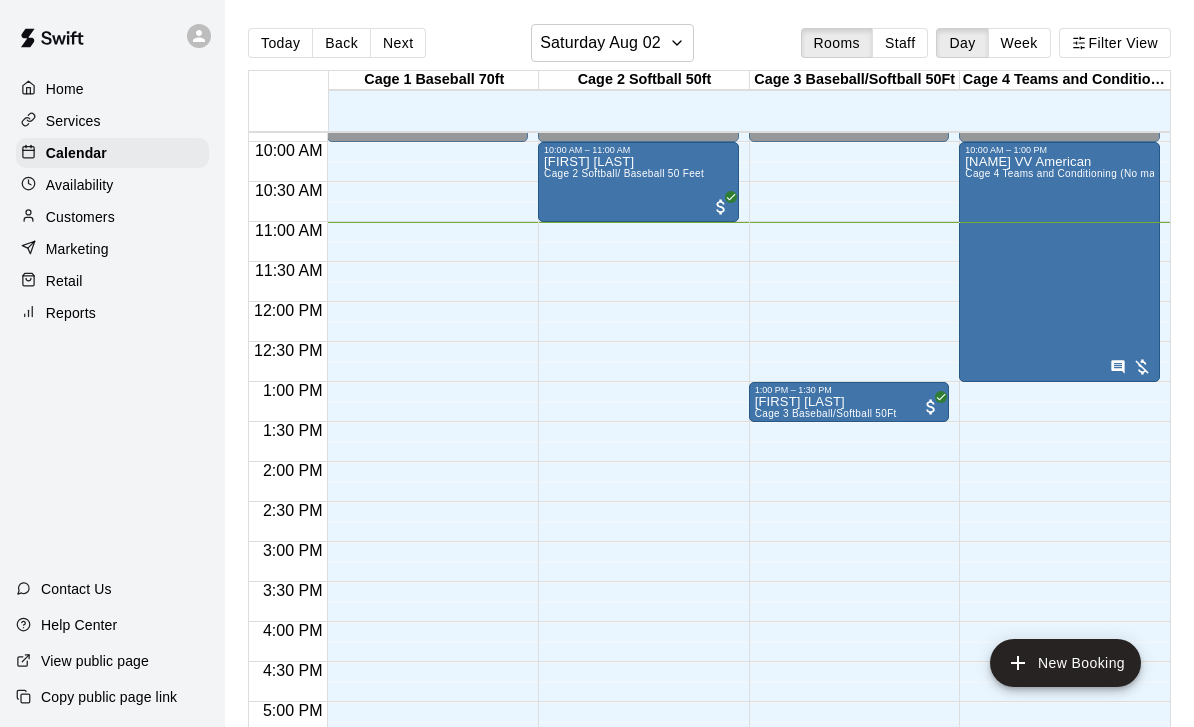click on "Roland  VV American  Cage 4 Teams and Conditioning (No machine)" at bounding box center (1059, 518) 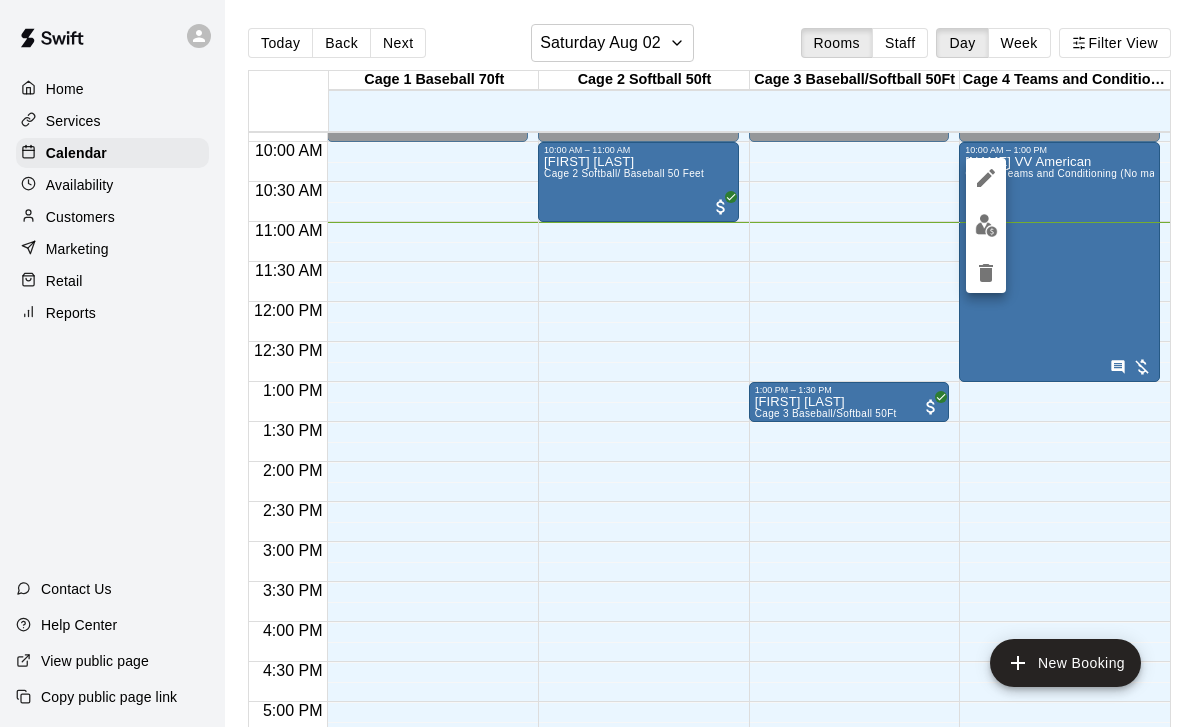 click 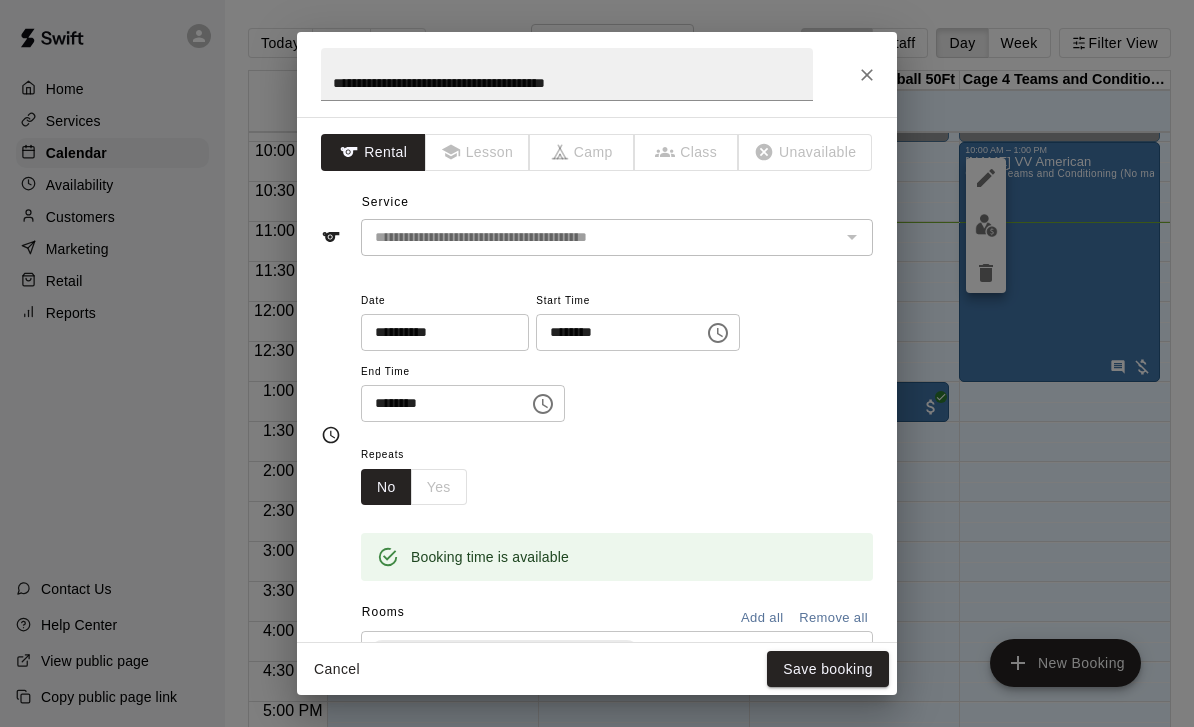 scroll, scrollTop: 0, scrollLeft: 0, axis: both 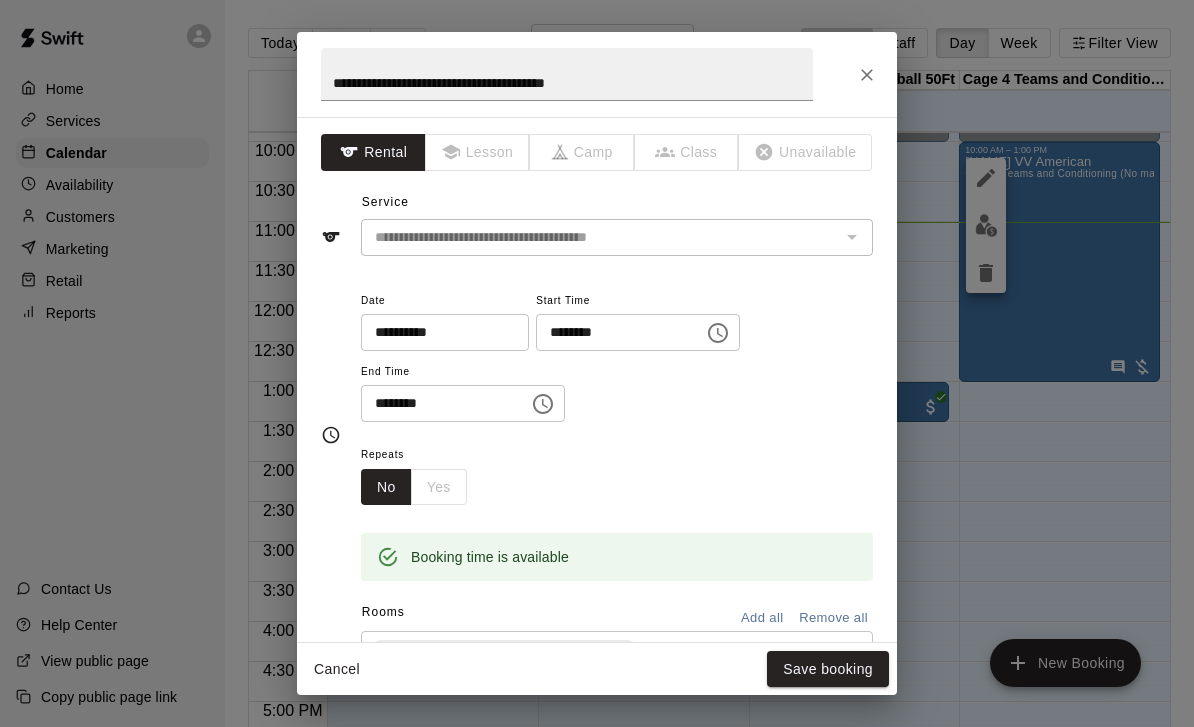 click 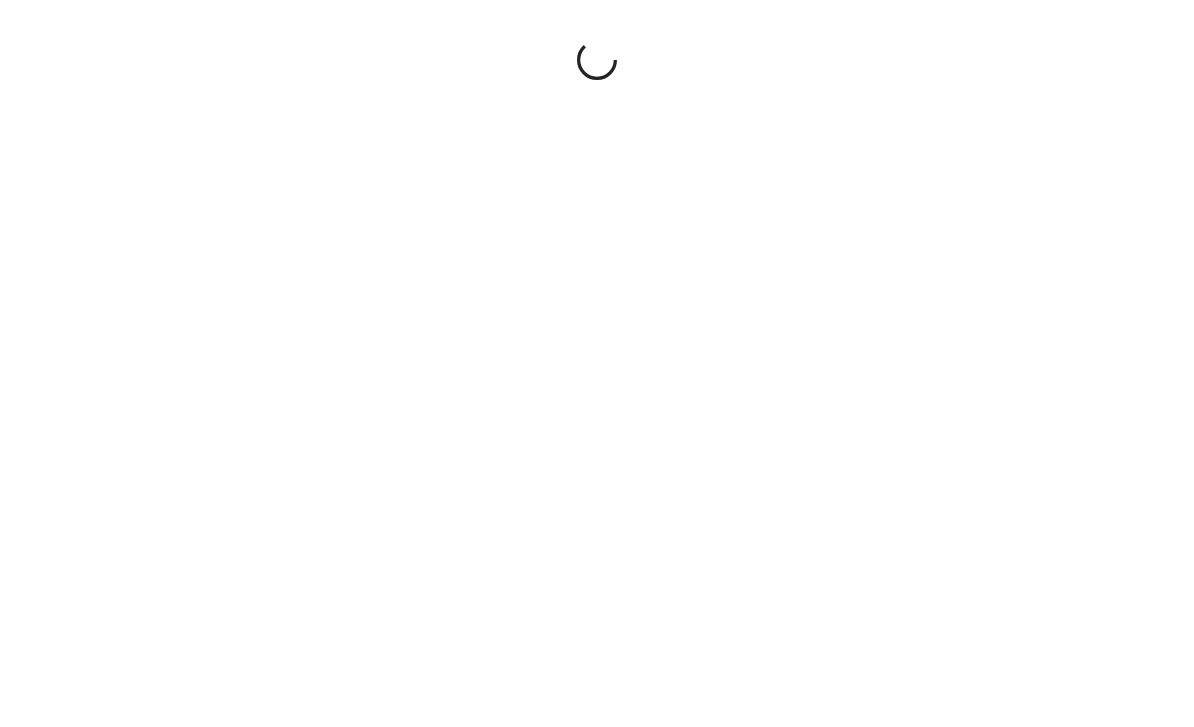 scroll, scrollTop: 0, scrollLeft: 0, axis: both 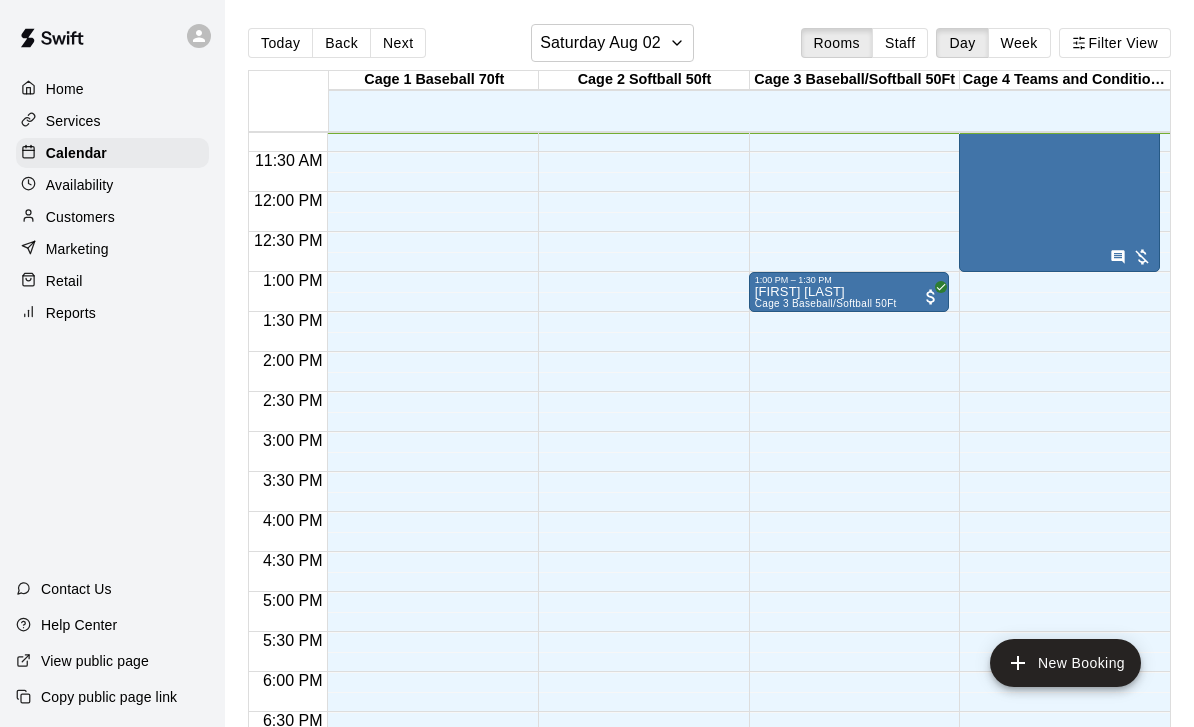 click on "New Booking" at bounding box center [1065, 663] 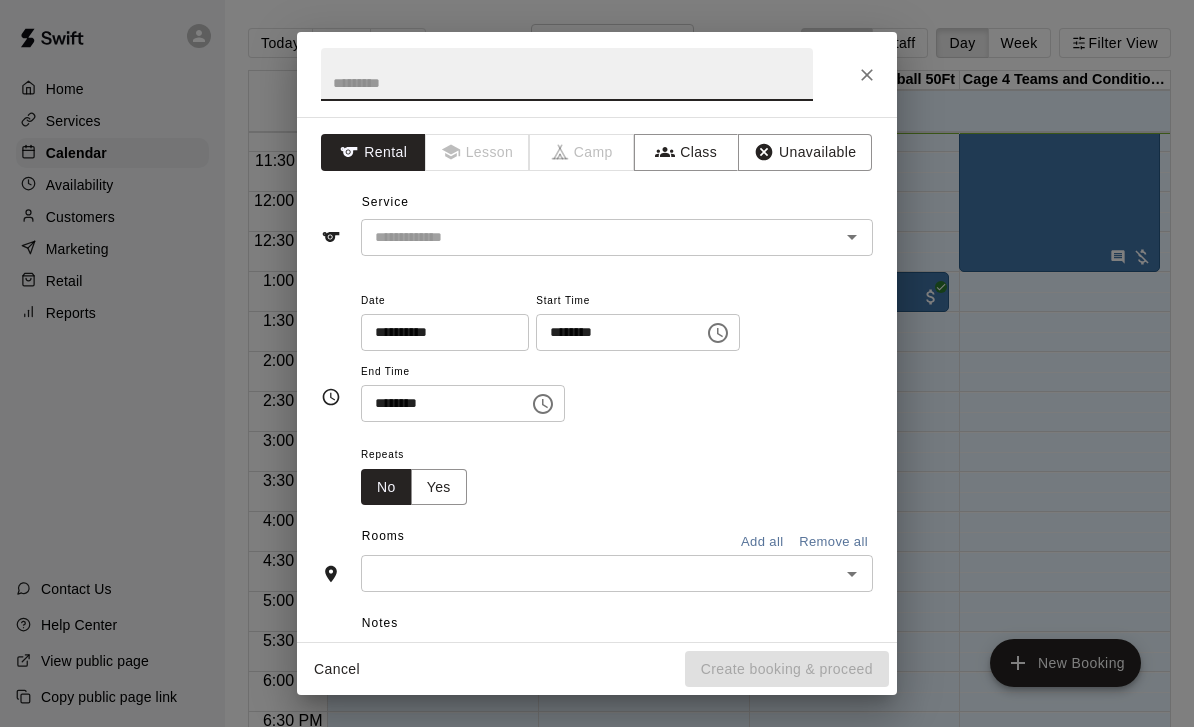 click on "********" at bounding box center [613, 332] 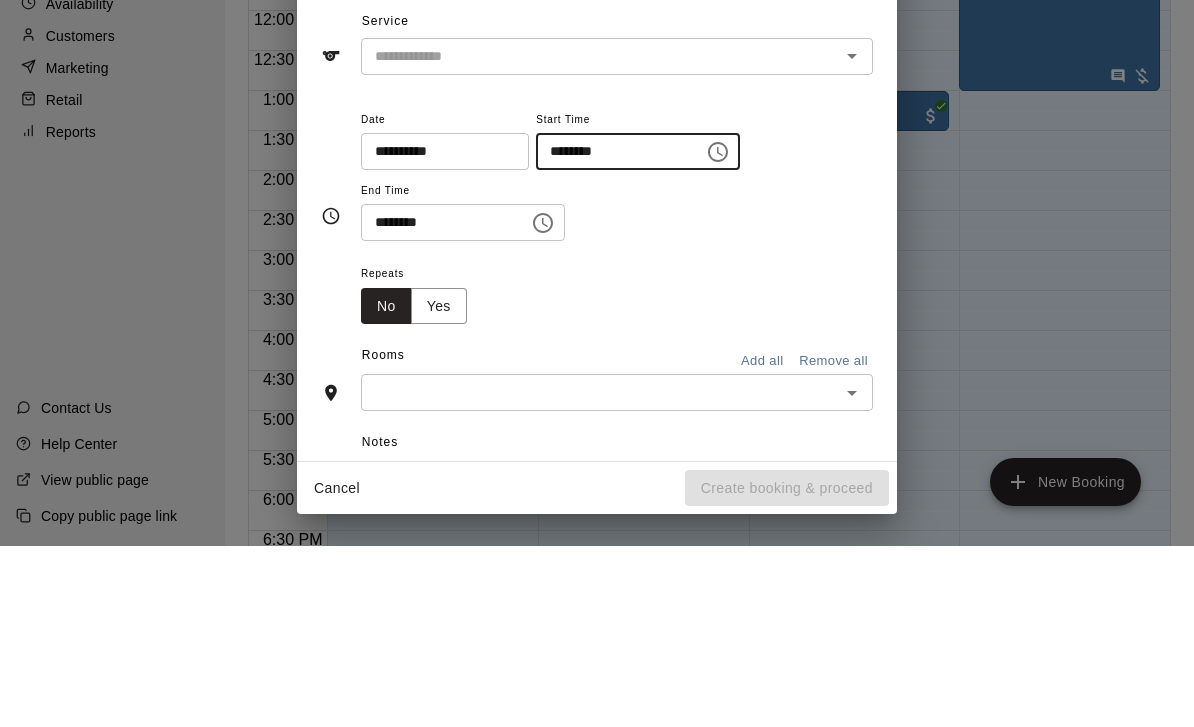 type on "********" 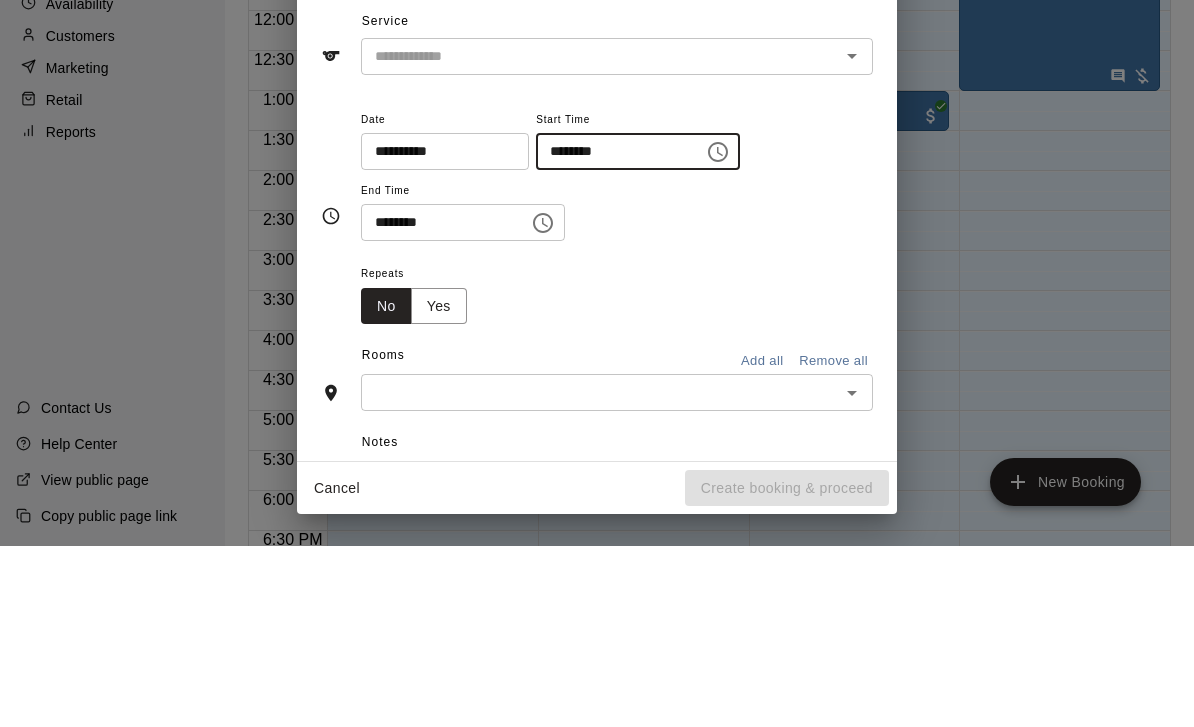 click on "********" at bounding box center [438, 403] 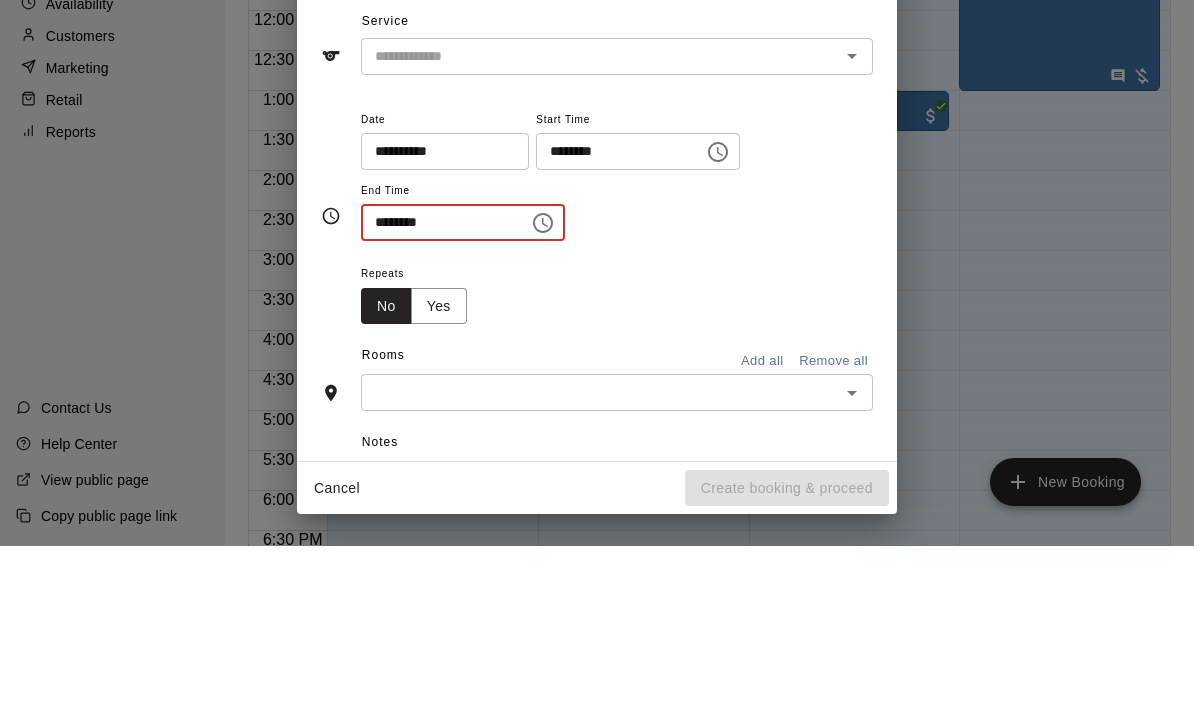 type on "********" 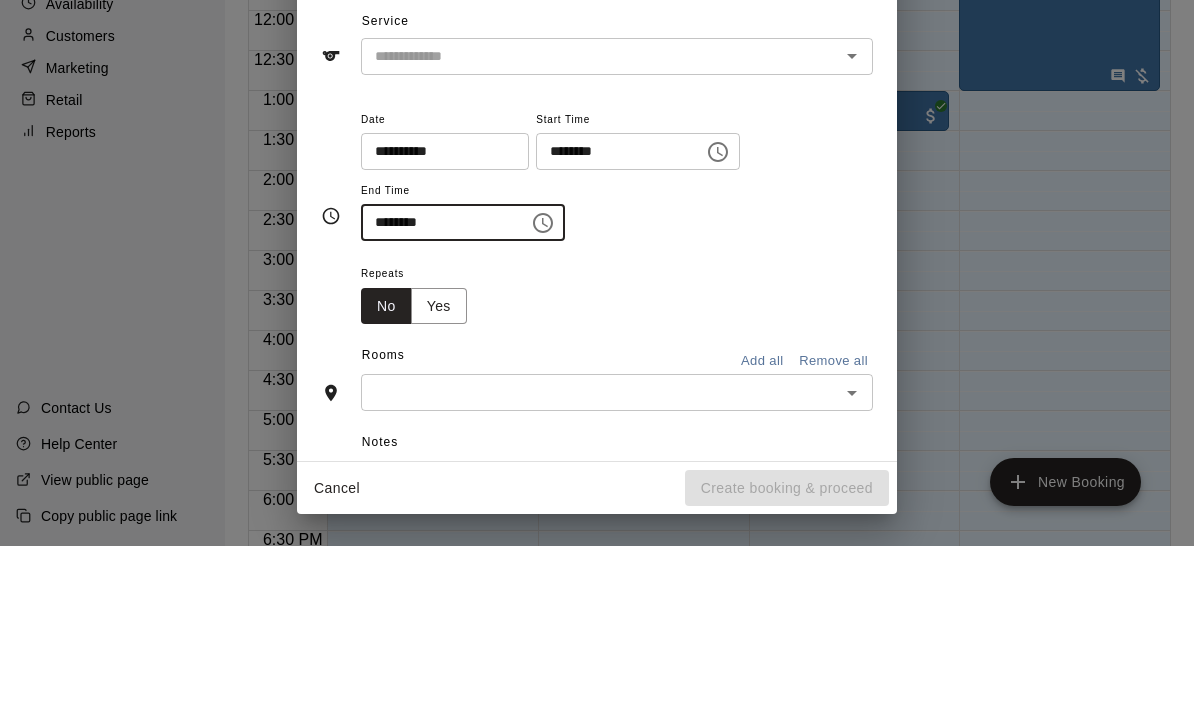 scroll, scrollTop: 96, scrollLeft: 0, axis: vertical 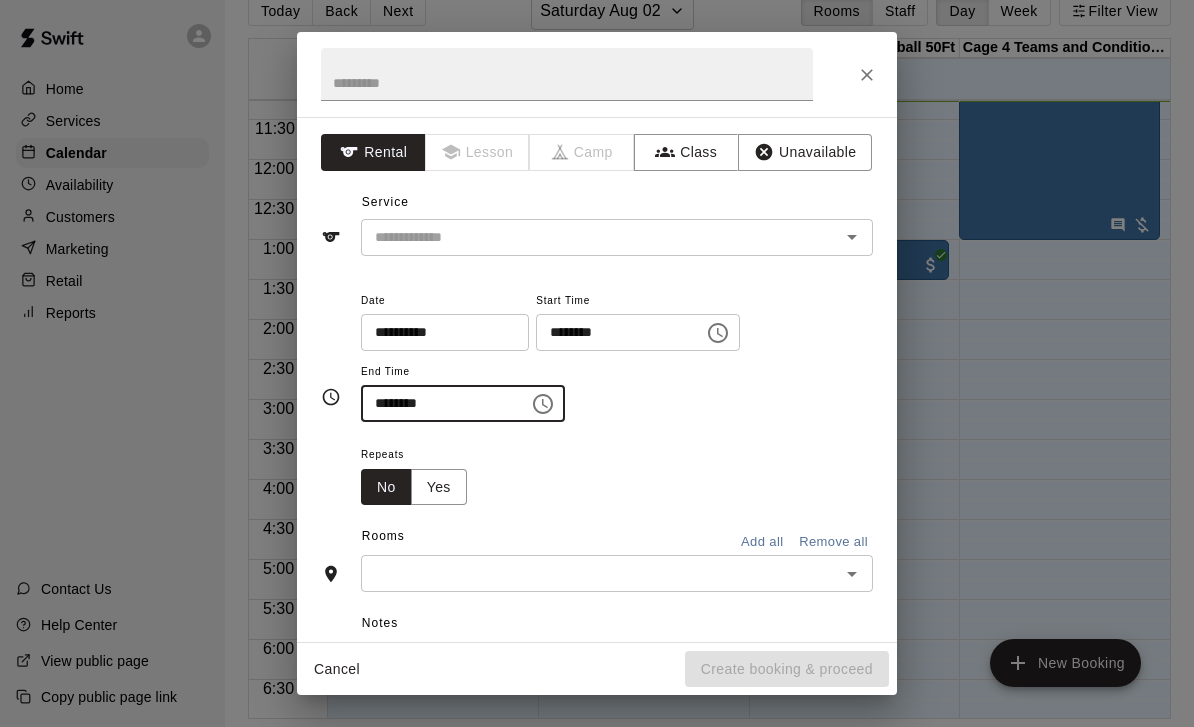 click at bounding box center [587, 237] 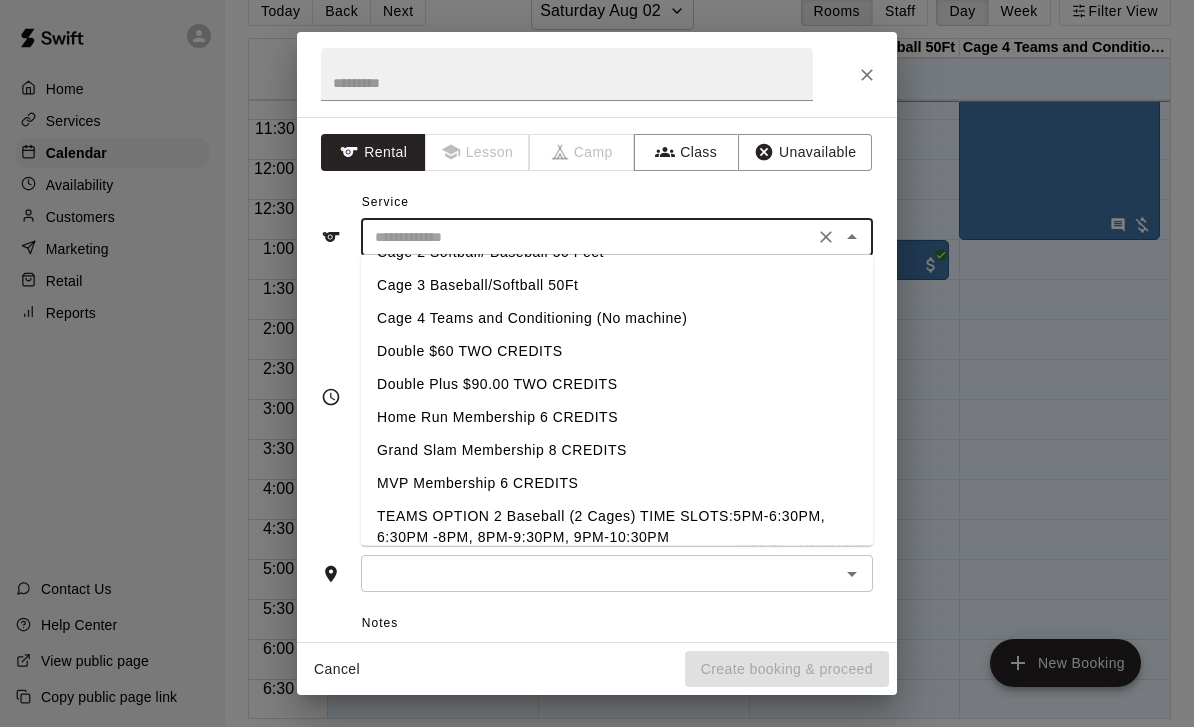scroll, scrollTop: 94, scrollLeft: 0, axis: vertical 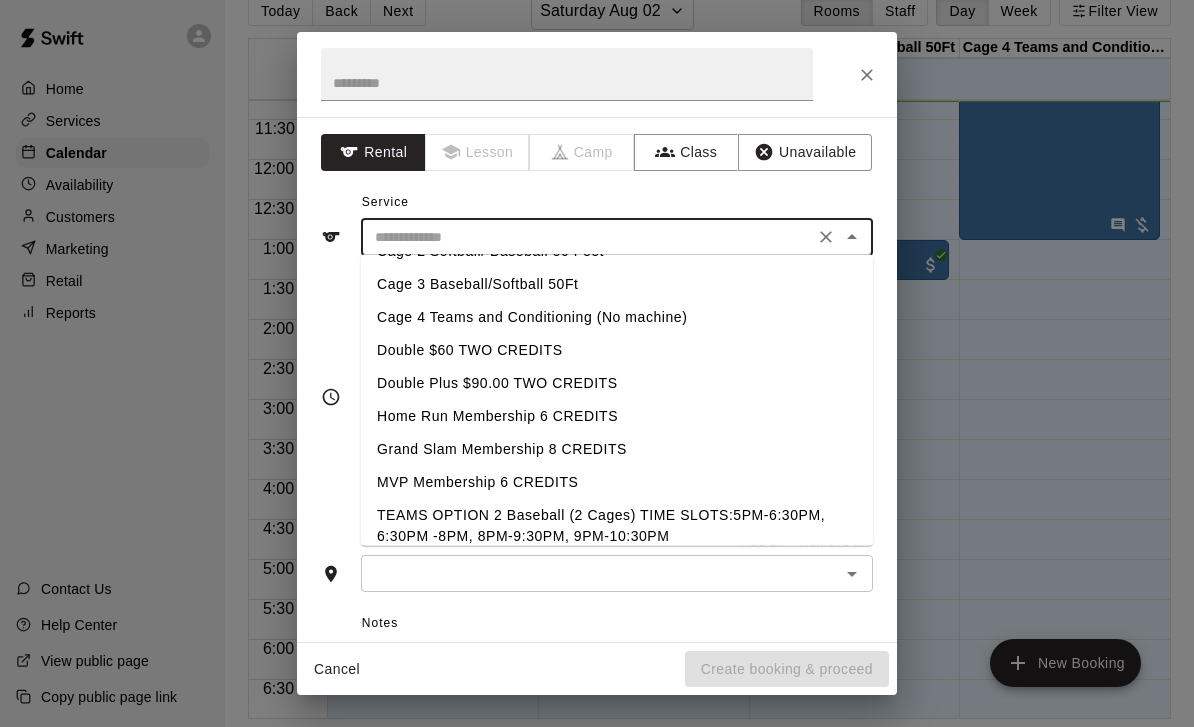 click on "Cage 3 Baseball/Softball 50Ft" at bounding box center [617, 284] 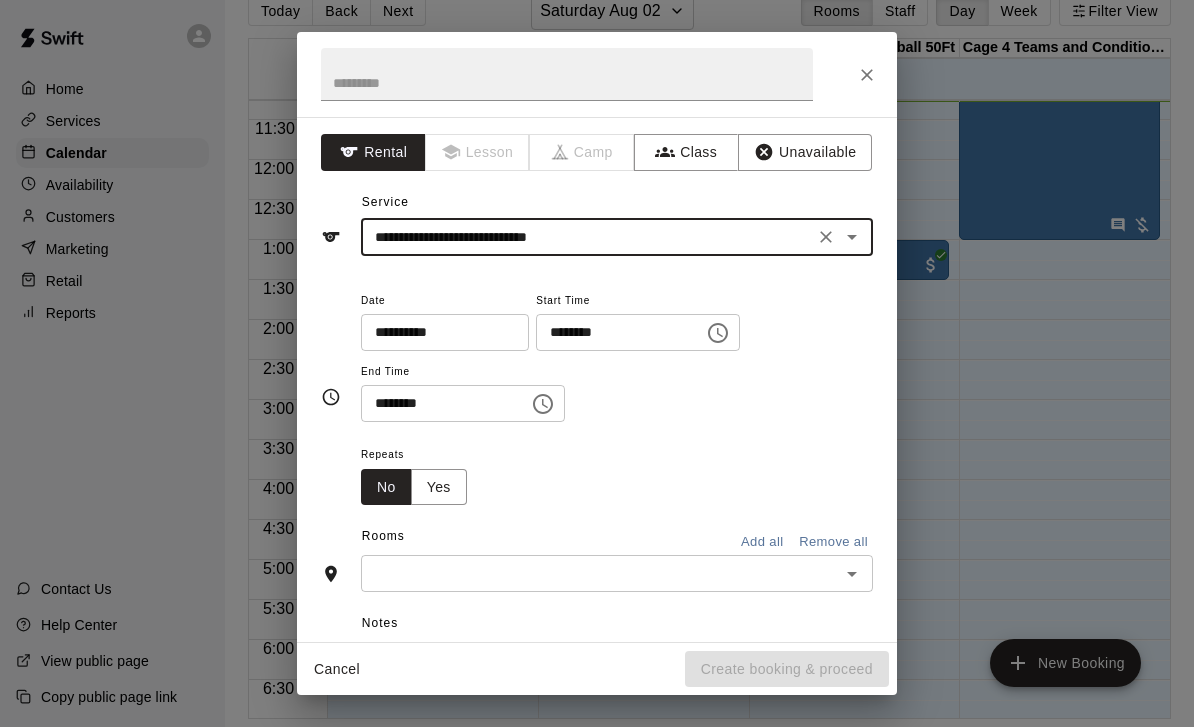 click on "​" at bounding box center [617, 573] 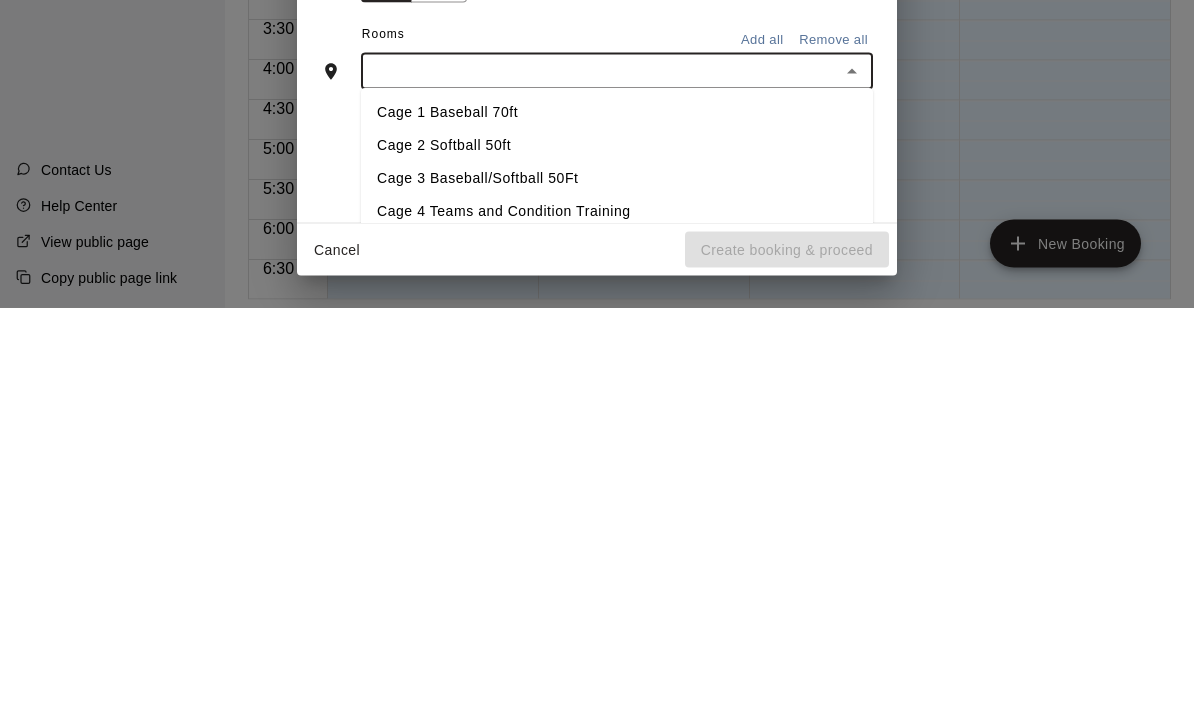 scroll, scrollTop: 90, scrollLeft: 0, axis: vertical 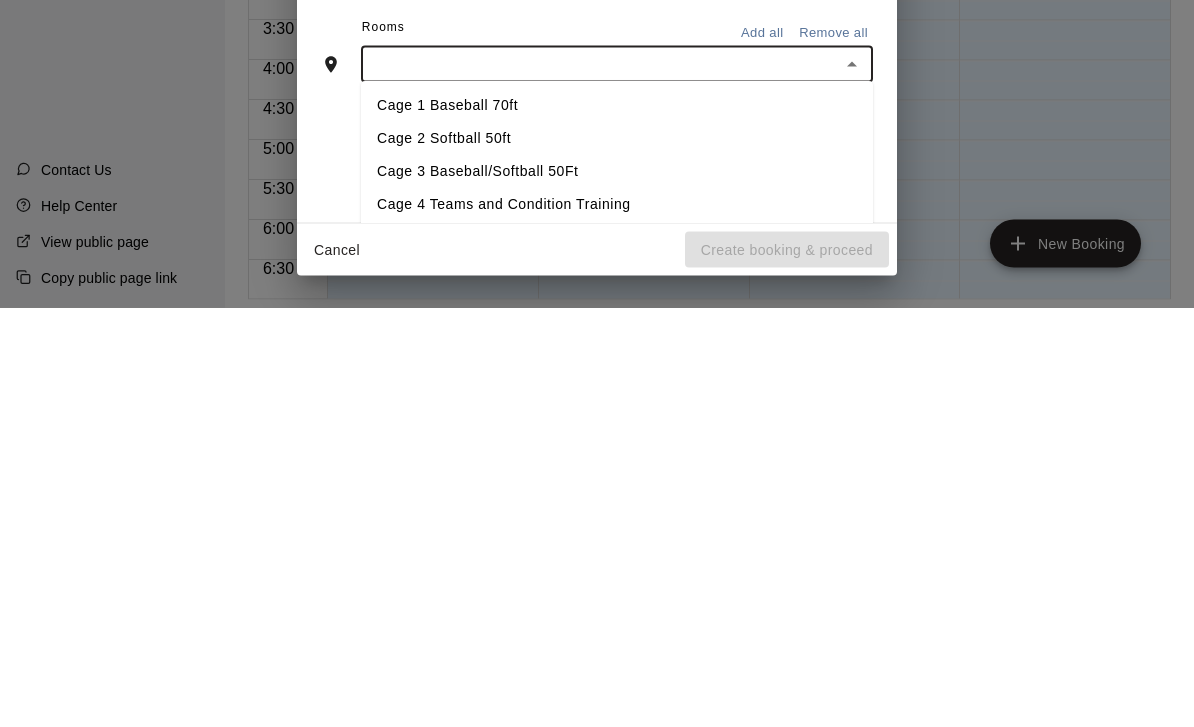 click on "Cage 3 Baseball/Softball 50Ft" at bounding box center [617, 591] 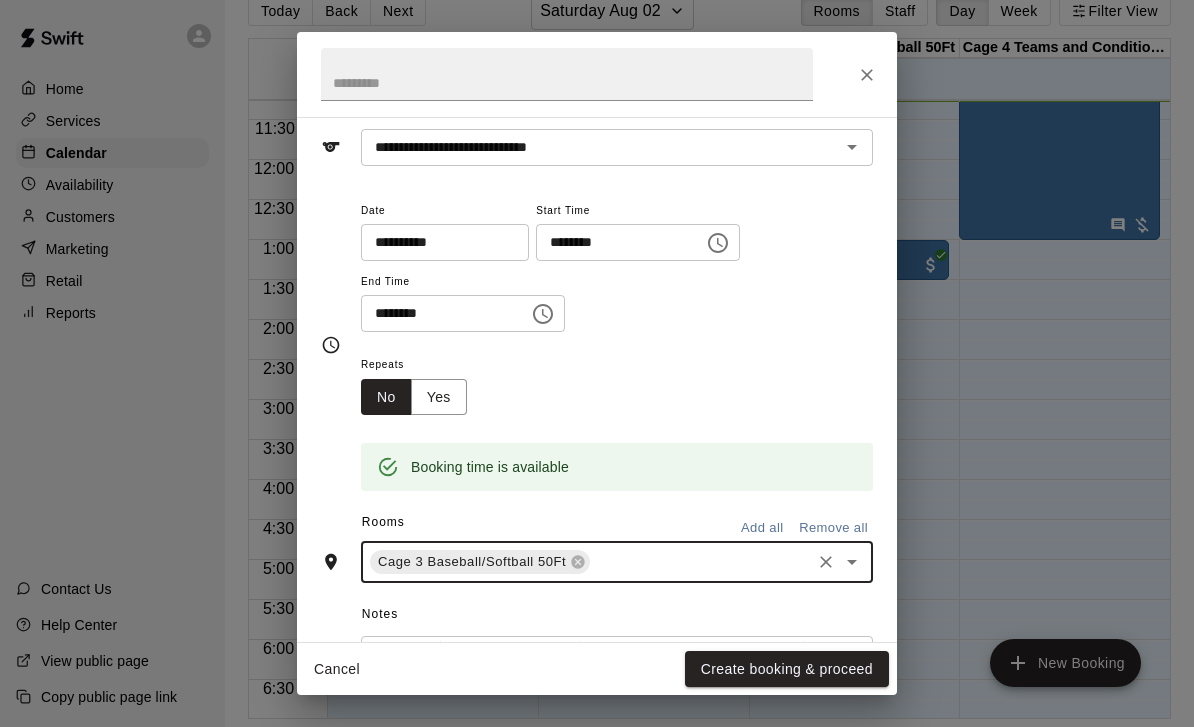 click on "Create booking & proceed" at bounding box center [787, 669] 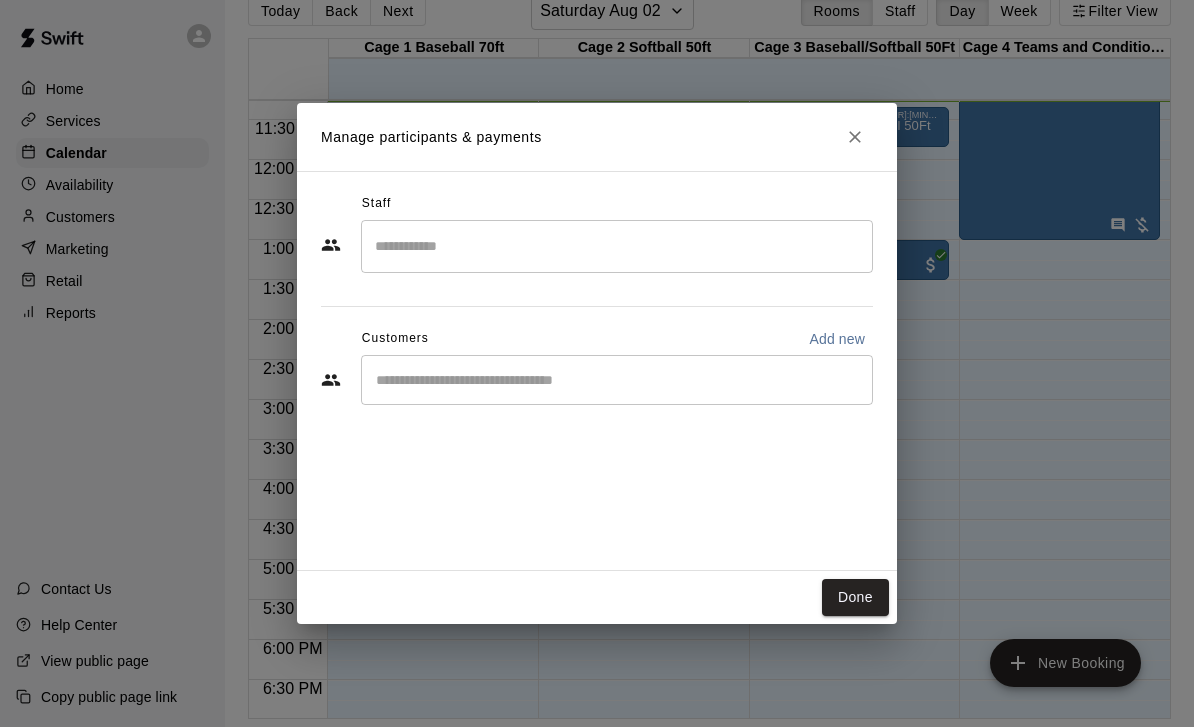 click on "Add new" at bounding box center (837, 339) 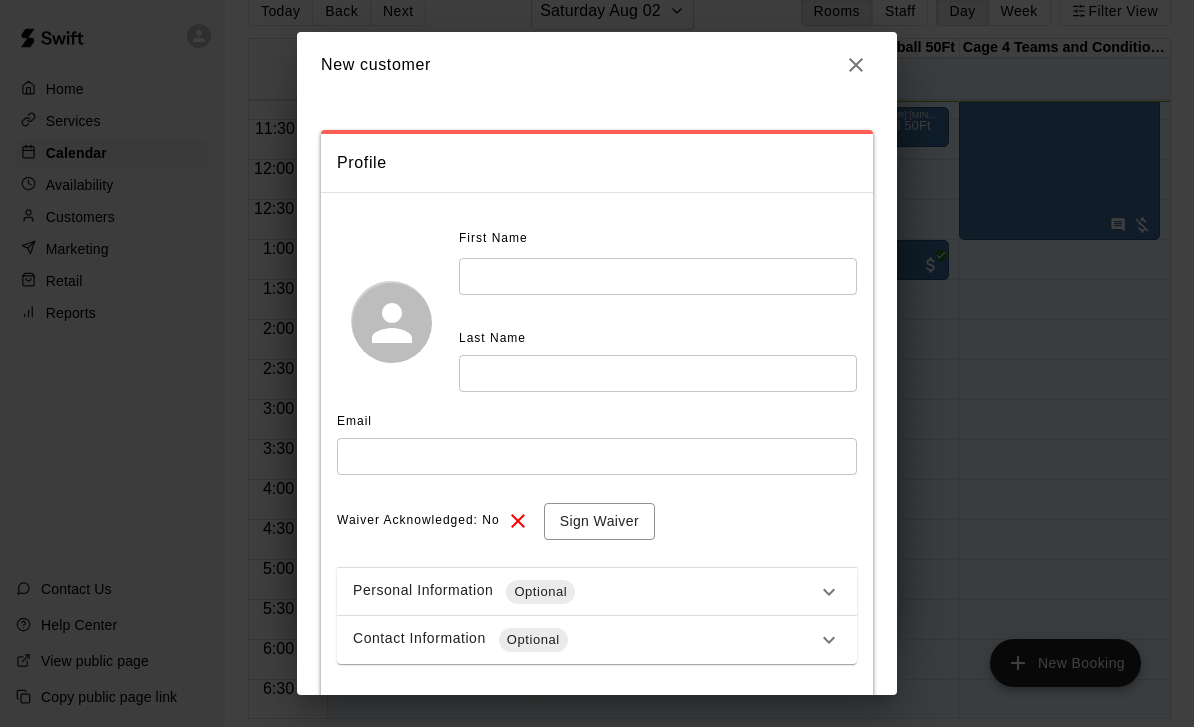 click 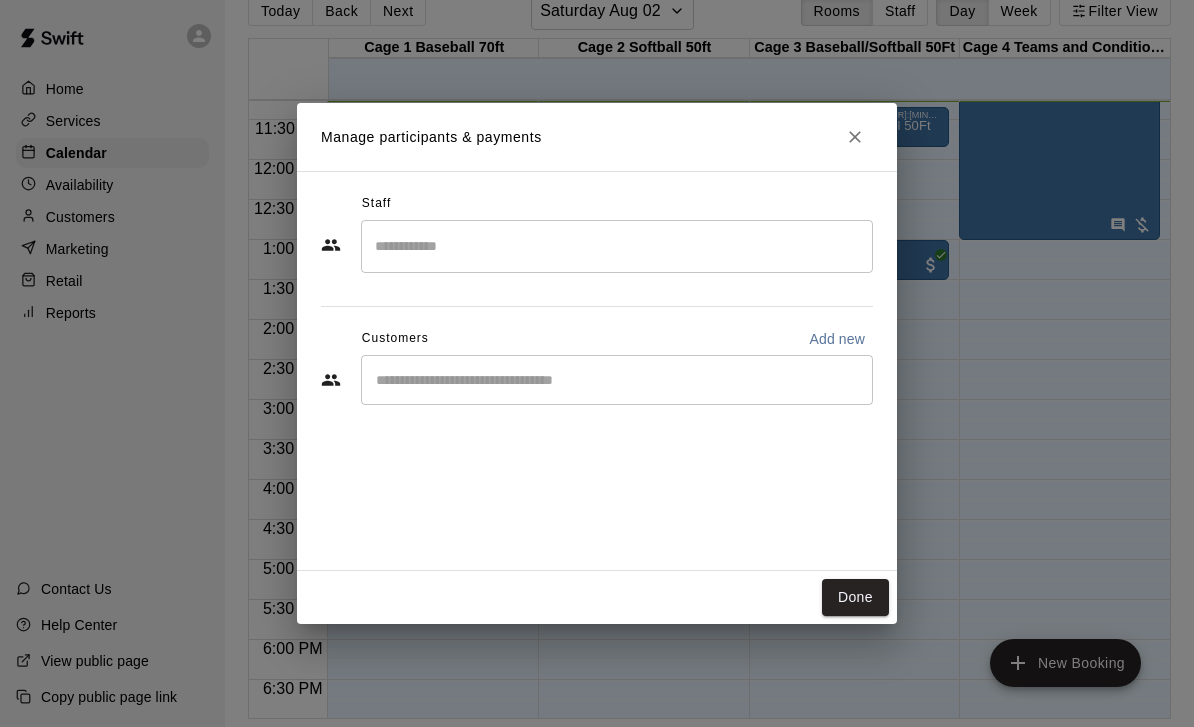 click at bounding box center (617, 380) 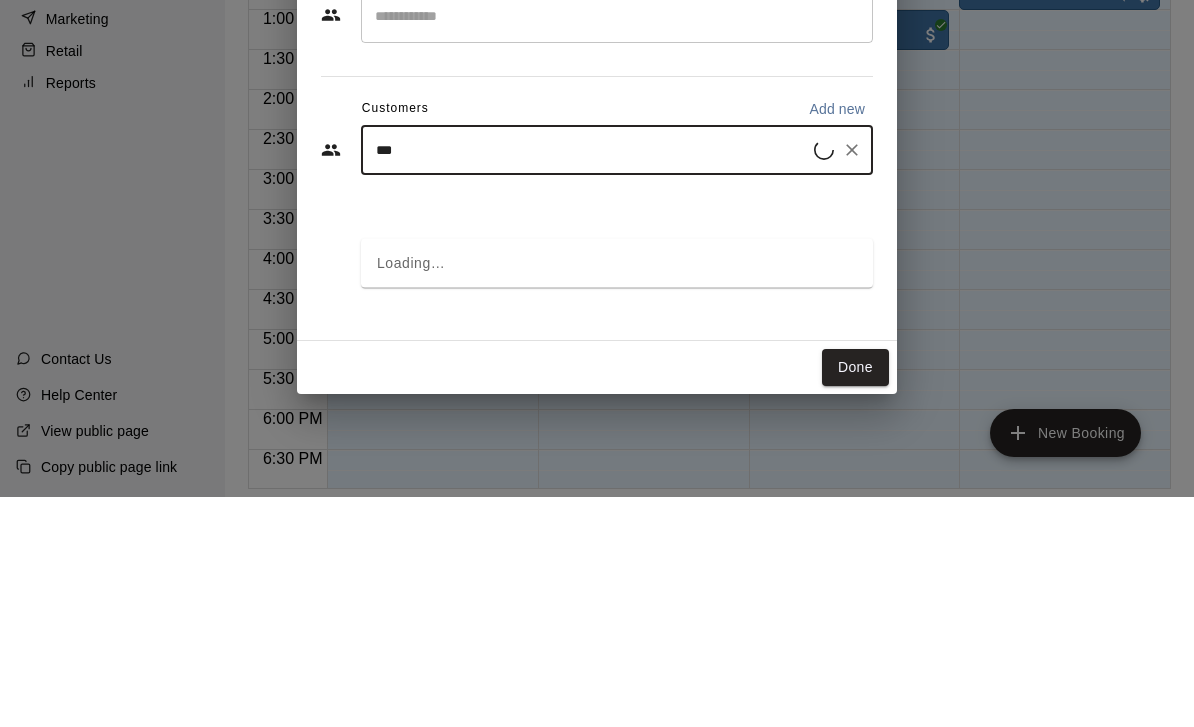 type on "****" 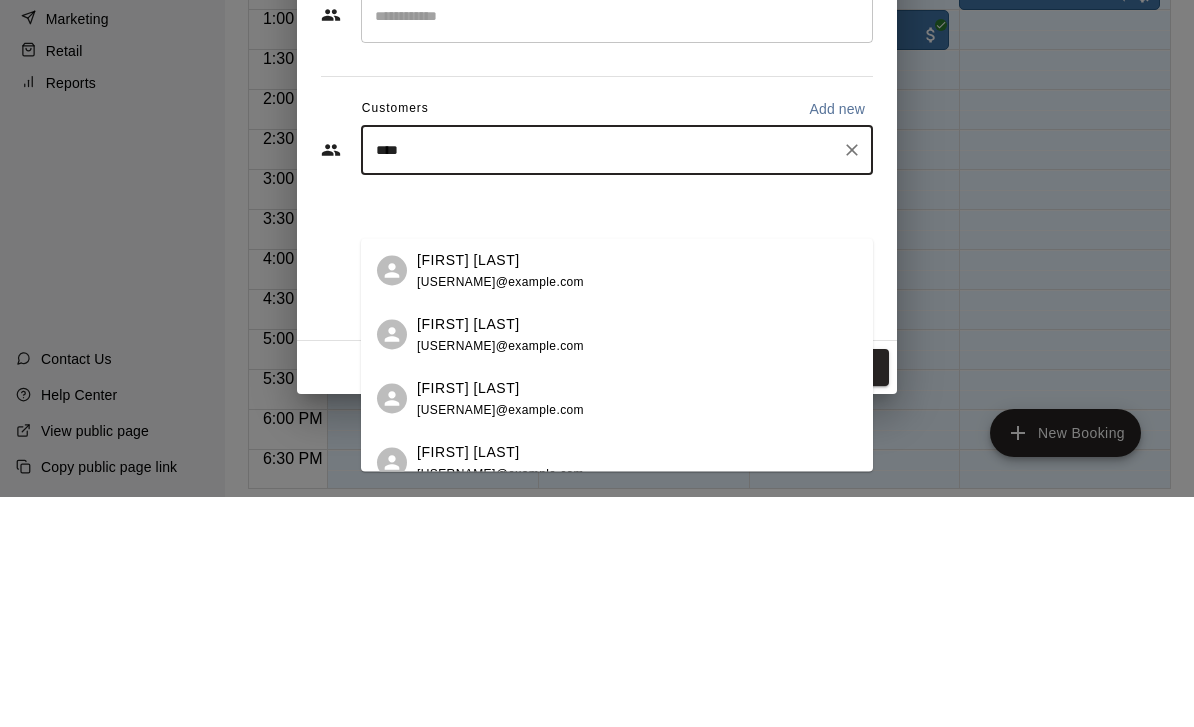 click on "silva3092@sbcglobal.net" at bounding box center [500, 511] 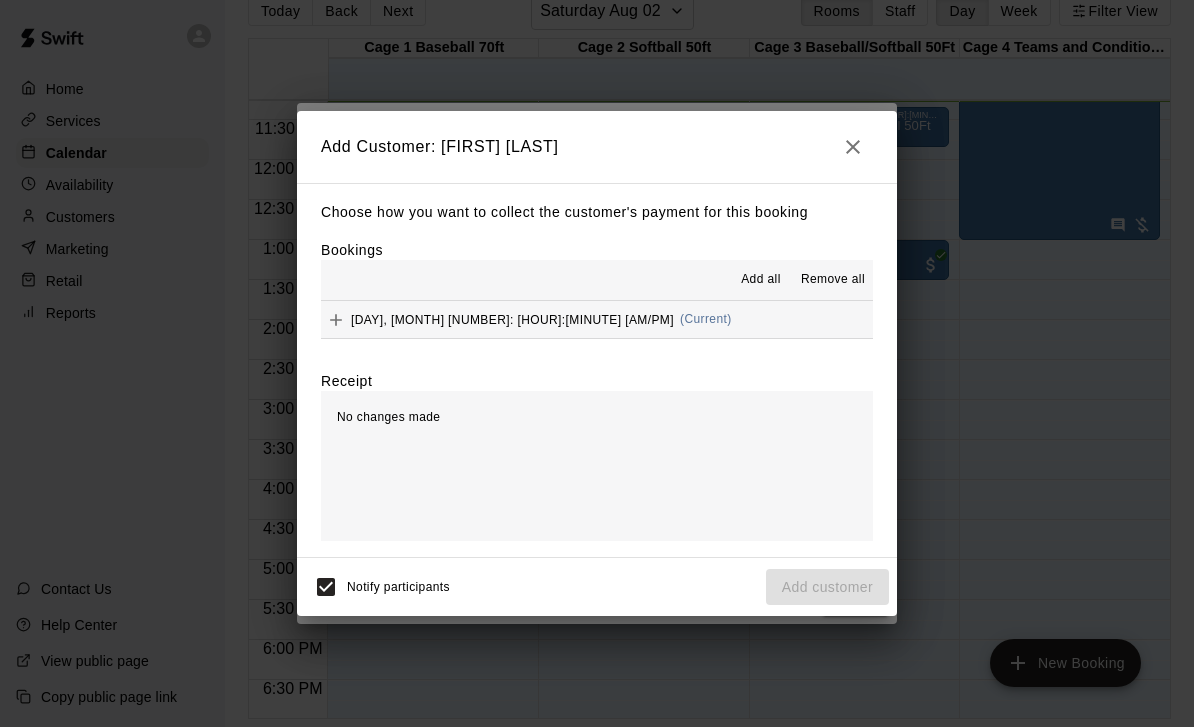 click on "Saturday, August 02: 11:20 AM (Current)" at bounding box center (597, 319) 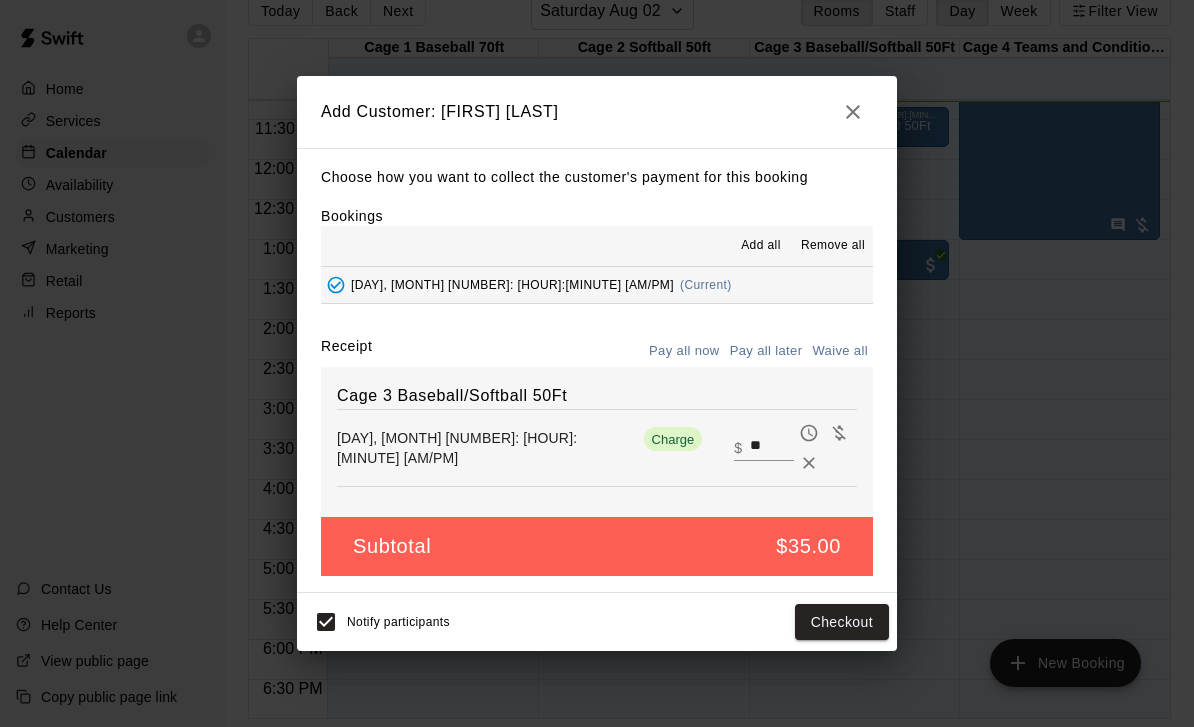 click on "**" at bounding box center [772, 448] 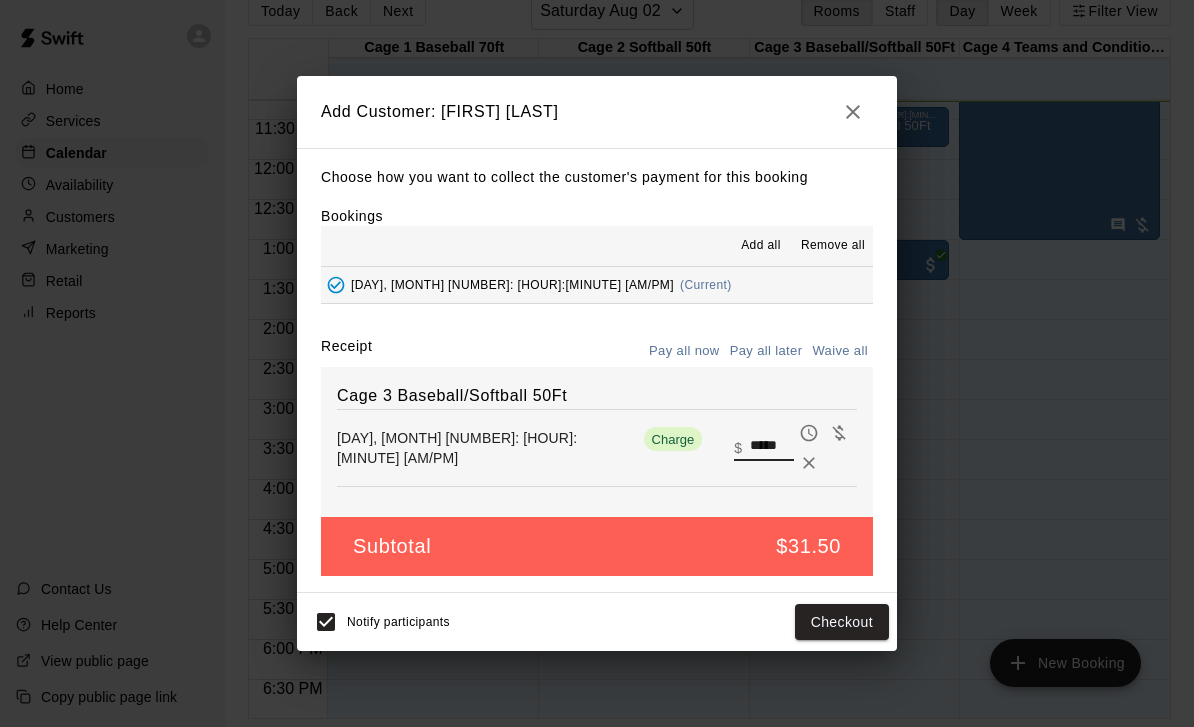 type on "*****" 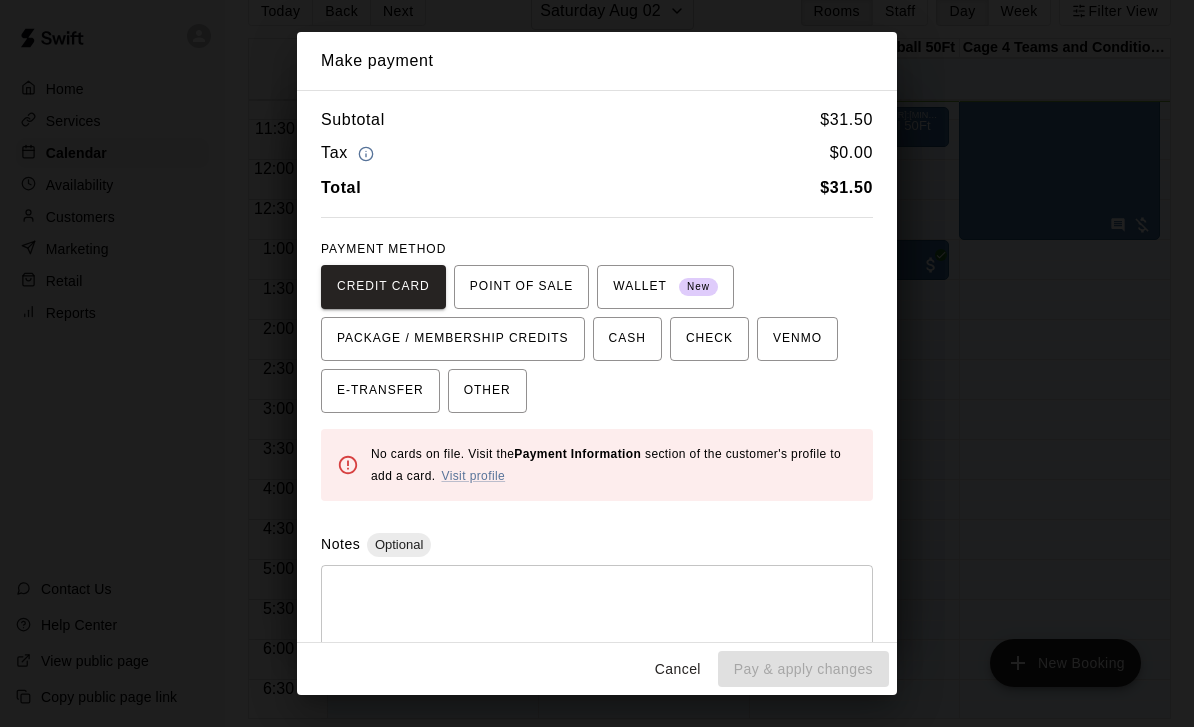 click on "E-TRANSFER" at bounding box center [380, 391] 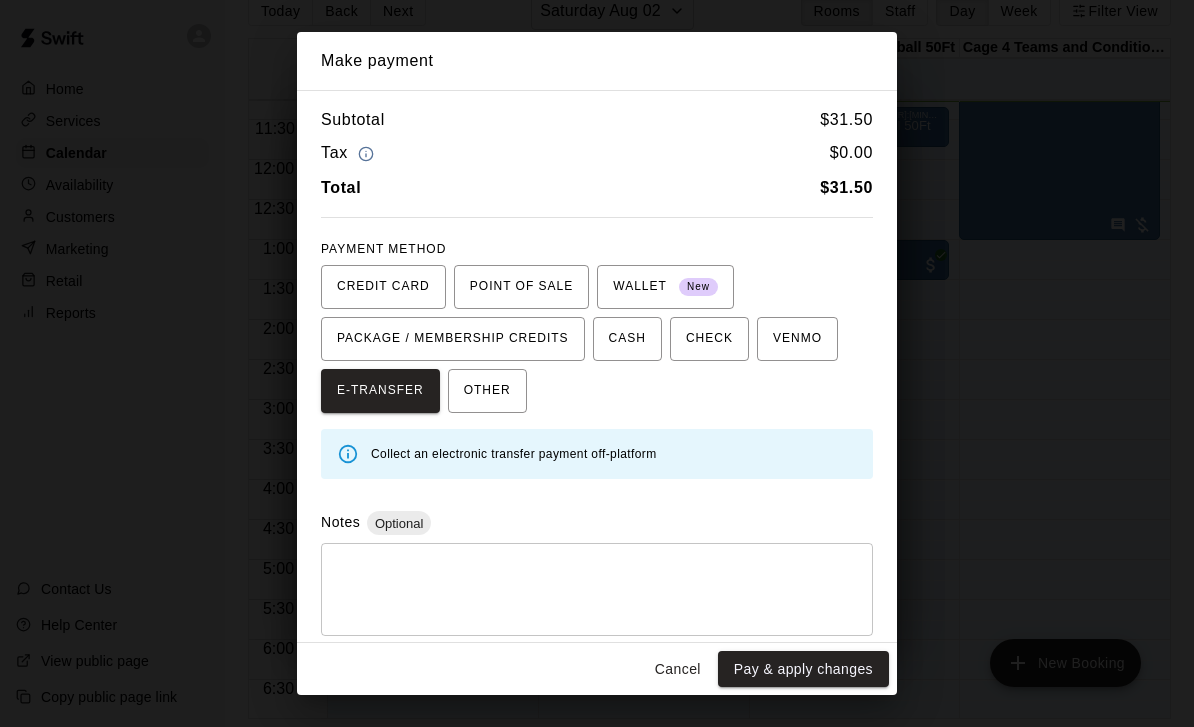 click on "OTHER" at bounding box center [487, 391] 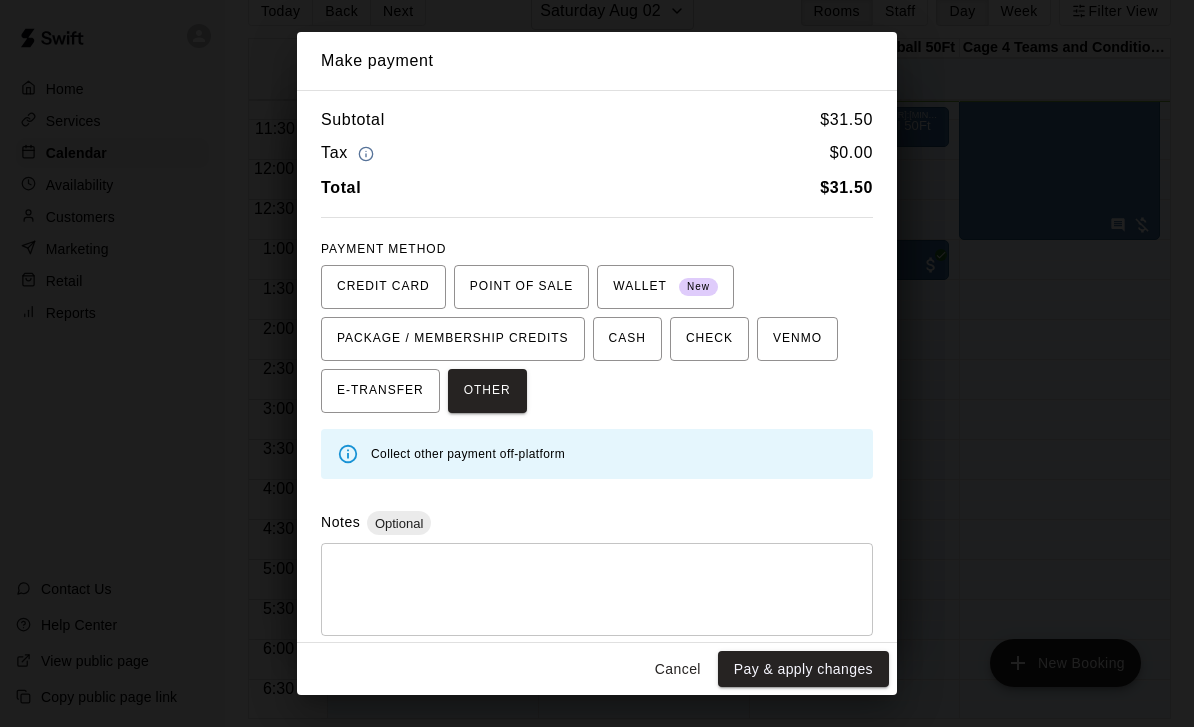 click on "Pay & apply changes" at bounding box center (803, 669) 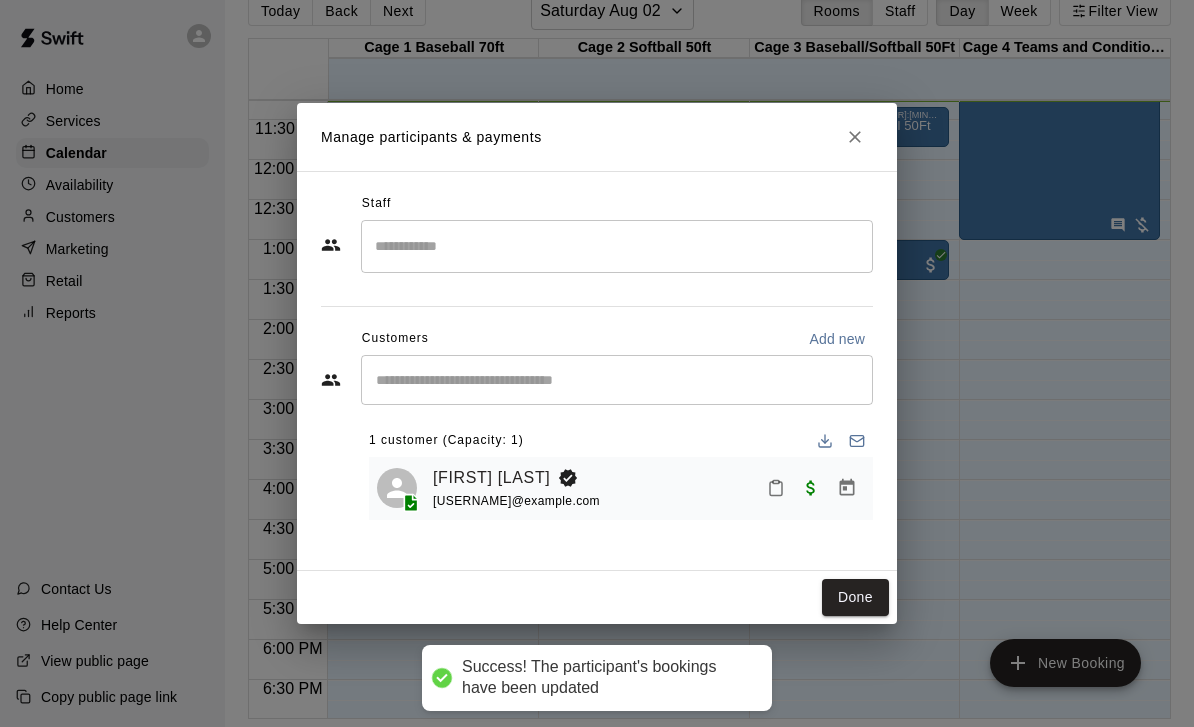 click on "Done" at bounding box center [855, 597] 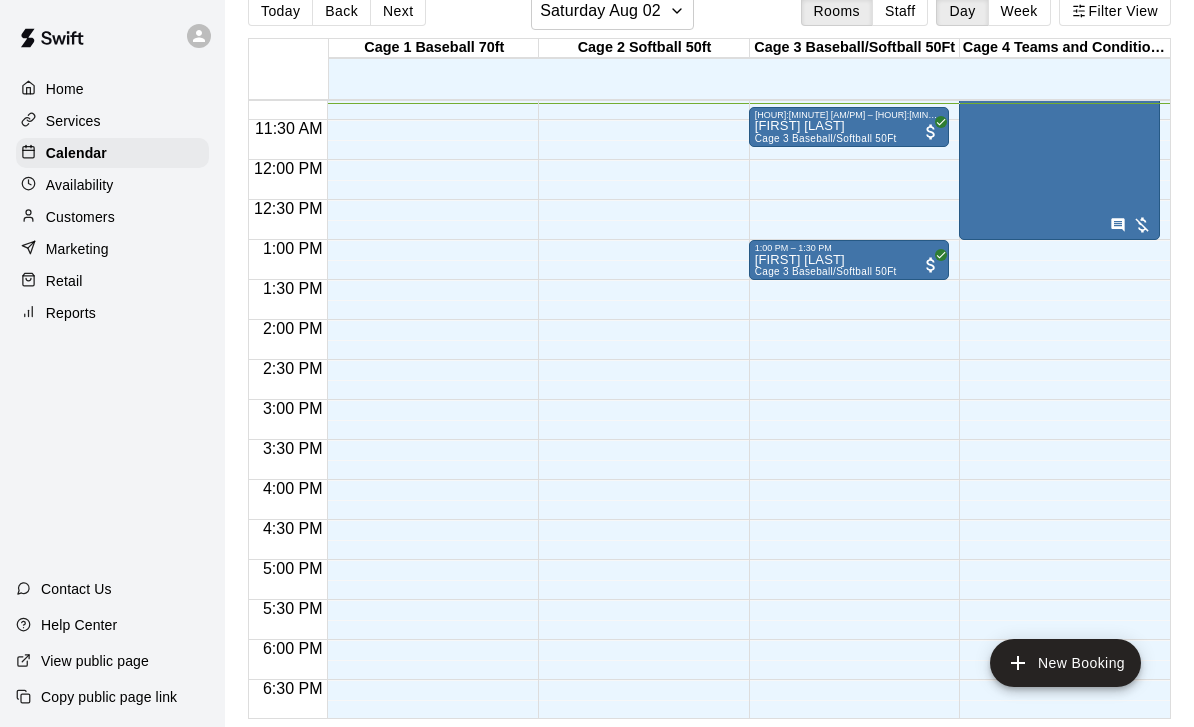 scroll, scrollTop: 0, scrollLeft: 0, axis: both 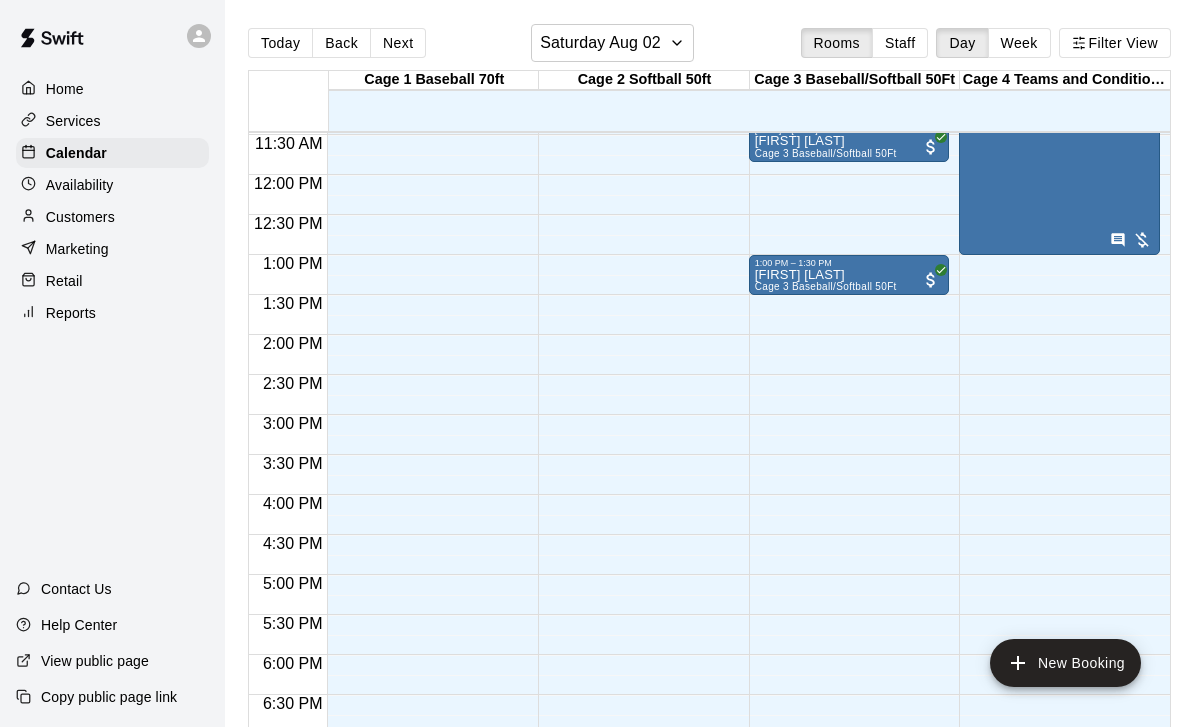 click on "Samuel Silva Cage 3 Baseball/Softball 50Ft" at bounding box center (826, 498) 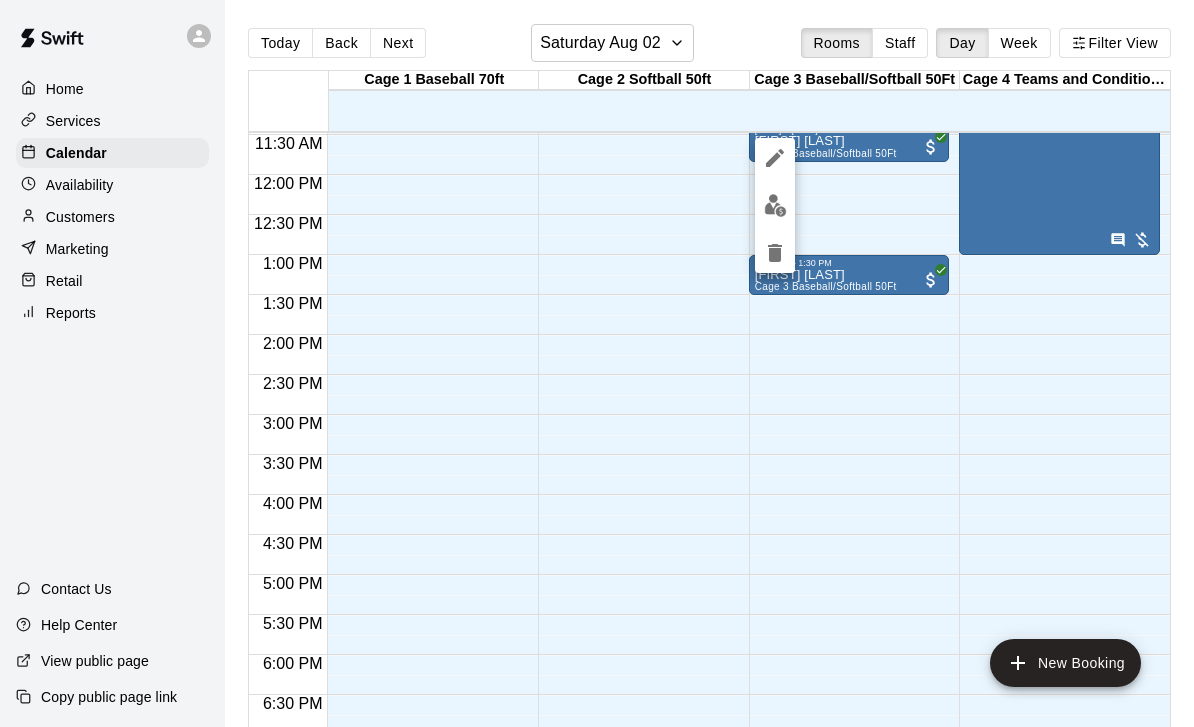 click 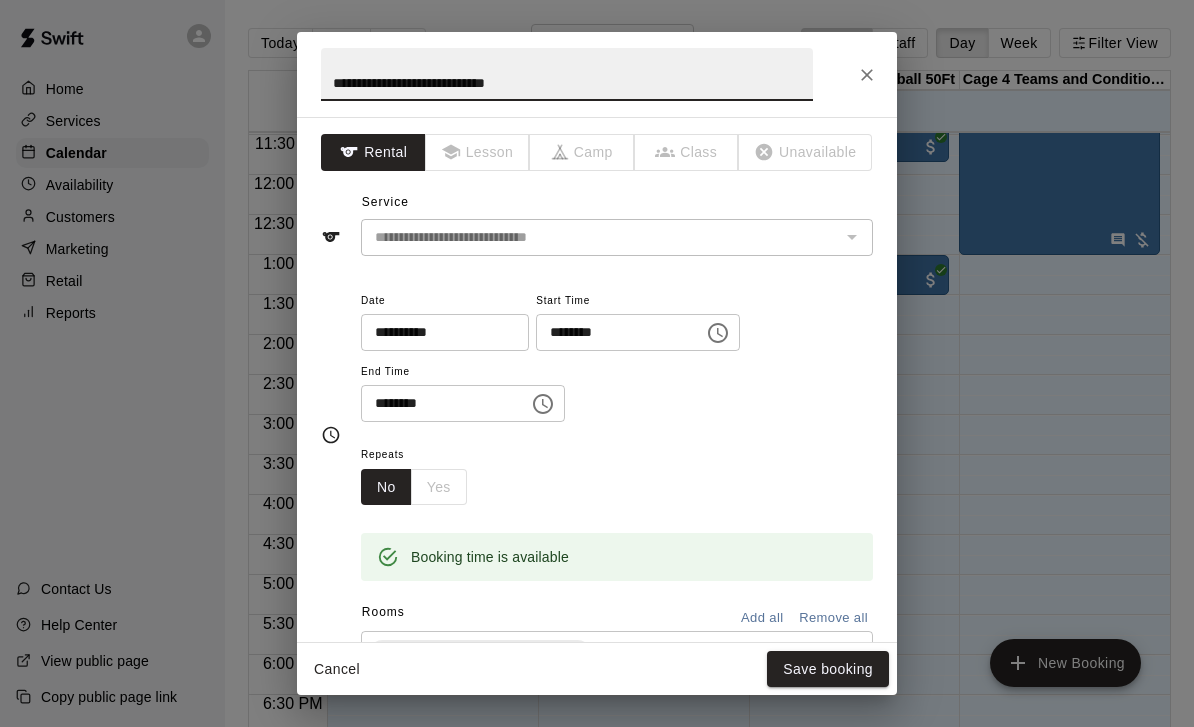 click on "********" at bounding box center (613, 332) 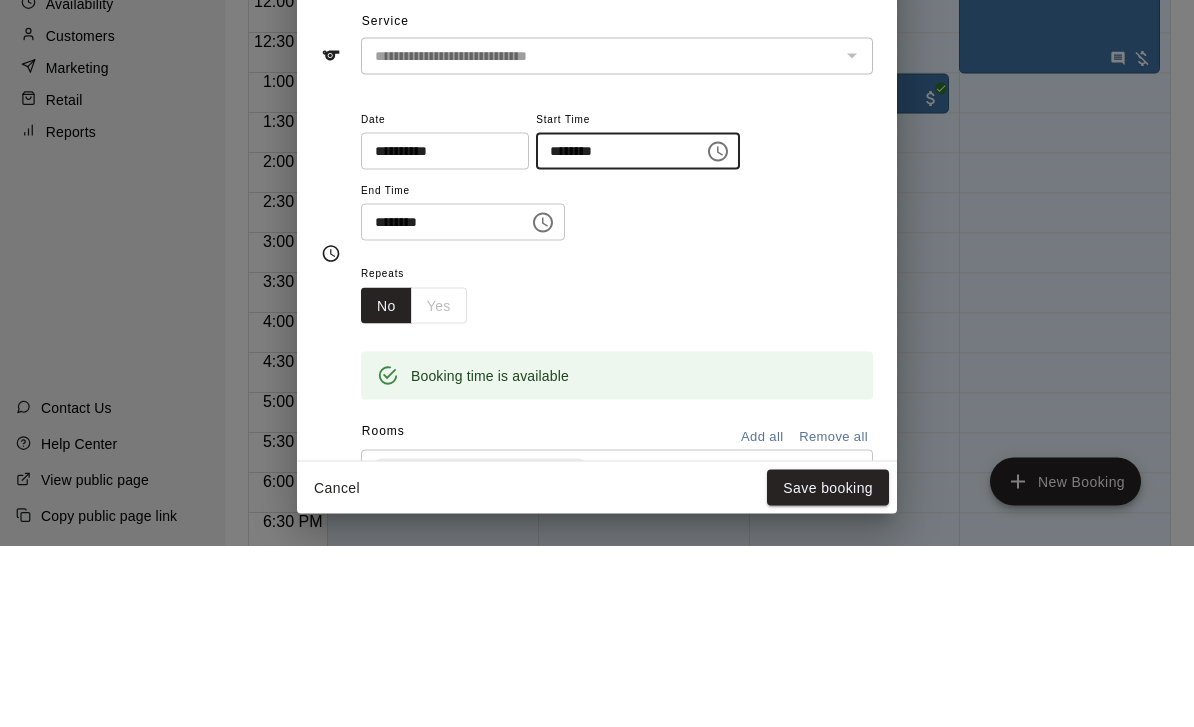 click on "********" at bounding box center [613, 332] 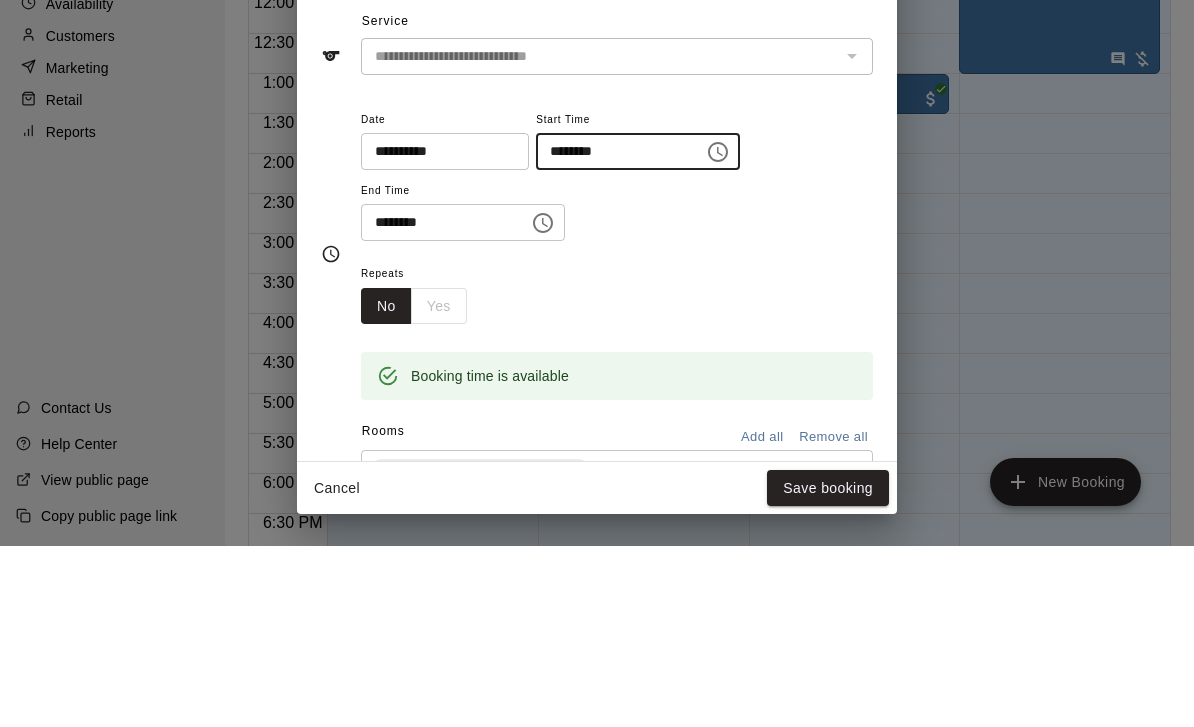 type on "********" 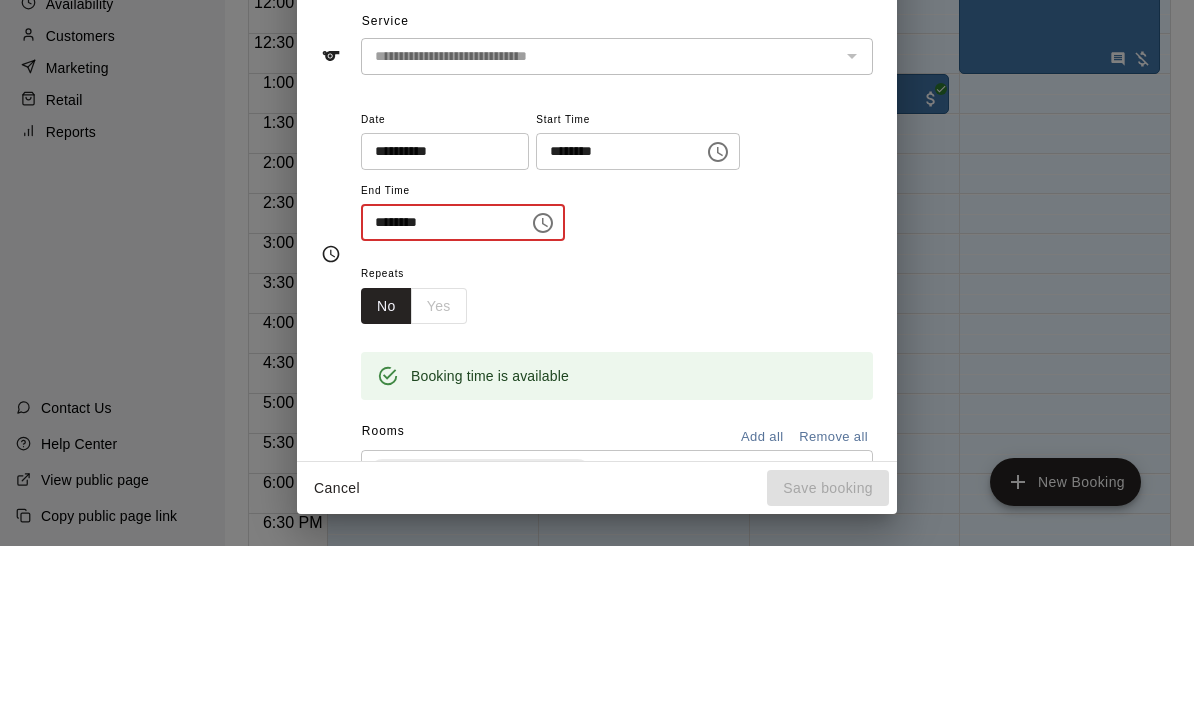 click on "********" at bounding box center (438, 403) 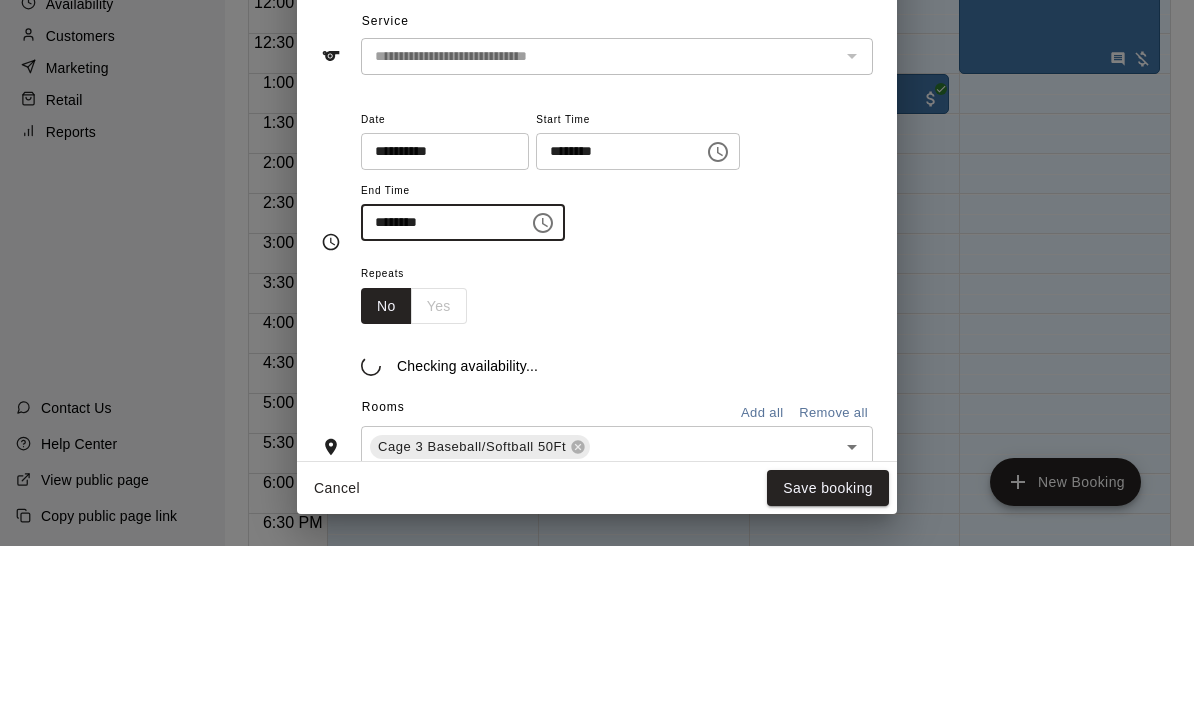 type on "********" 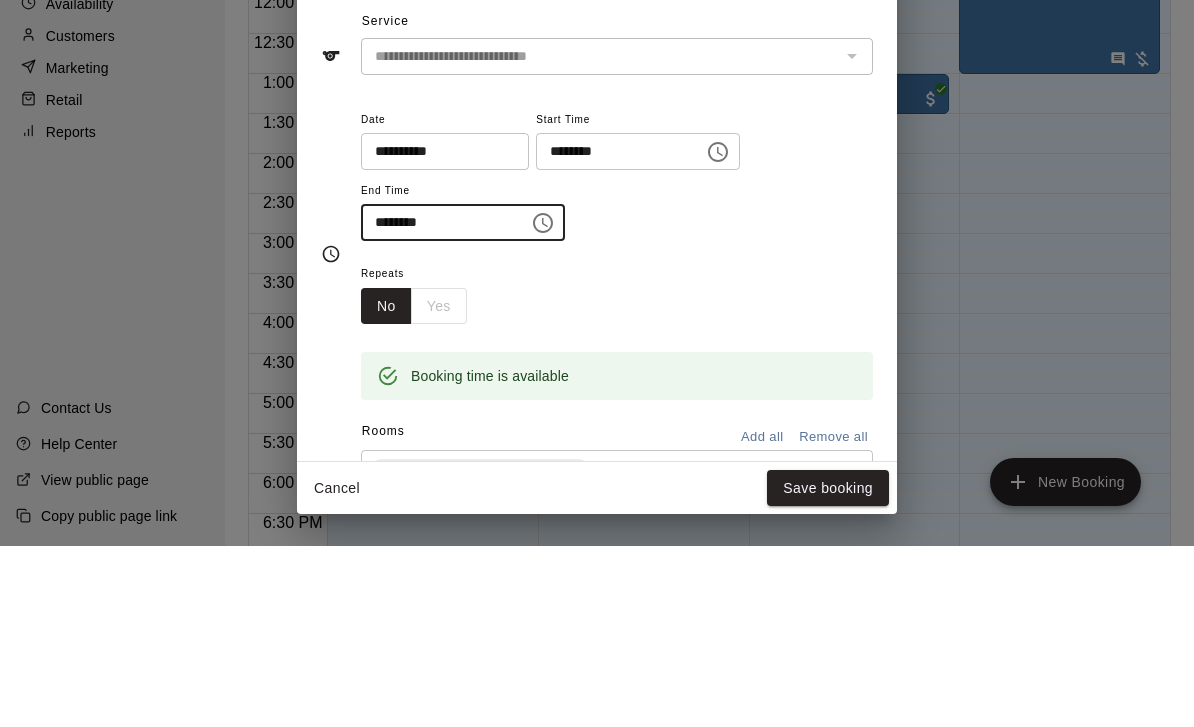 scroll, scrollTop: 96, scrollLeft: 0, axis: vertical 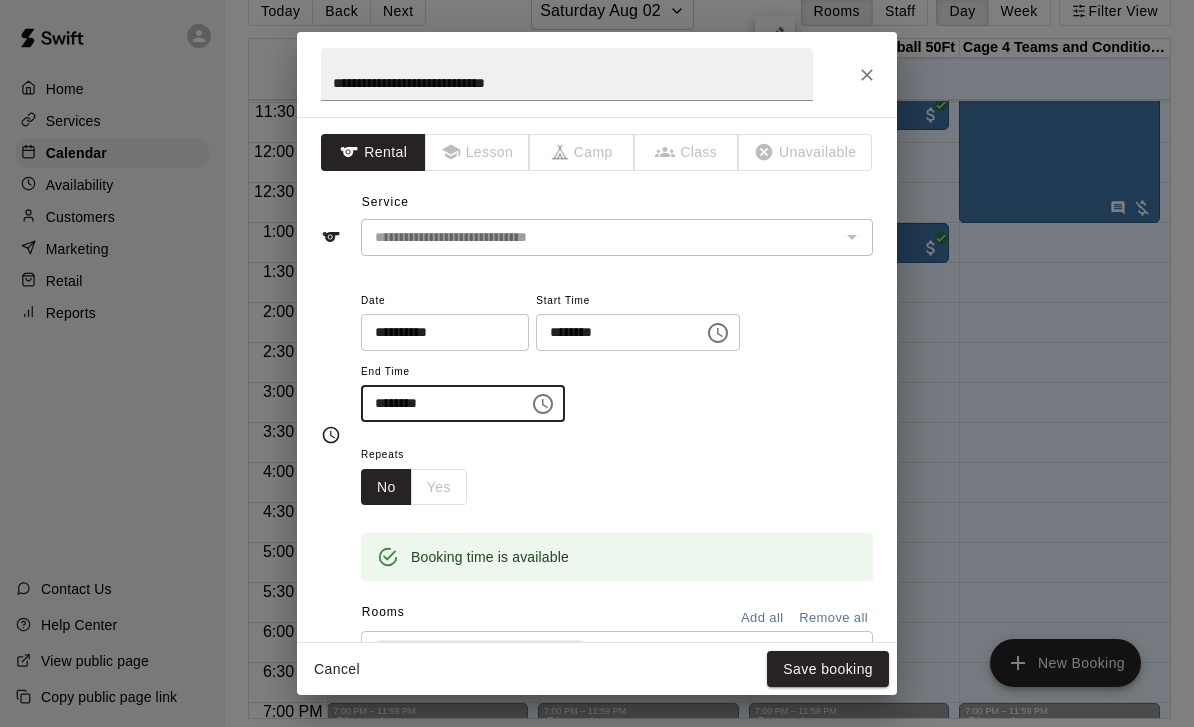 click on "Save booking" at bounding box center [828, 669] 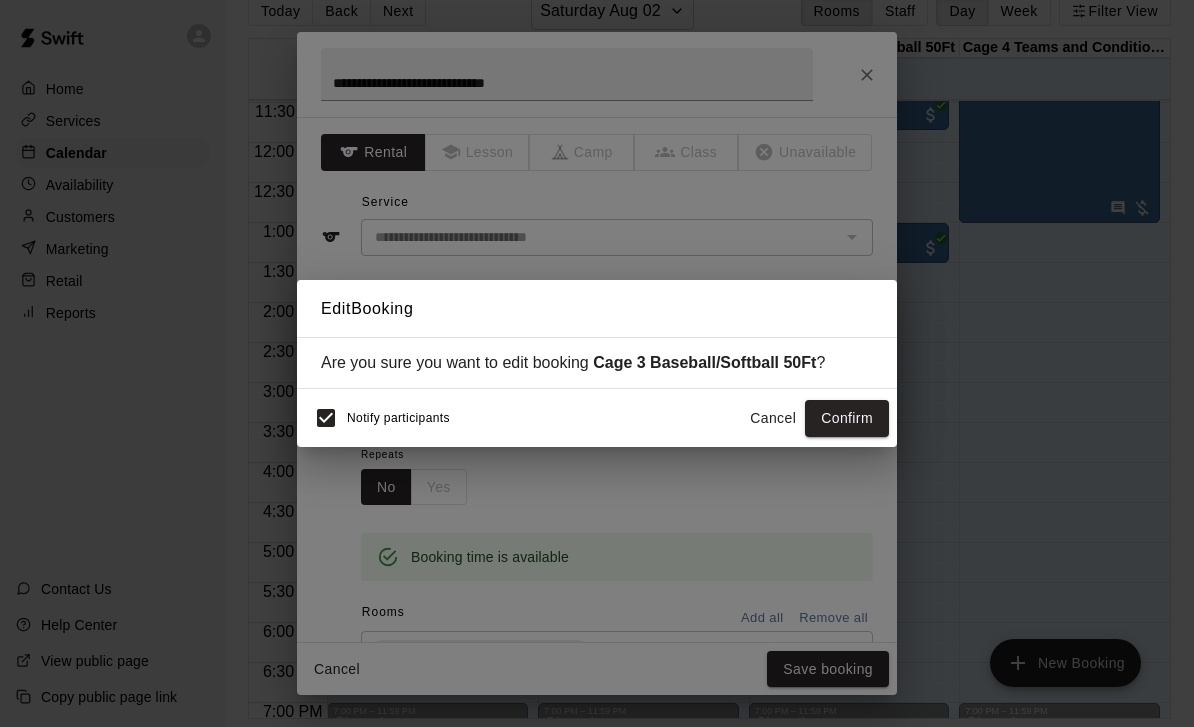 click on "Confirm" at bounding box center [847, 418] 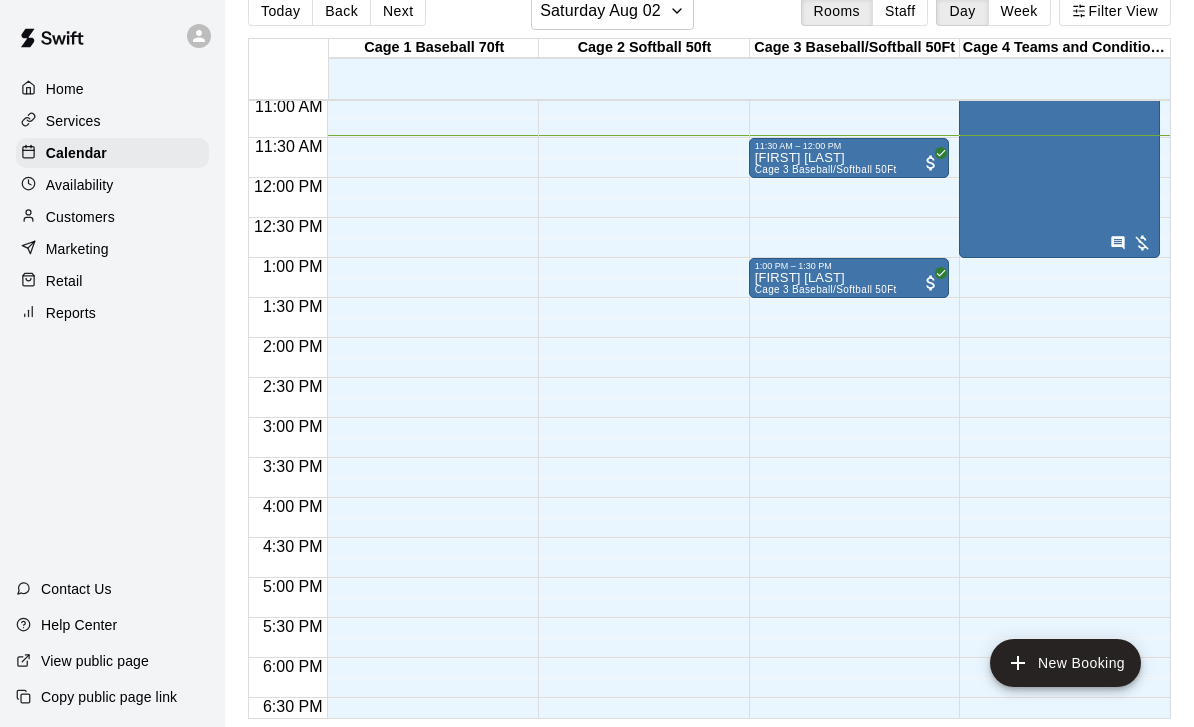 scroll, scrollTop: 881, scrollLeft: 0, axis: vertical 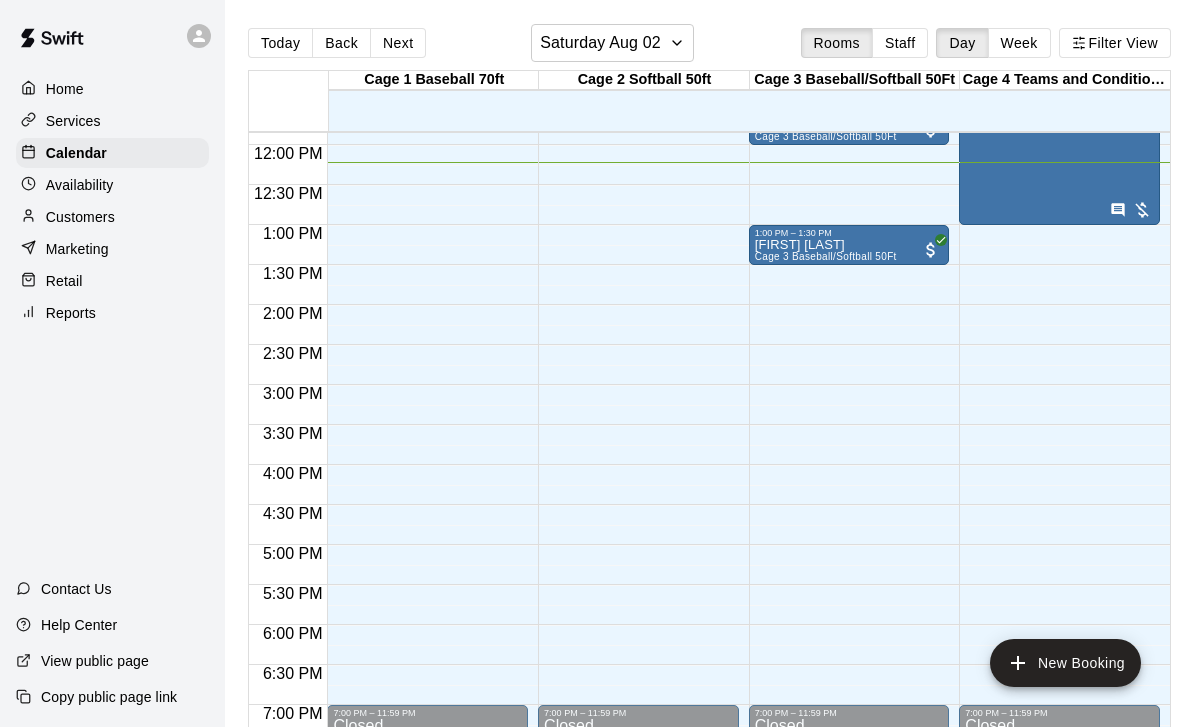 click on "New Booking" at bounding box center [1065, 663] 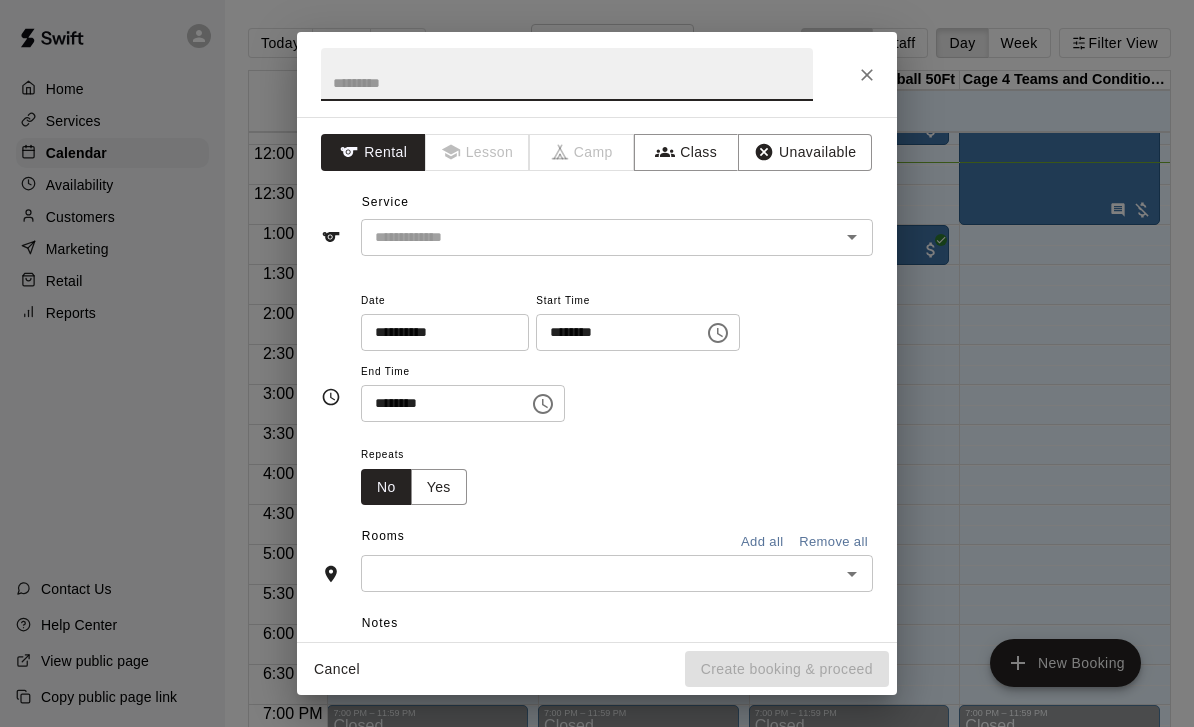click on "********" at bounding box center (613, 332) 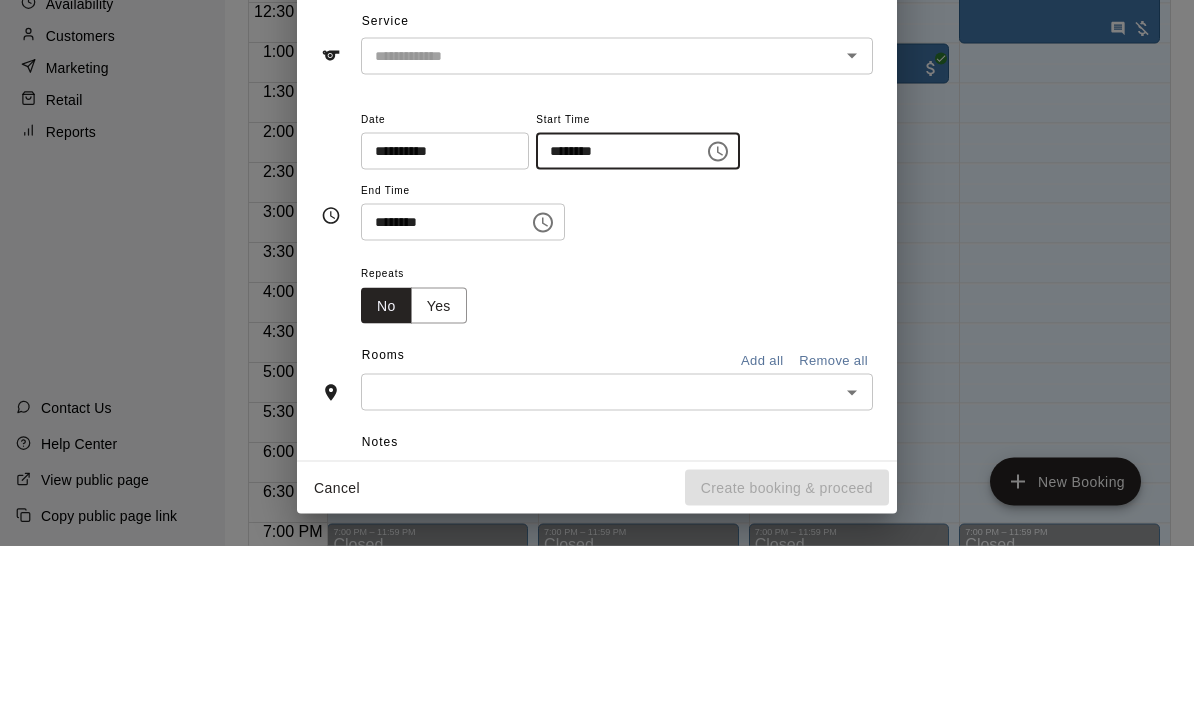 click on "********" at bounding box center (613, 332) 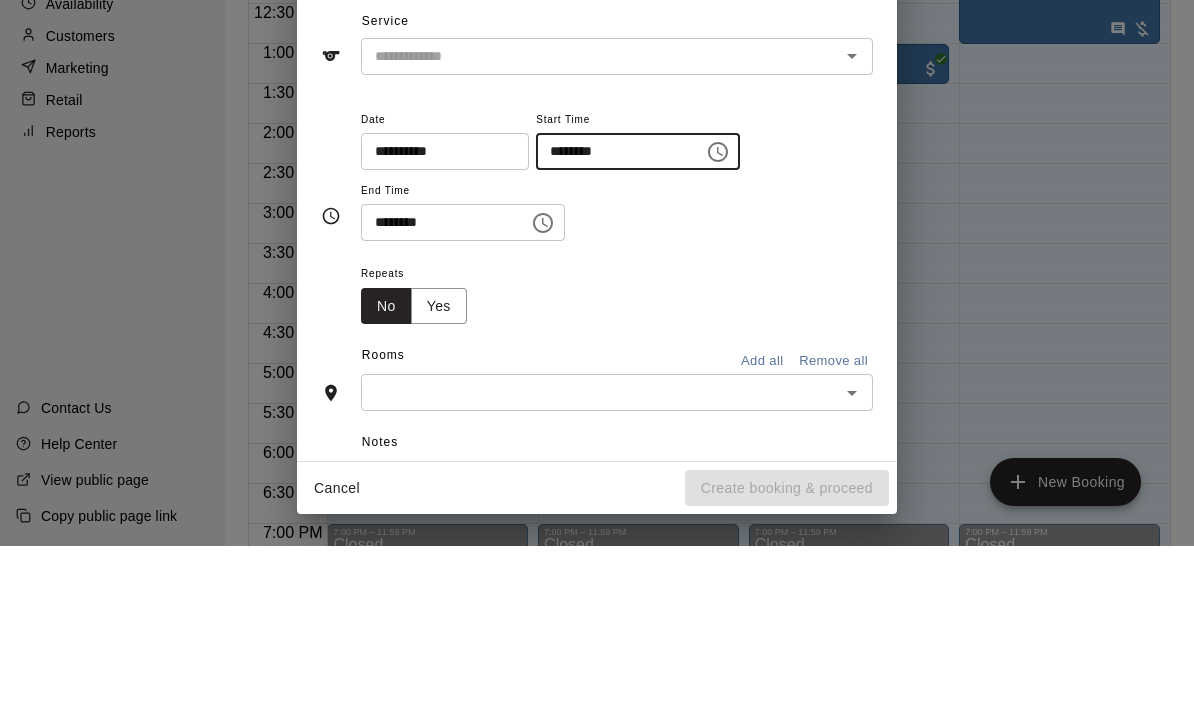 type on "********" 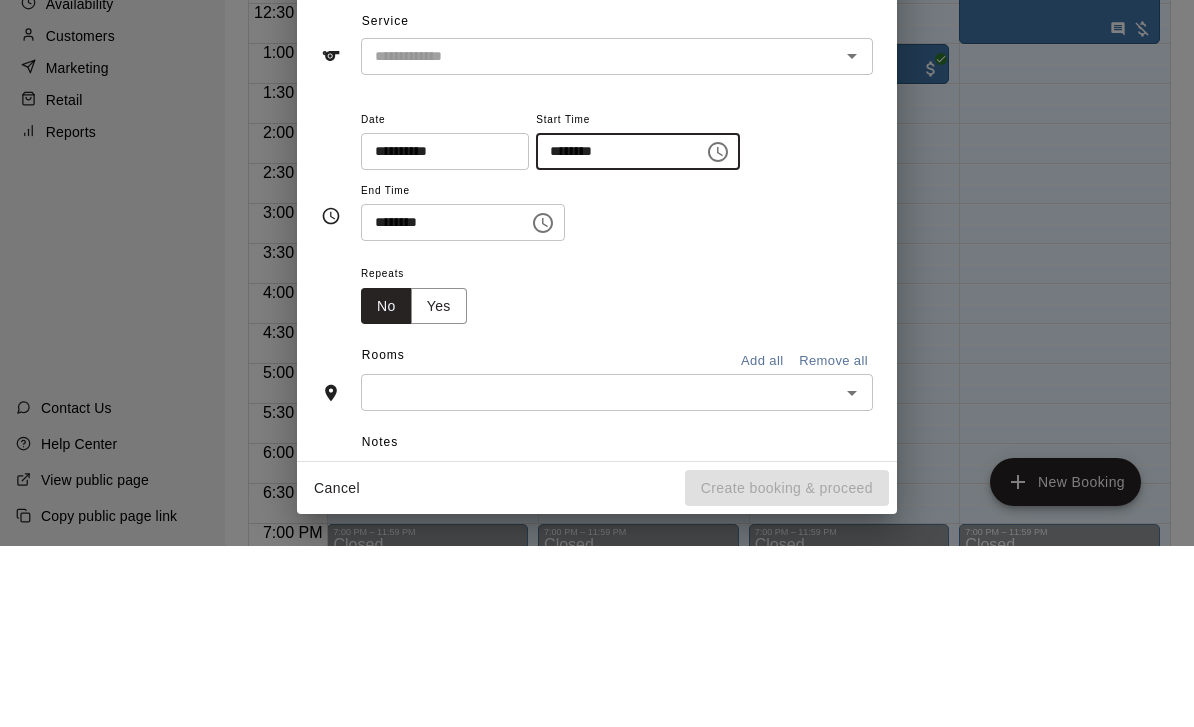 click on "********" at bounding box center [438, 403] 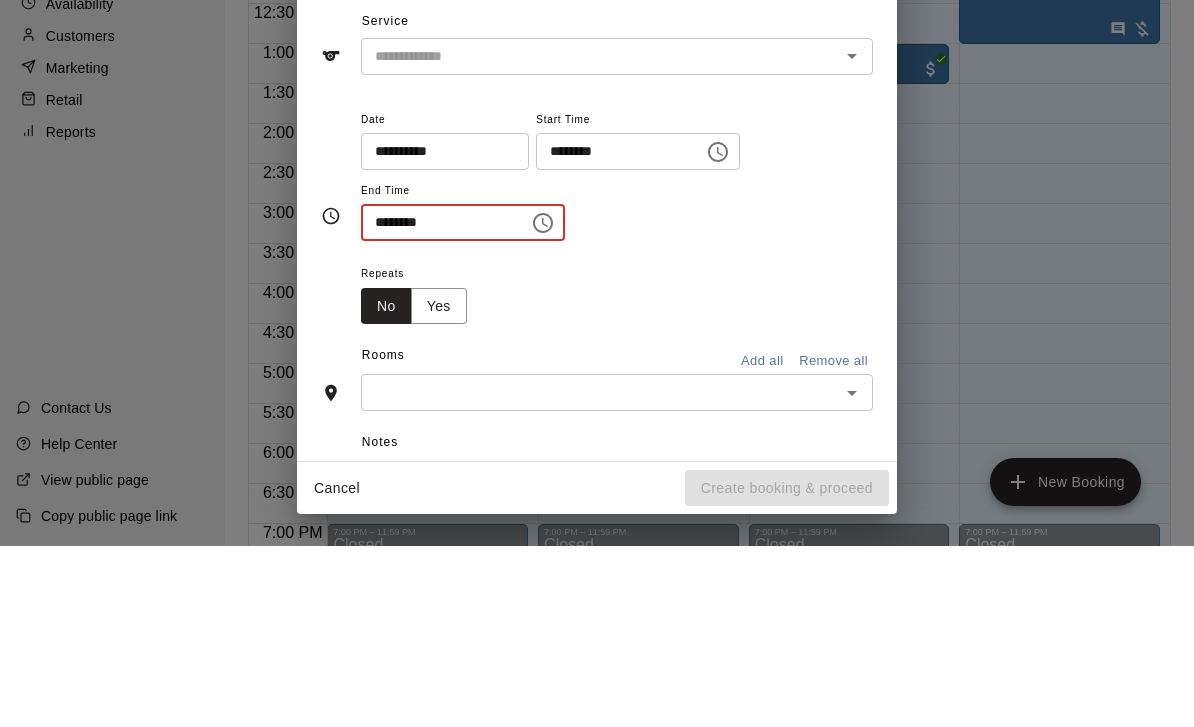 type on "********" 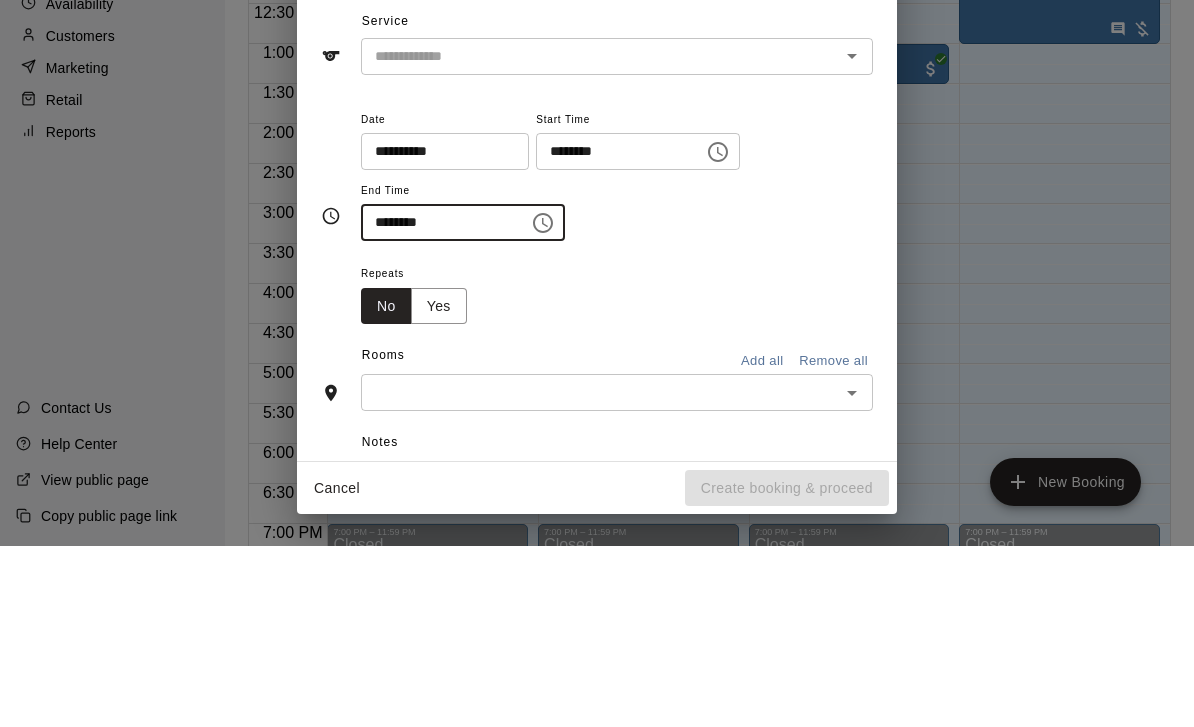 scroll, scrollTop: 96, scrollLeft: 0, axis: vertical 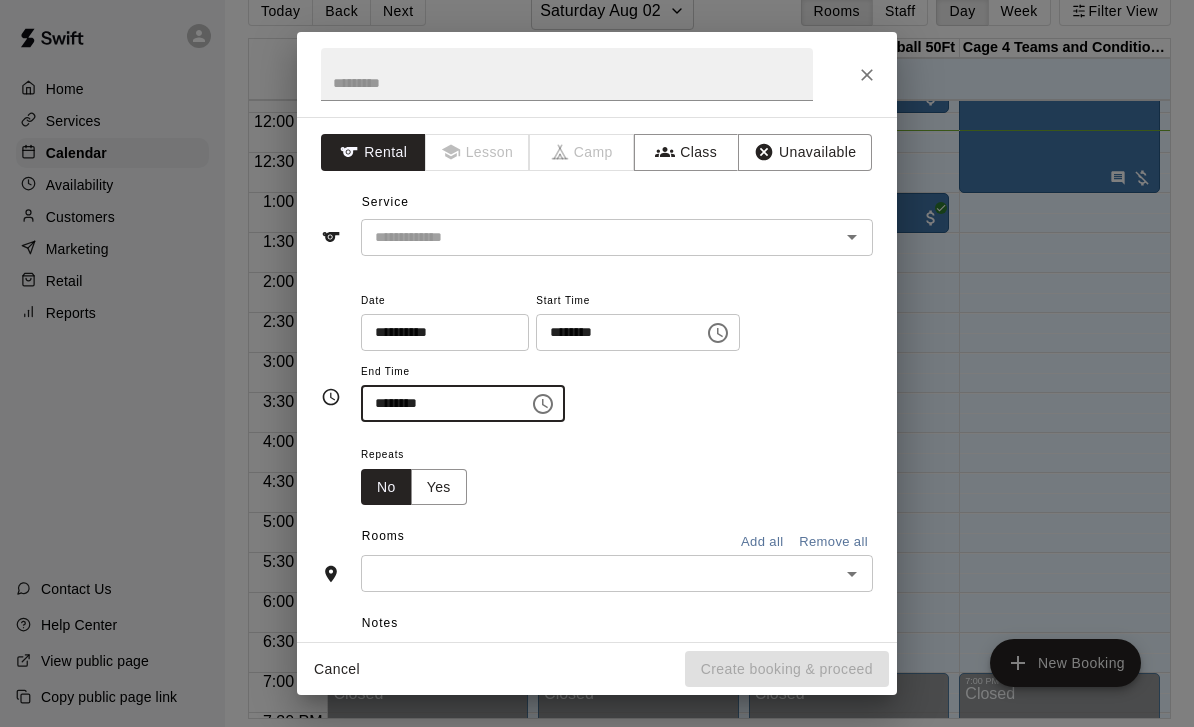 click at bounding box center (600, 573) 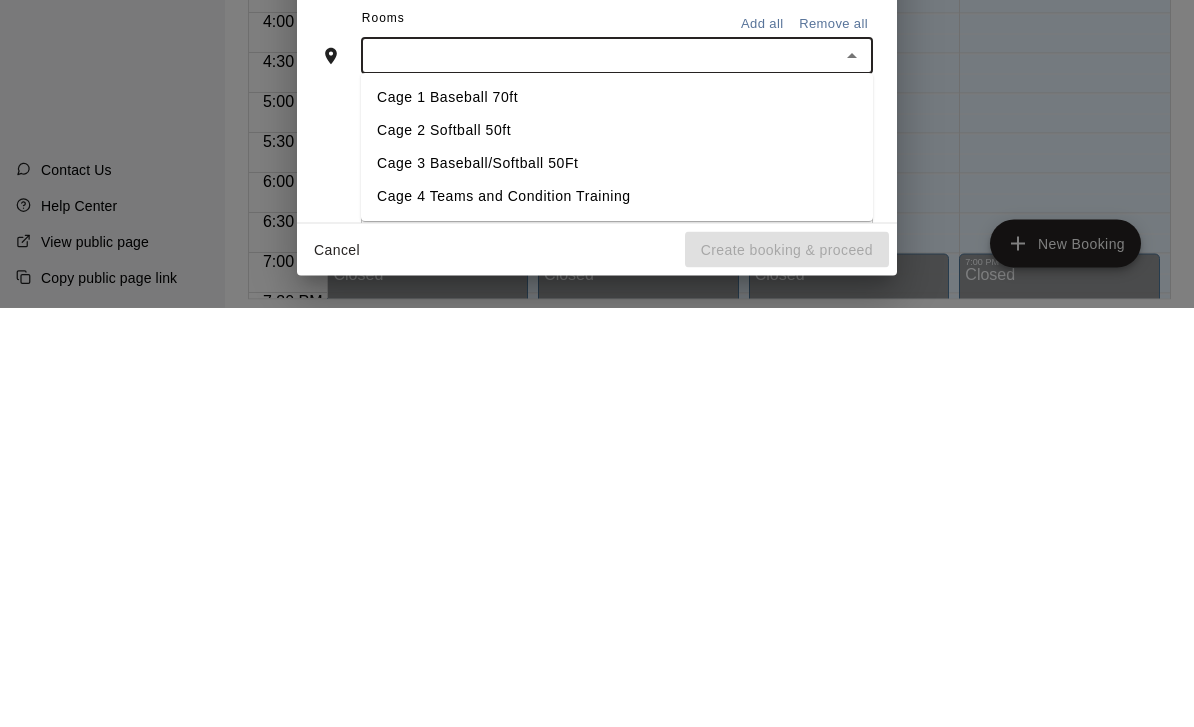 scroll, scrollTop: 121, scrollLeft: 0, axis: vertical 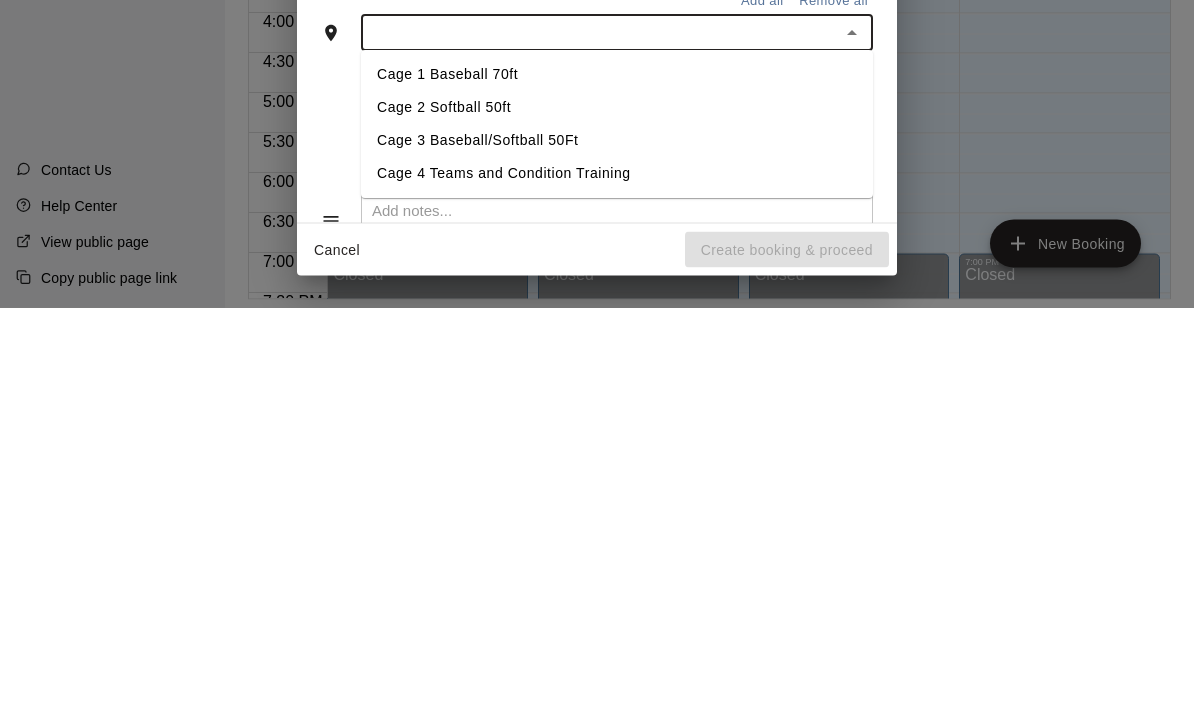 click on "Cage 3 Baseball/Softball 50Ft" at bounding box center (617, 560) 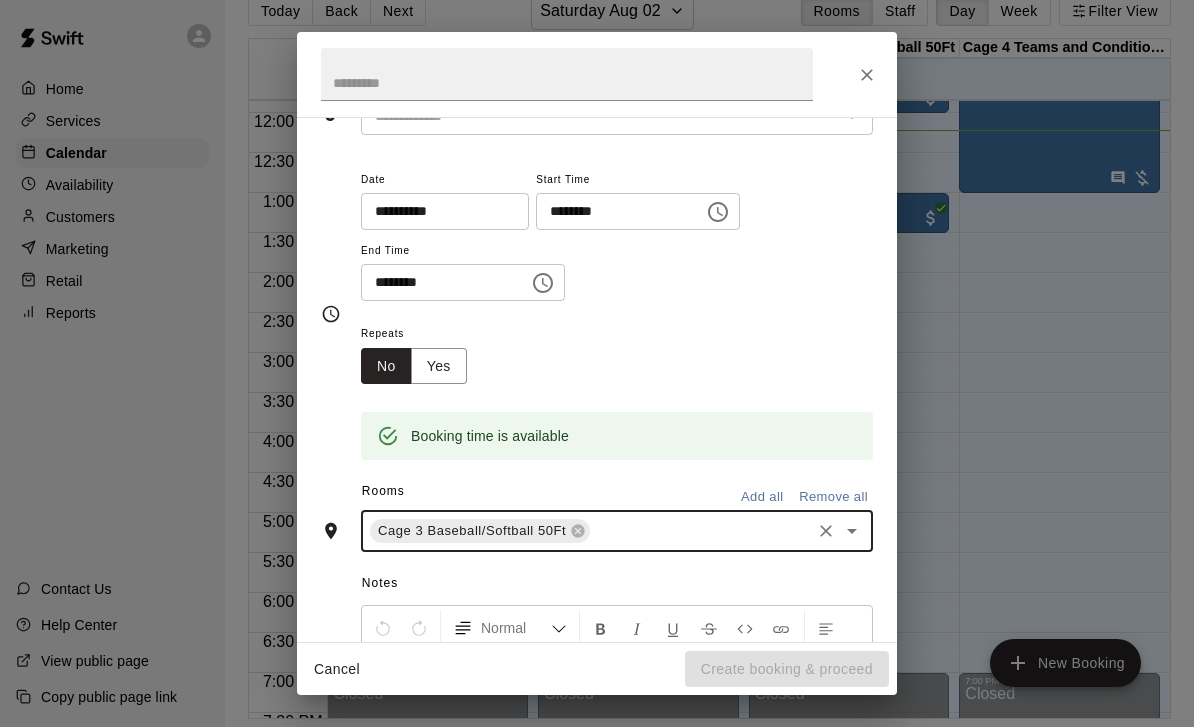 click at bounding box center (587, 116) 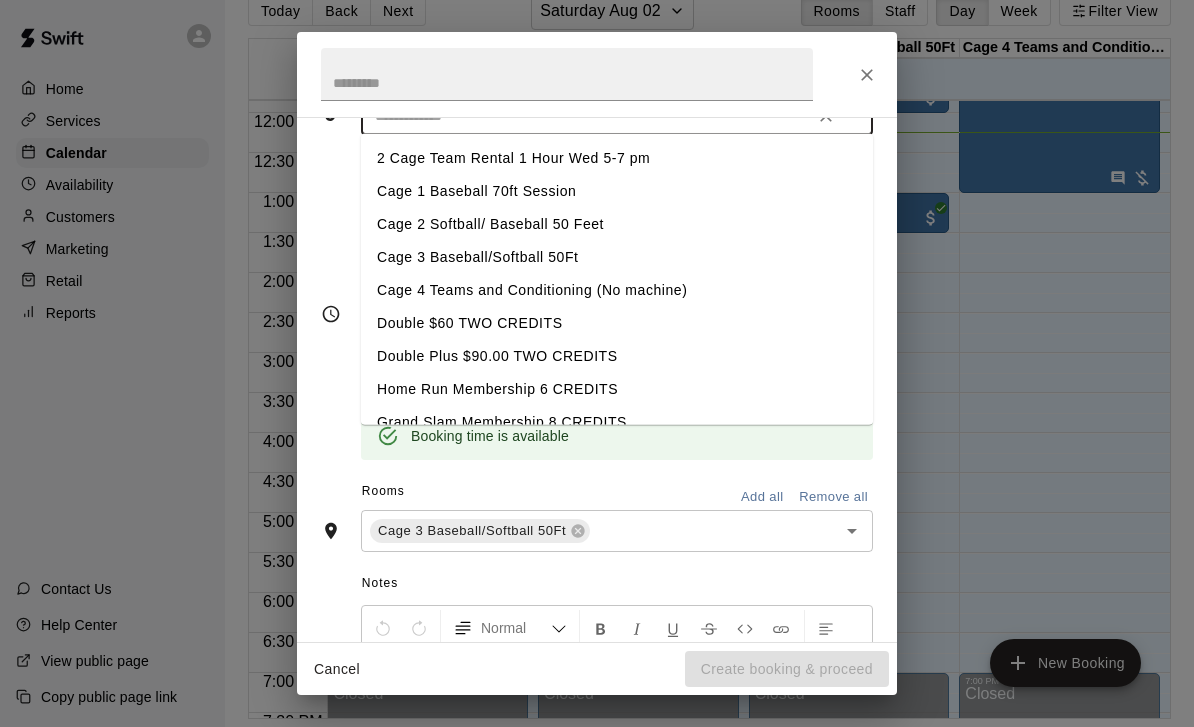 click on "Cage 2 Softball/ Baseball 50 Feet" at bounding box center [617, 224] 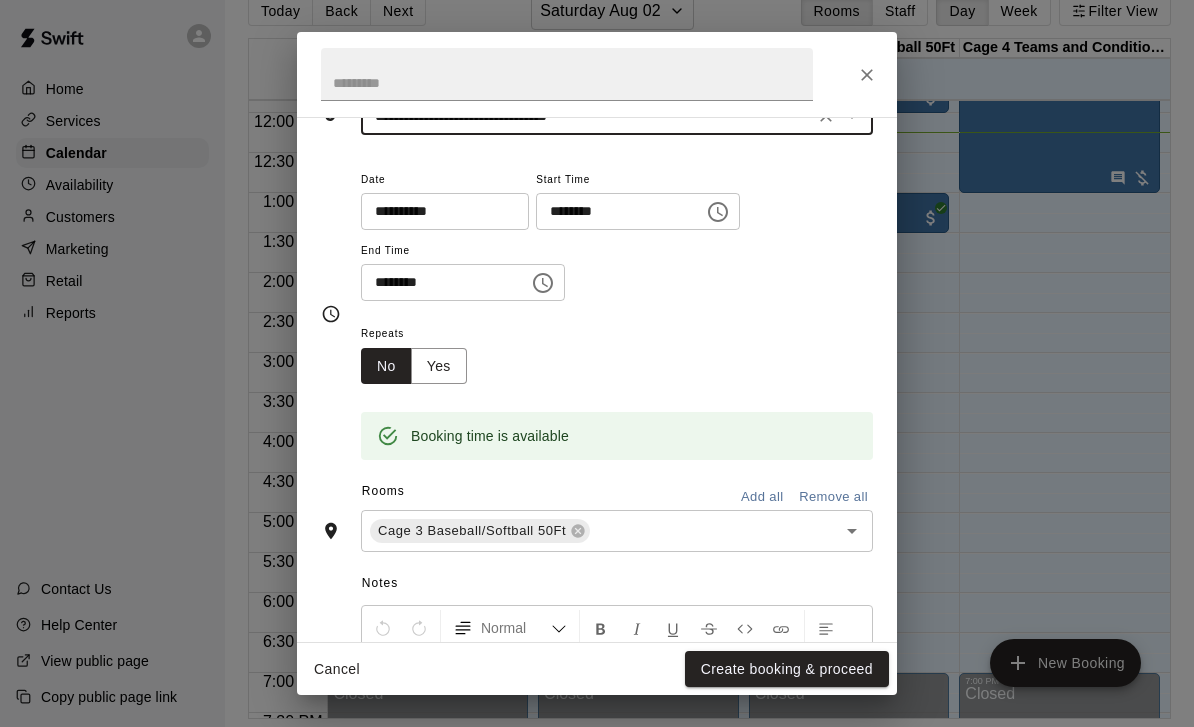 click on "Create booking & proceed" at bounding box center (787, 669) 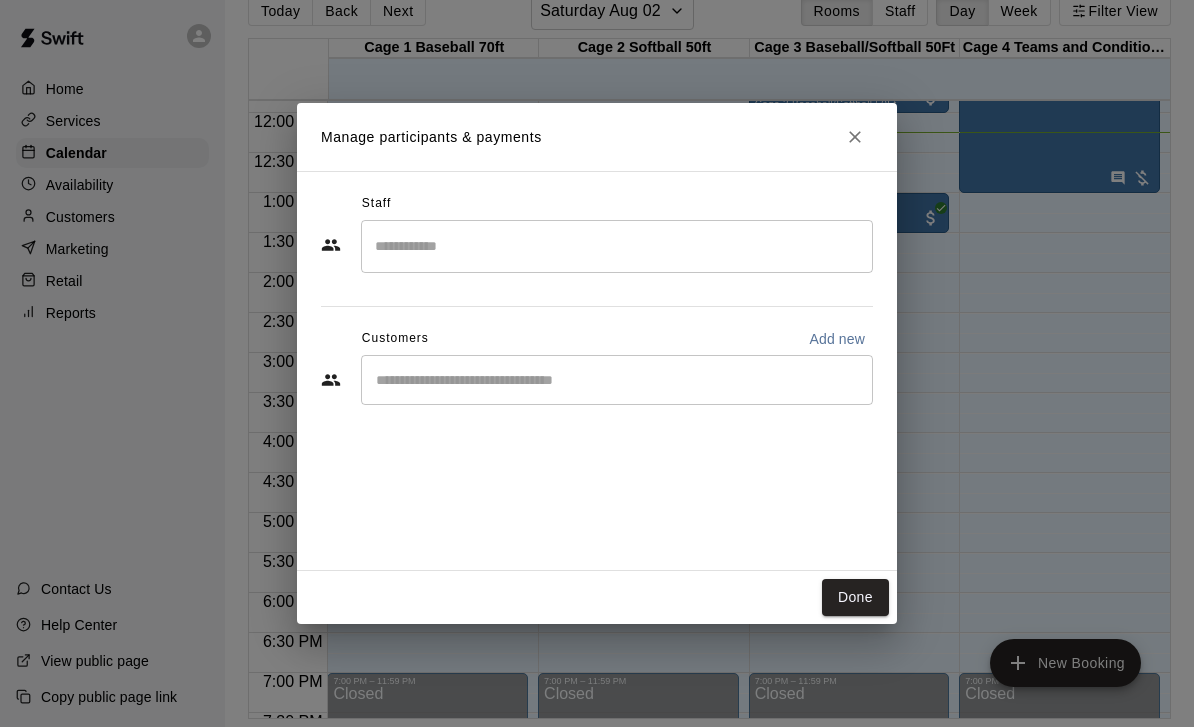 click on "Add new" at bounding box center [837, 339] 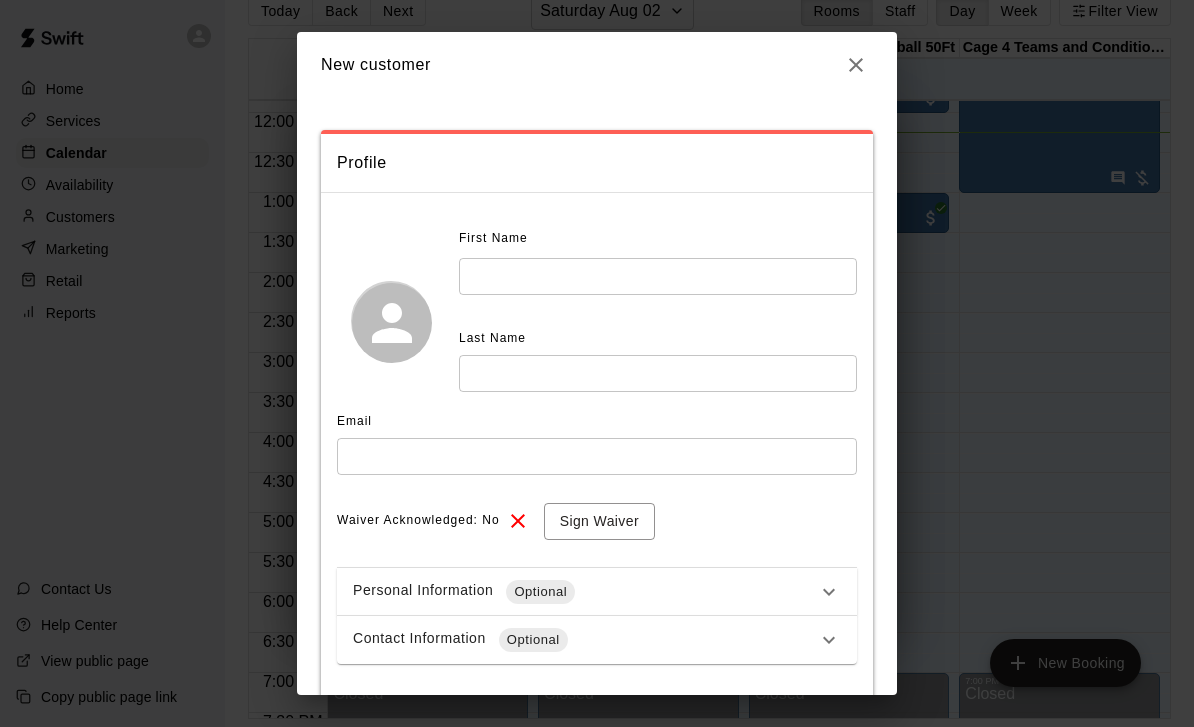 click at bounding box center [658, 276] 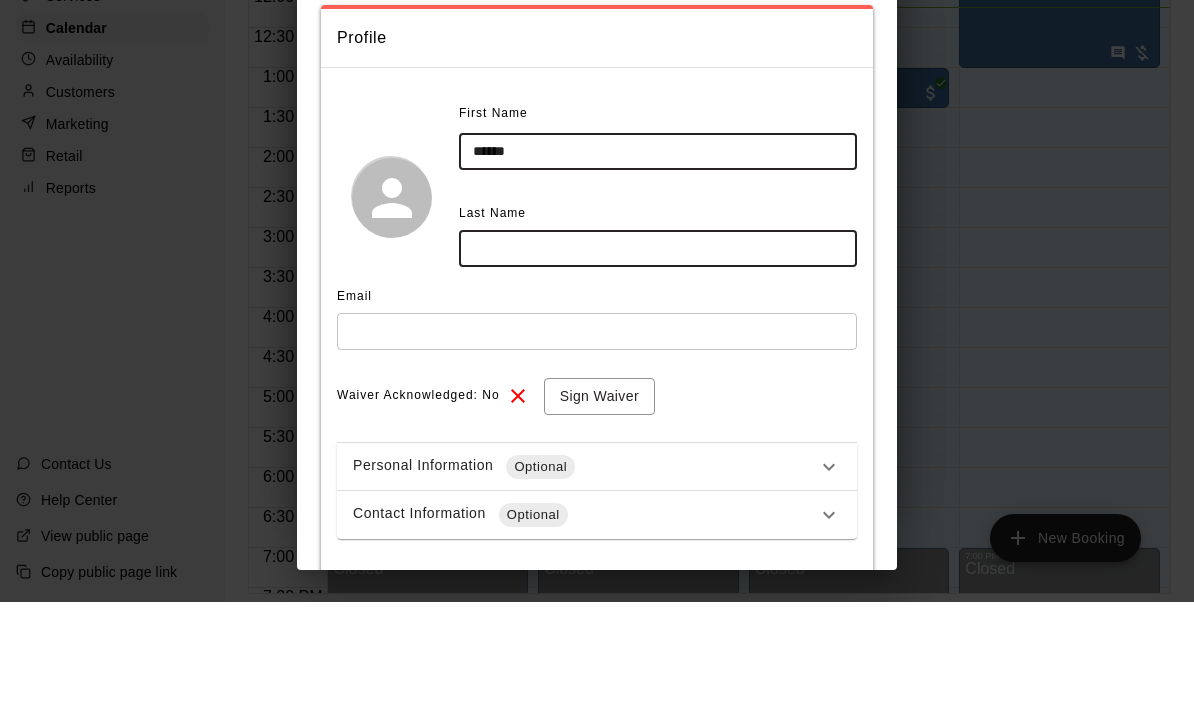 type on "******" 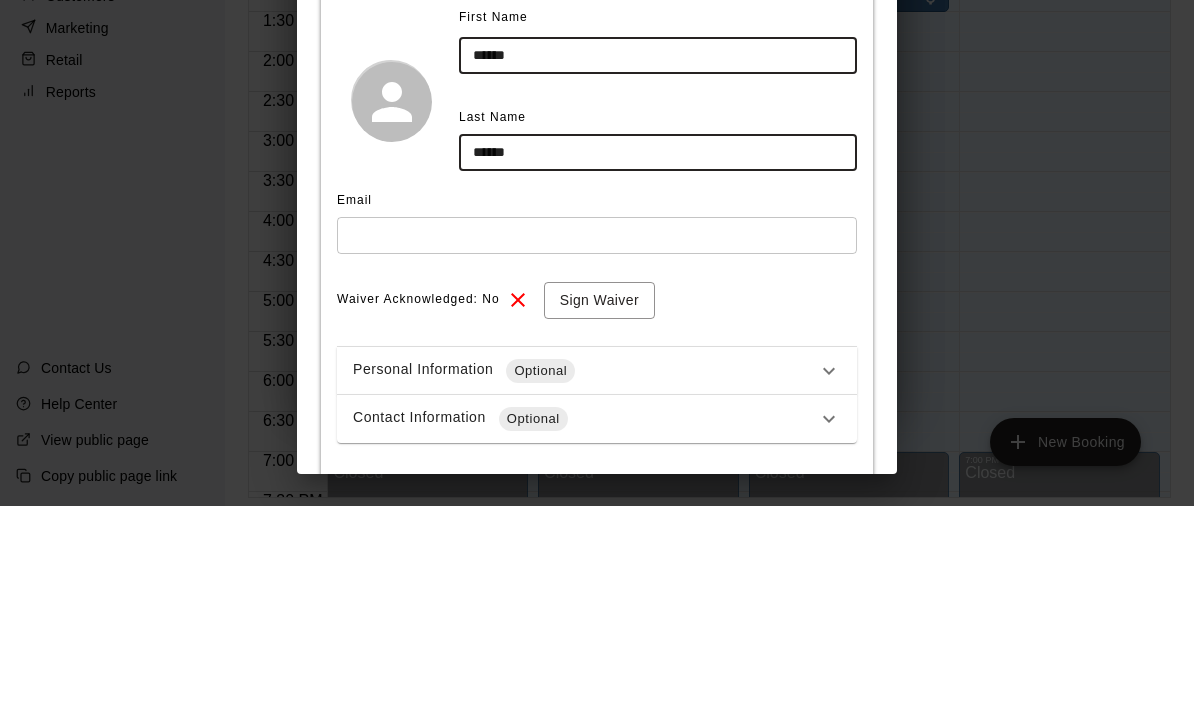 type on "******" 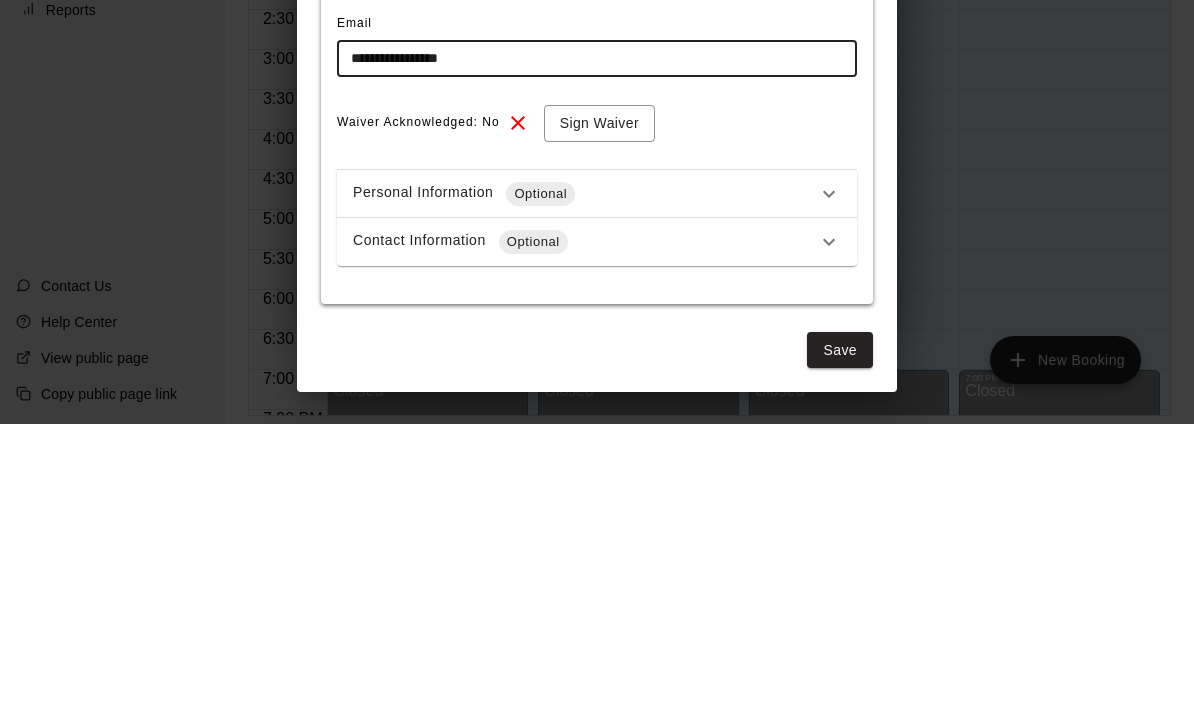 scroll, scrollTop: 95, scrollLeft: 0, axis: vertical 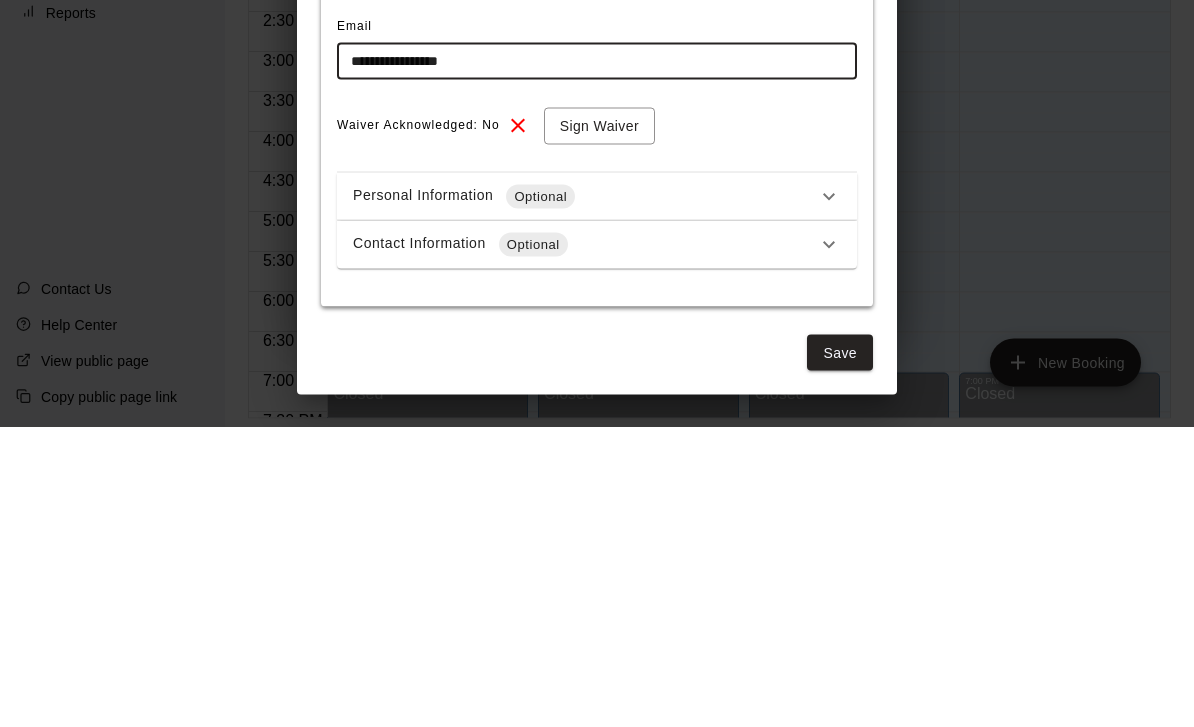 type on "**********" 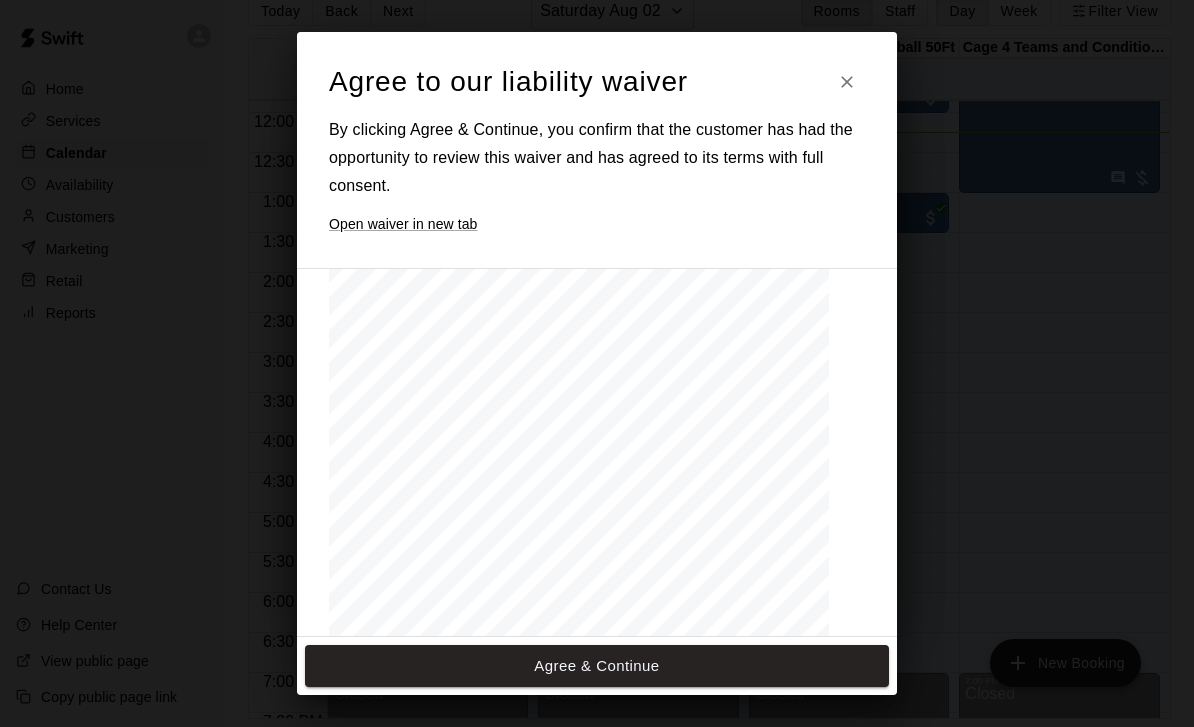 scroll, scrollTop: 1481, scrollLeft: 0, axis: vertical 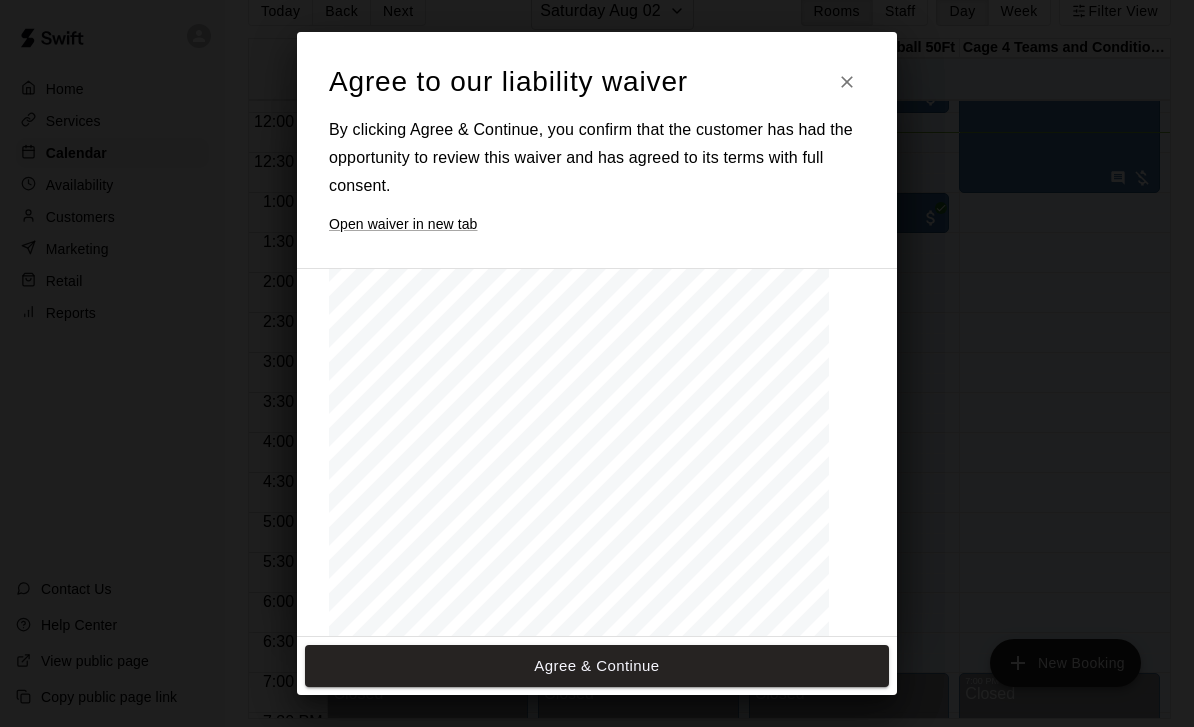 click at bounding box center [579, 421] 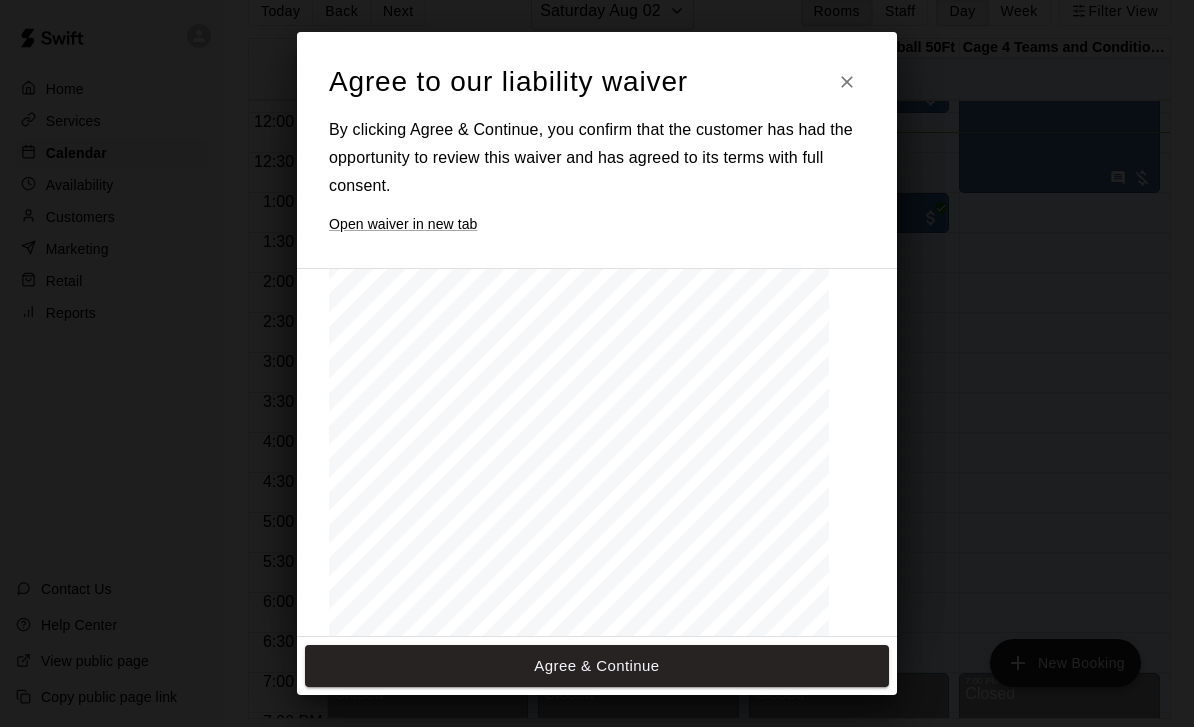 scroll, scrollTop: 2132, scrollLeft: 0, axis: vertical 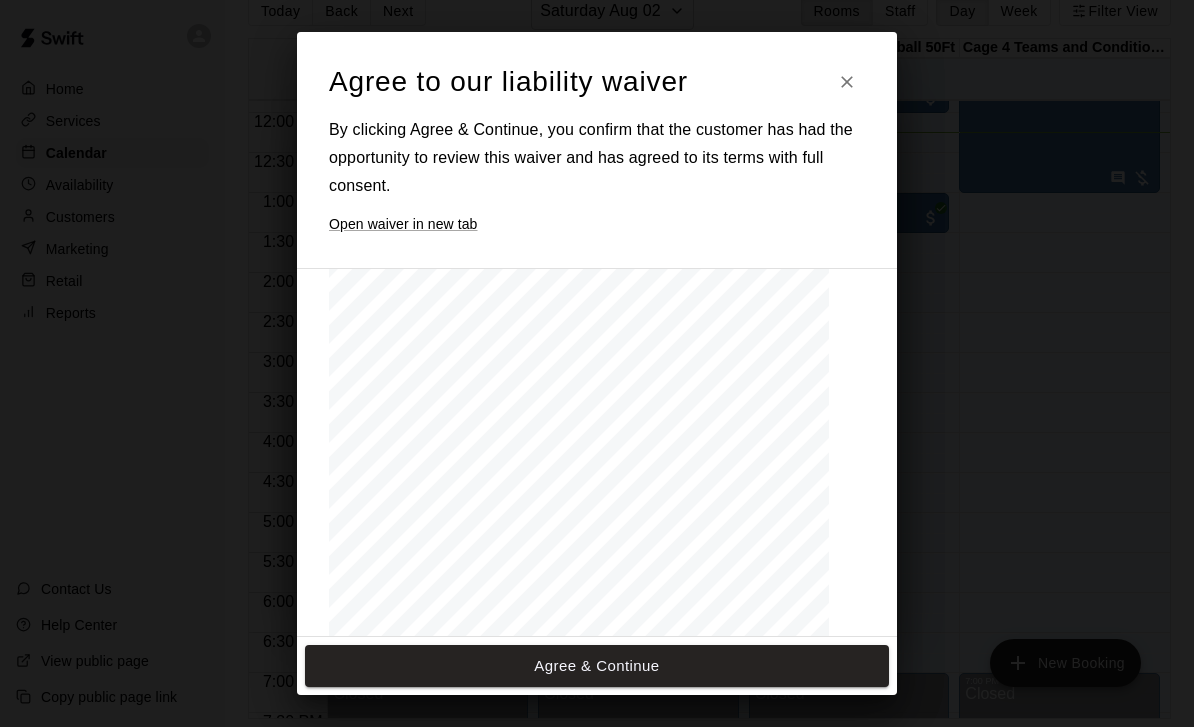 click at bounding box center (579, 417) 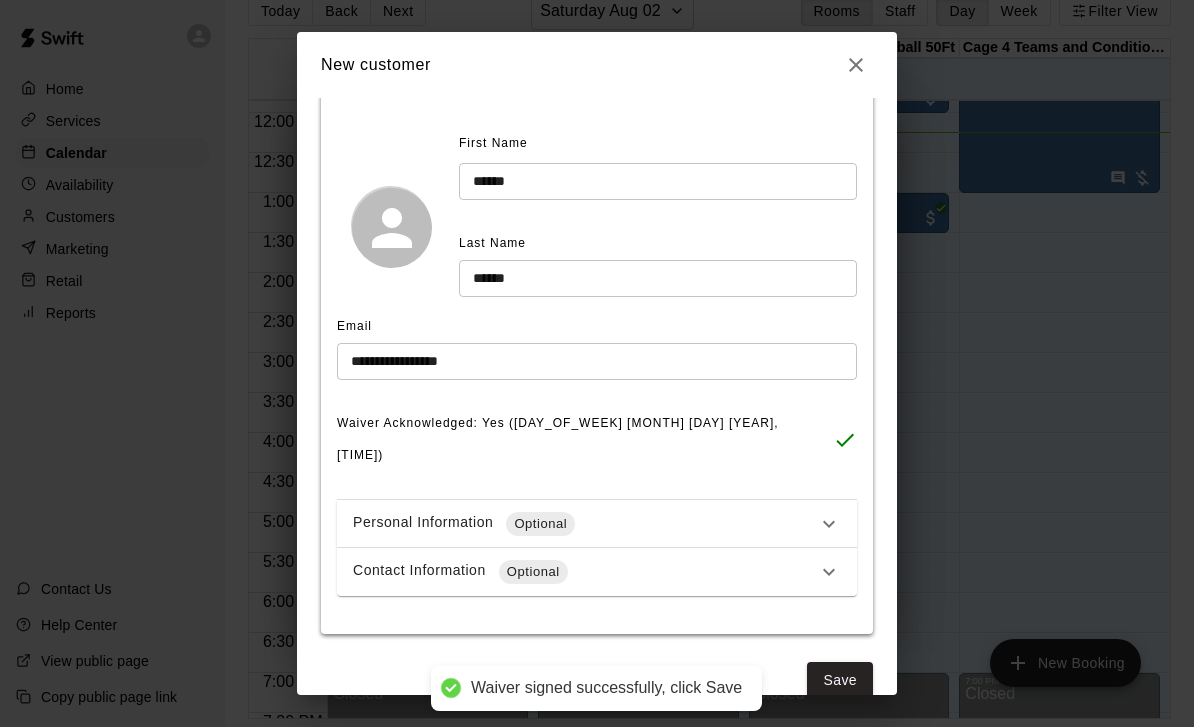 scroll, scrollTop: 90, scrollLeft: 0, axis: vertical 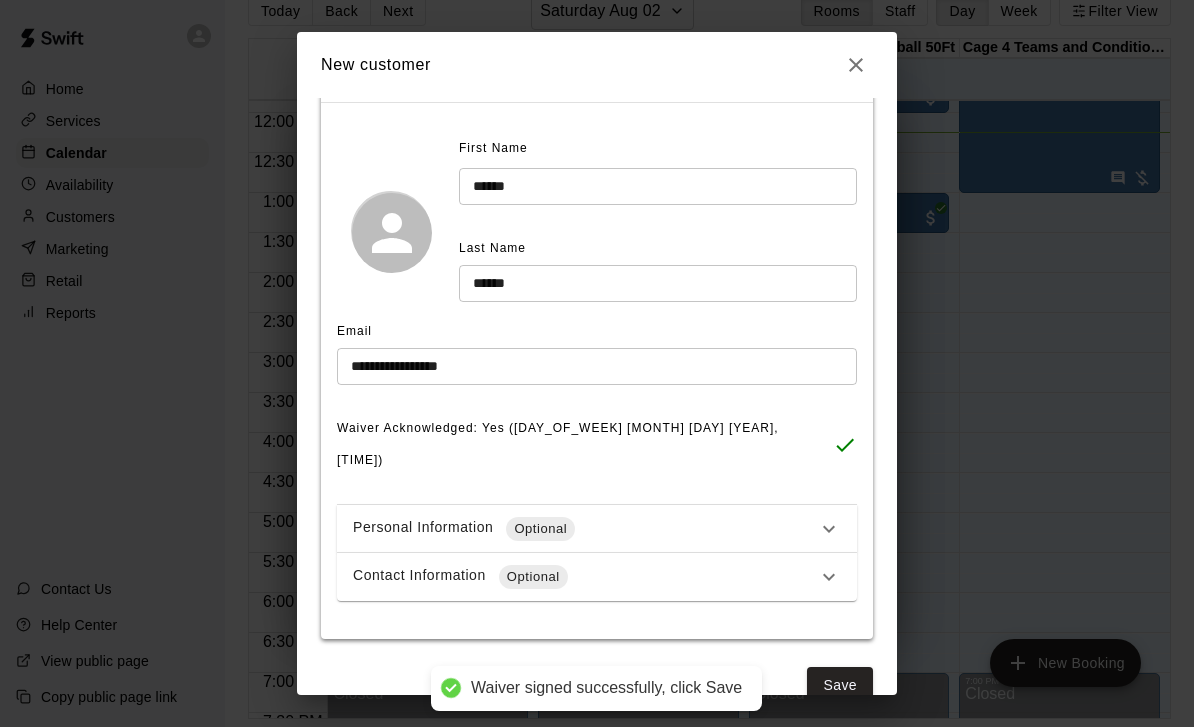 click on "Save" at bounding box center (840, 685) 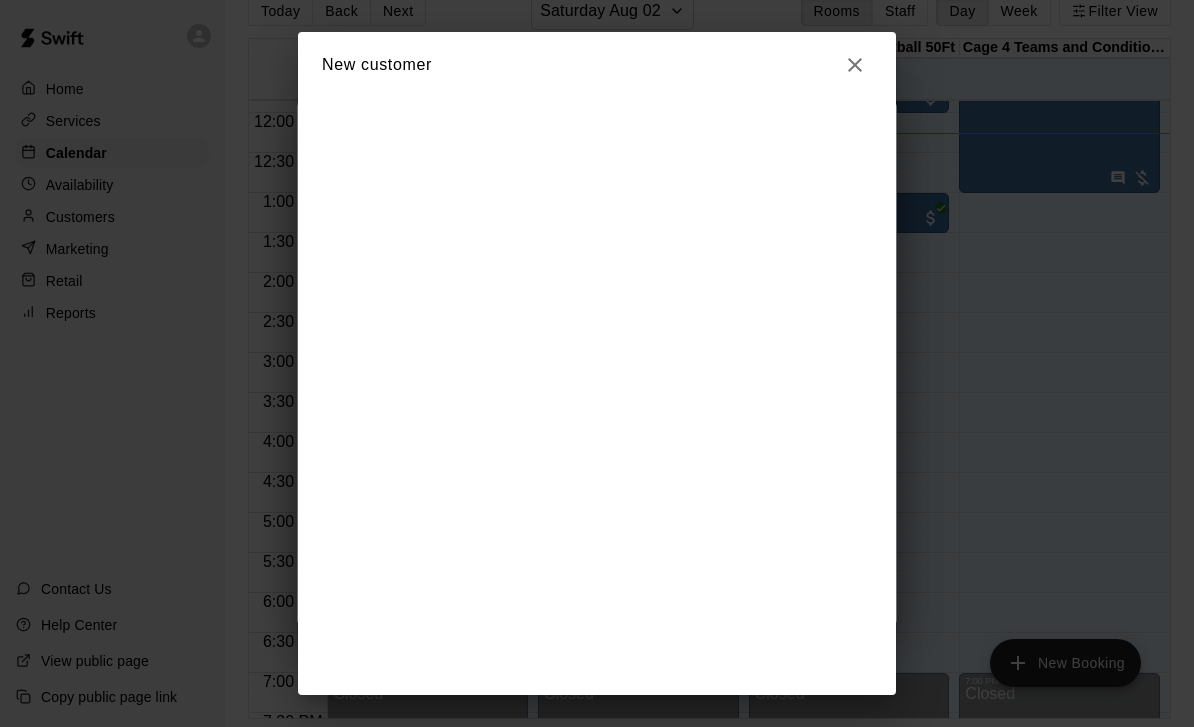 select on "**" 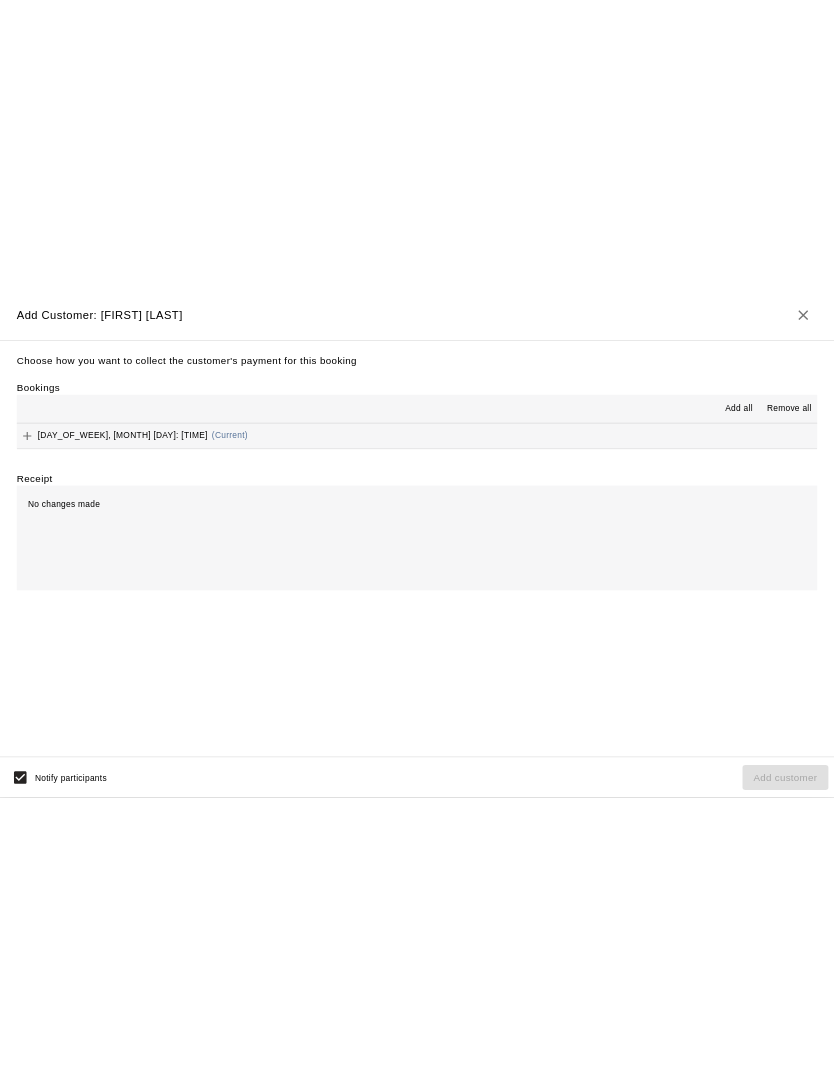 scroll, scrollTop: 0, scrollLeft: 0, axis: both 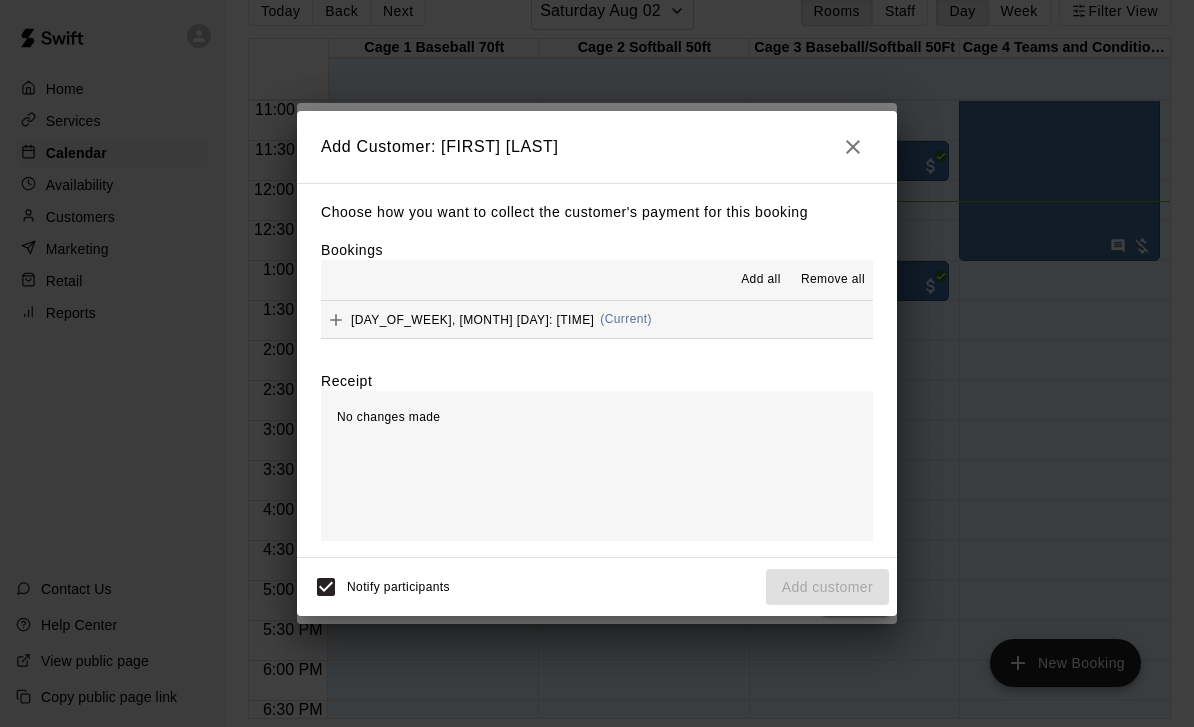 click on "Saturday, August 02: 12:15 AM (Current)" at bounding box center (597, 319) 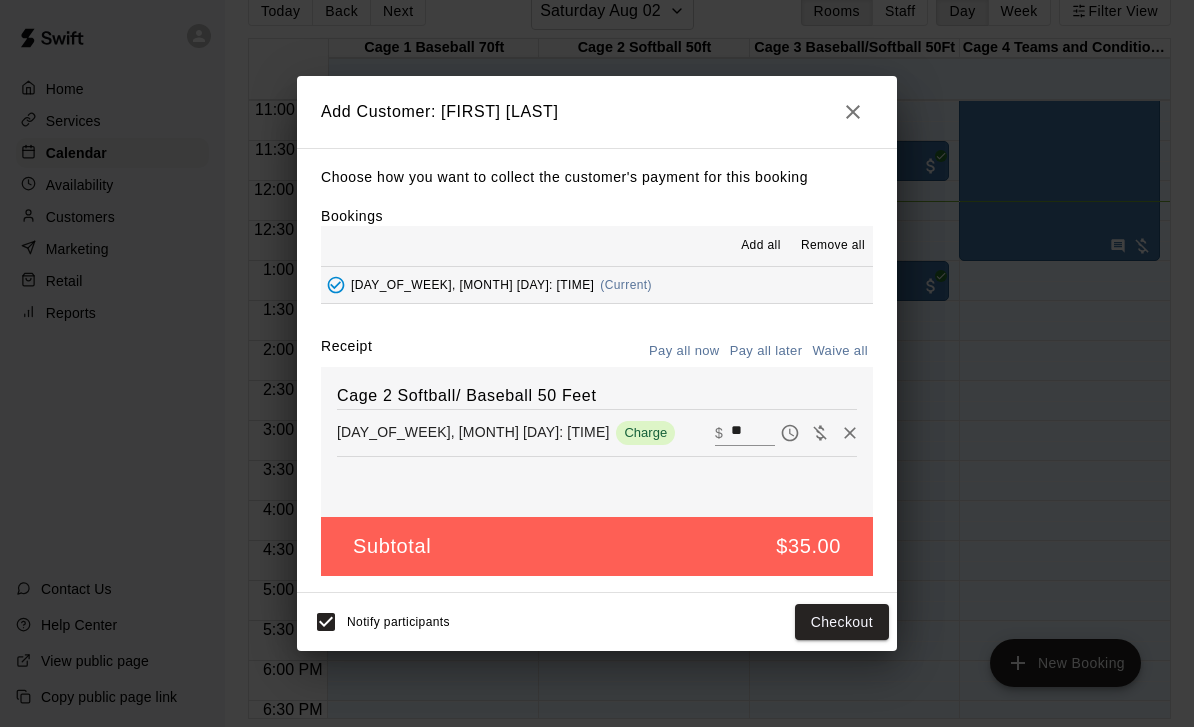 click on "**" at bounding box center (753, 433) 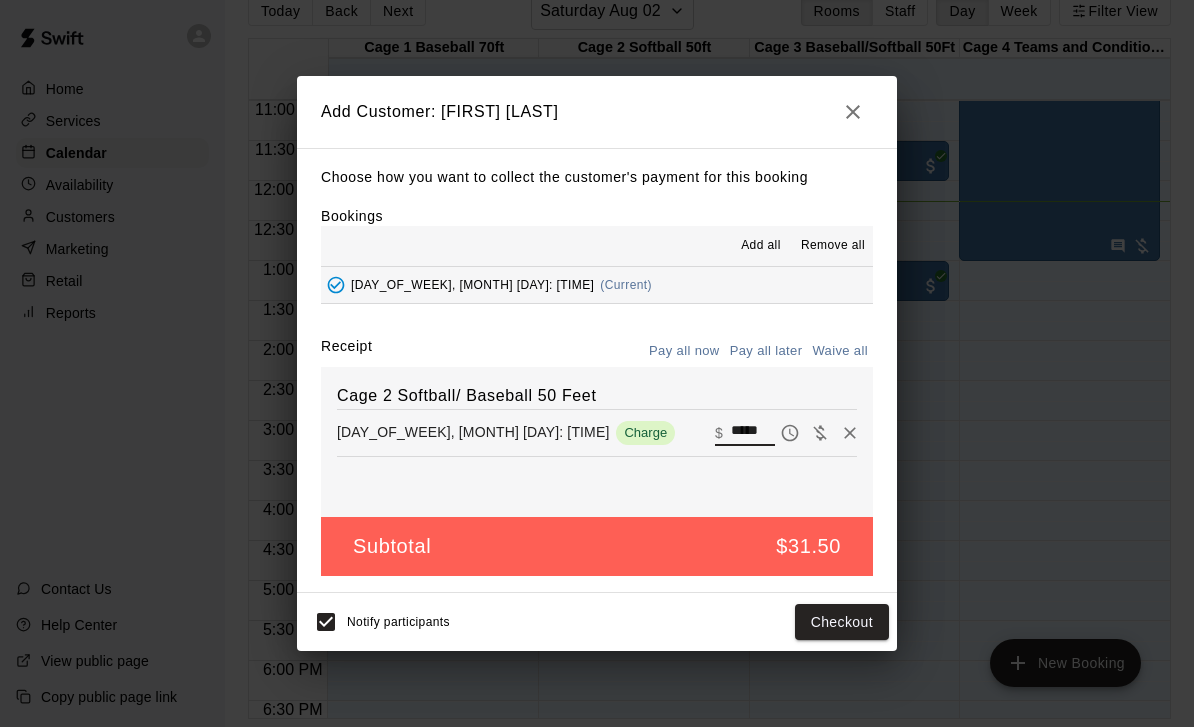 type on "*****" 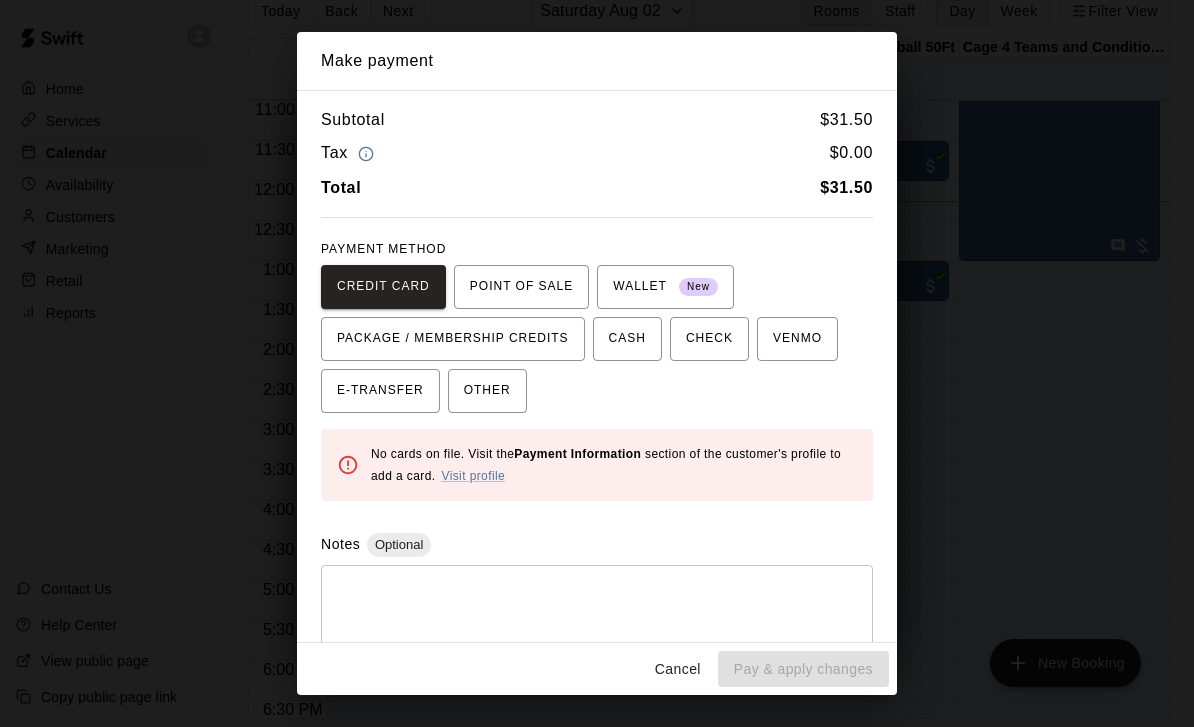 click on "OTHER" at bounding box center (487, 391) 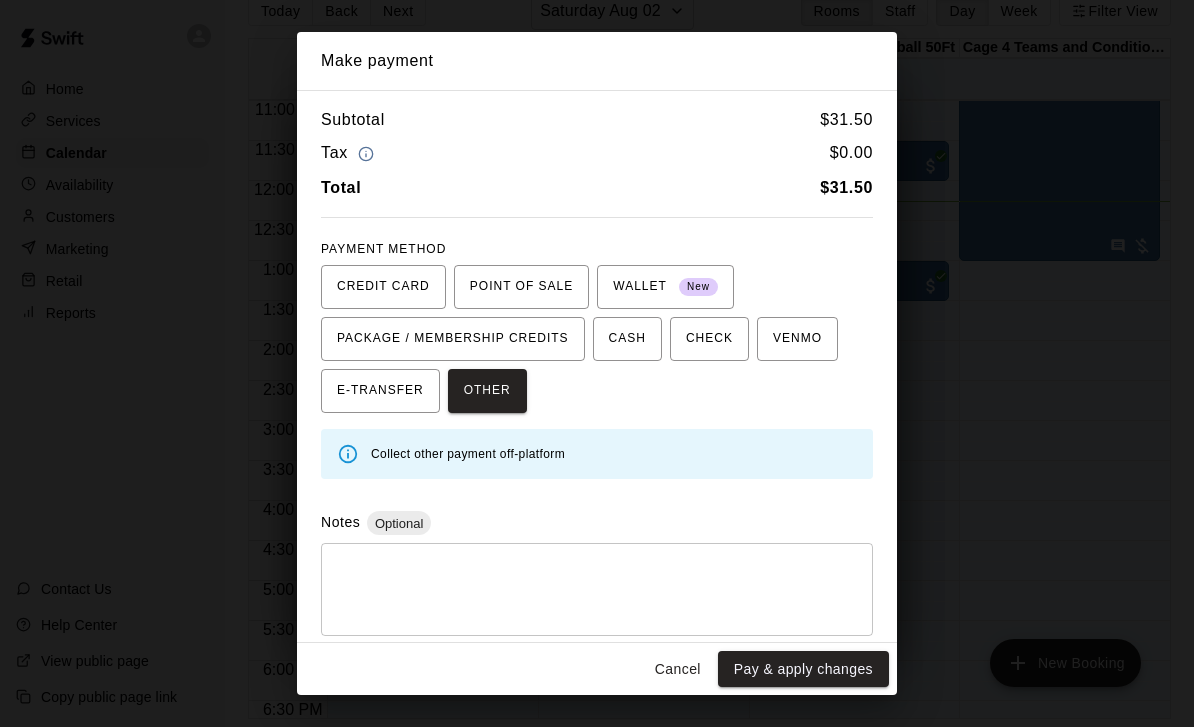 click on "Pay & apply changes" at bounding box center [803, 669] 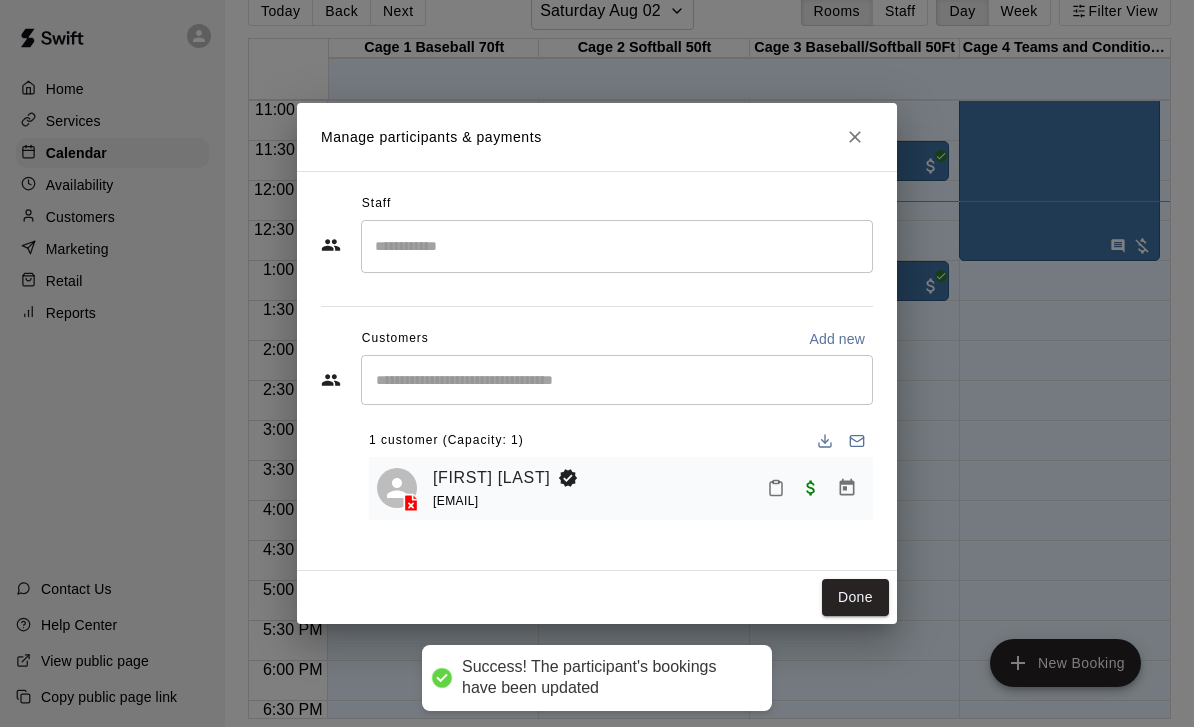 click on "Done" at bounding box center [855, 597] 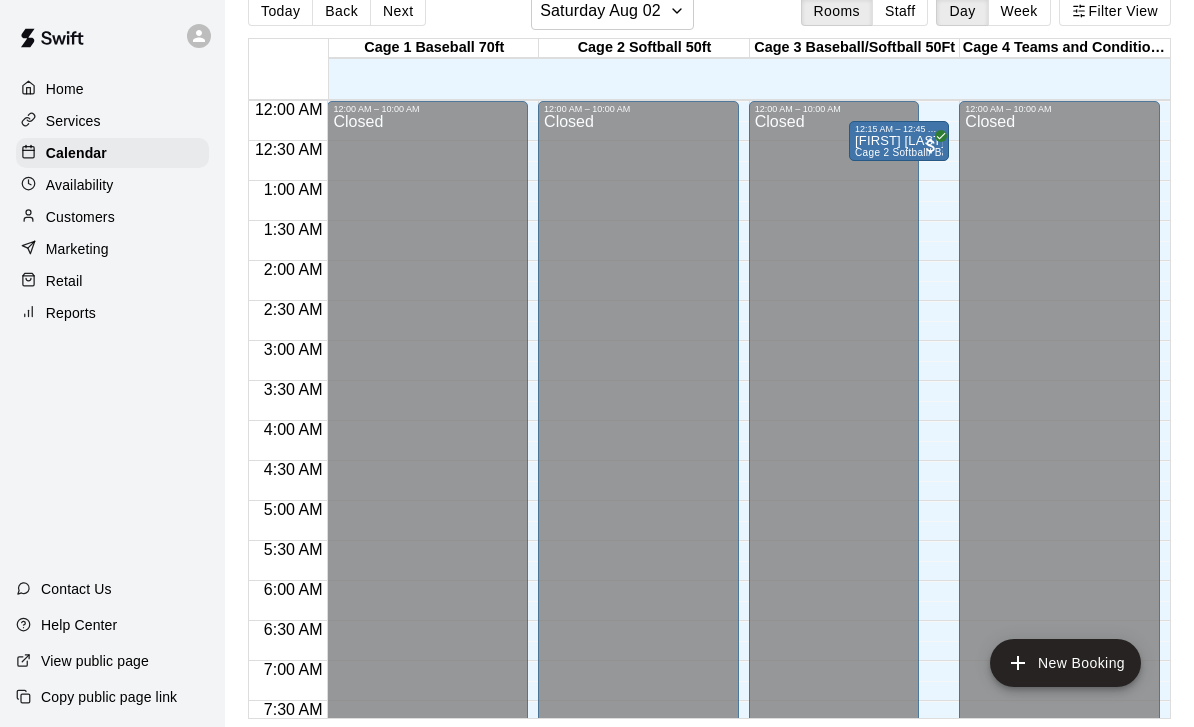 scroll, scrollTop: 0, scrollLeft: 0, axis: both 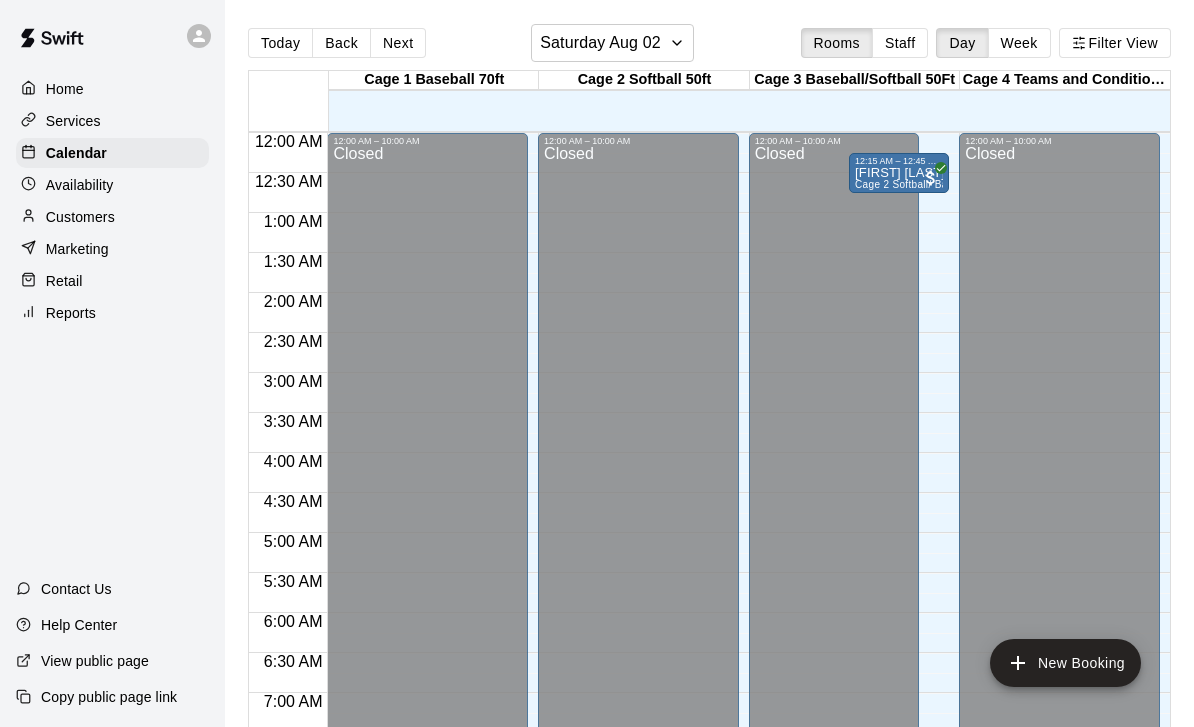 click on "Cage 2 Softball/ Baseball 50 Feet" at bounding box center (935, 184) 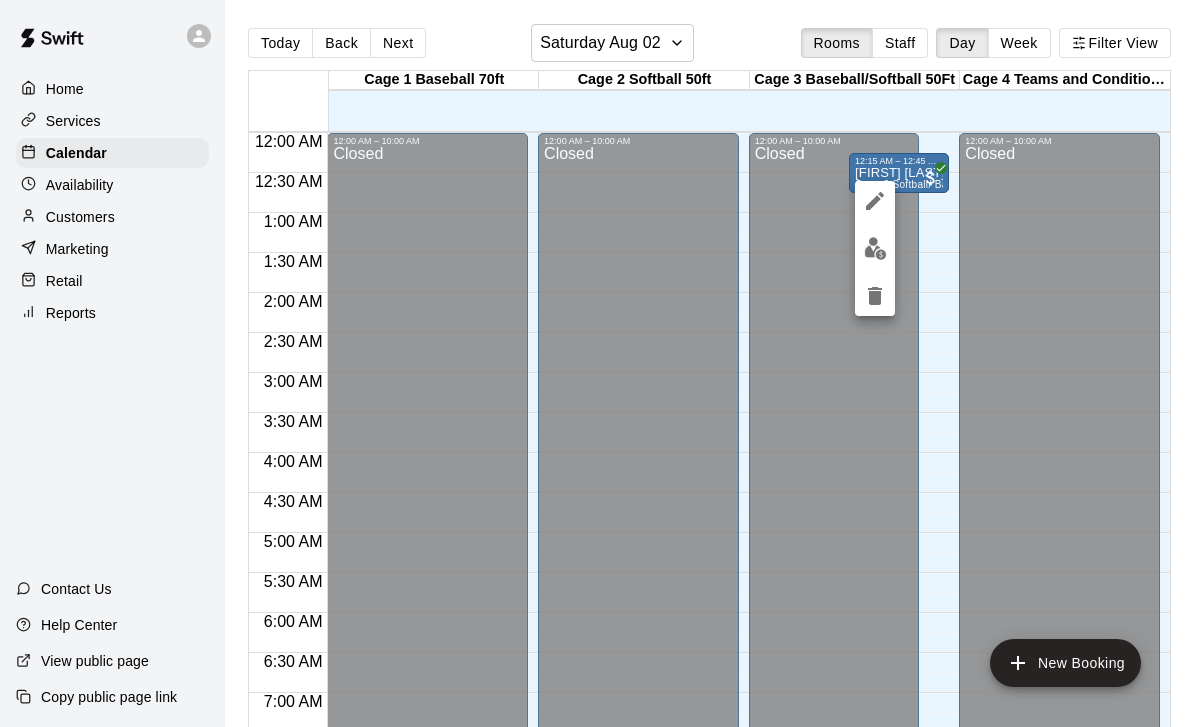 click 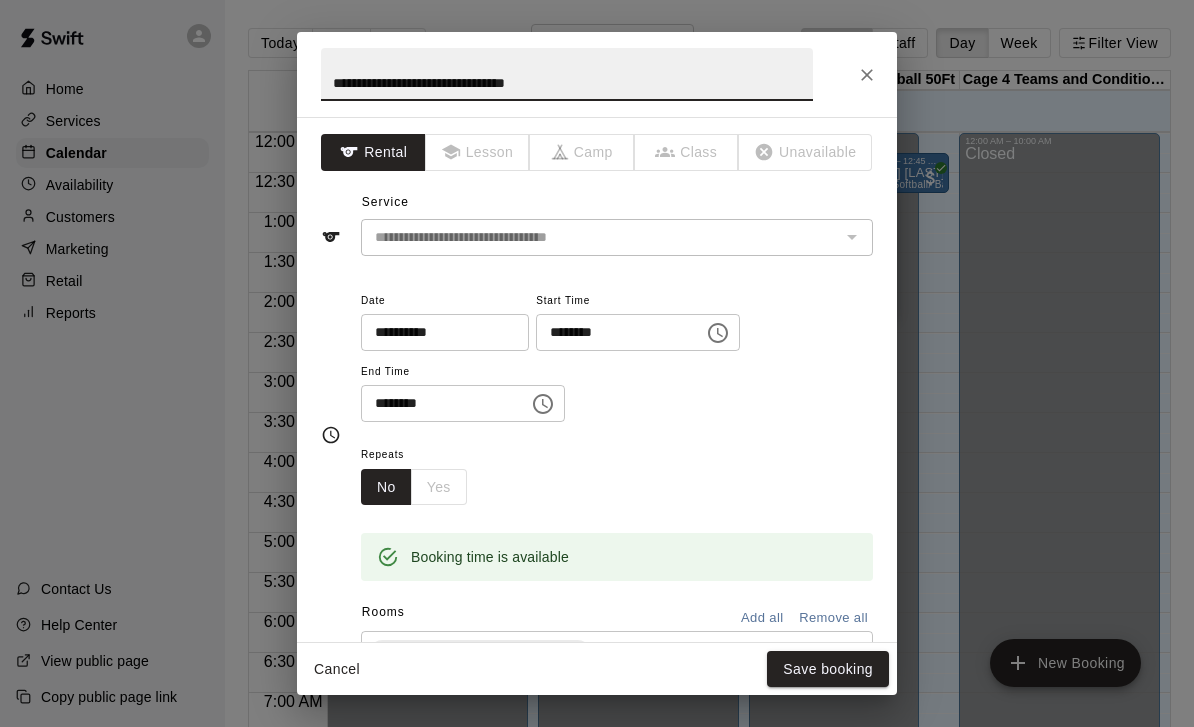 click 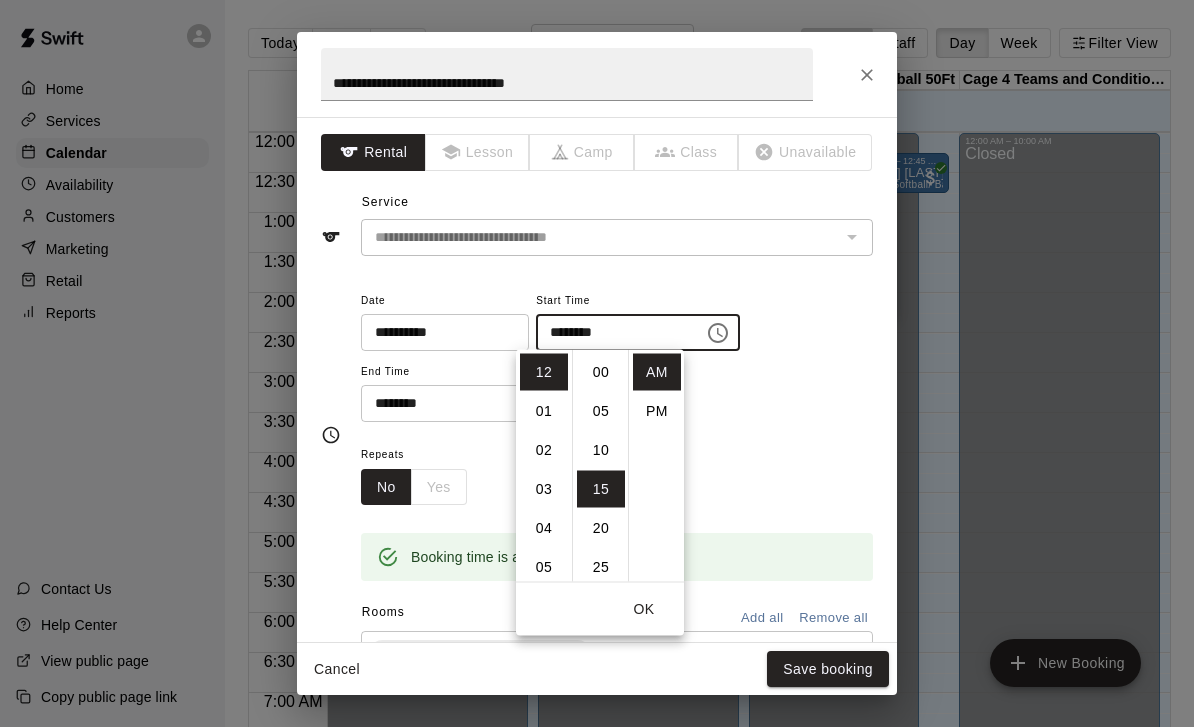 scroll, scrollTop: 117, scrollLeft: 0, axis: vertical 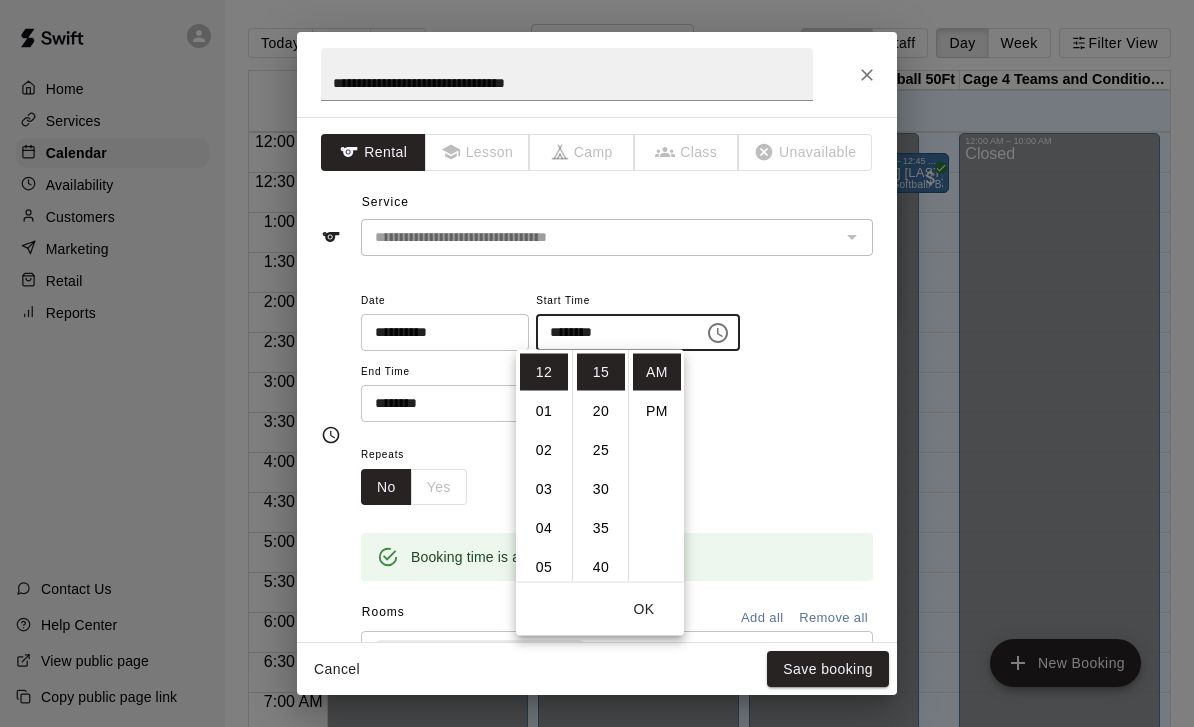 click on "PM" at bounding box center [657, 411] 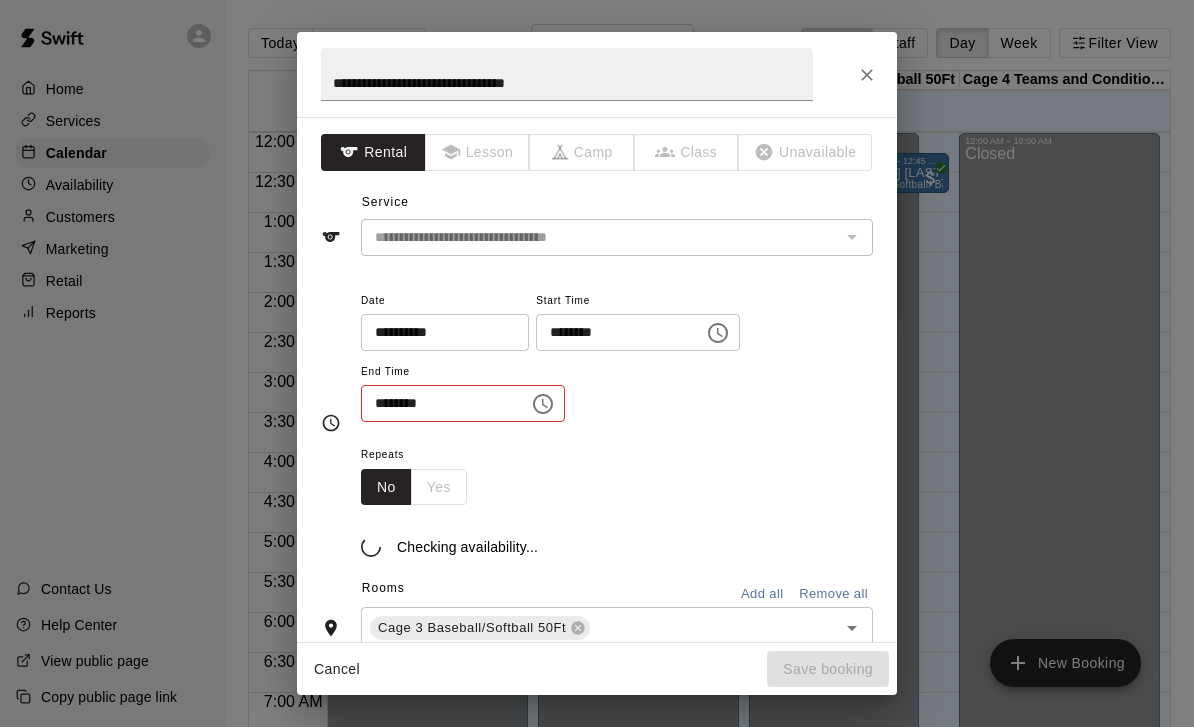 scroll, scrollTop: 33, scrollLeft: 0, axis: vertical 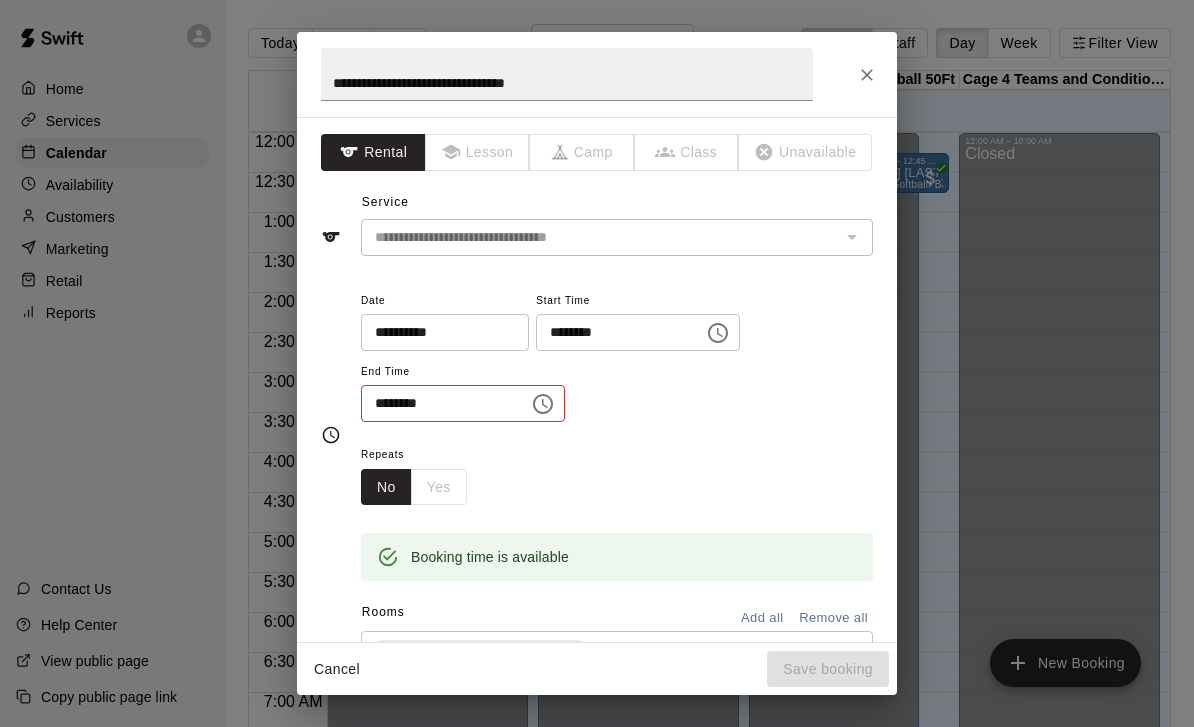 click on "********" at bounding box center [438, 403] 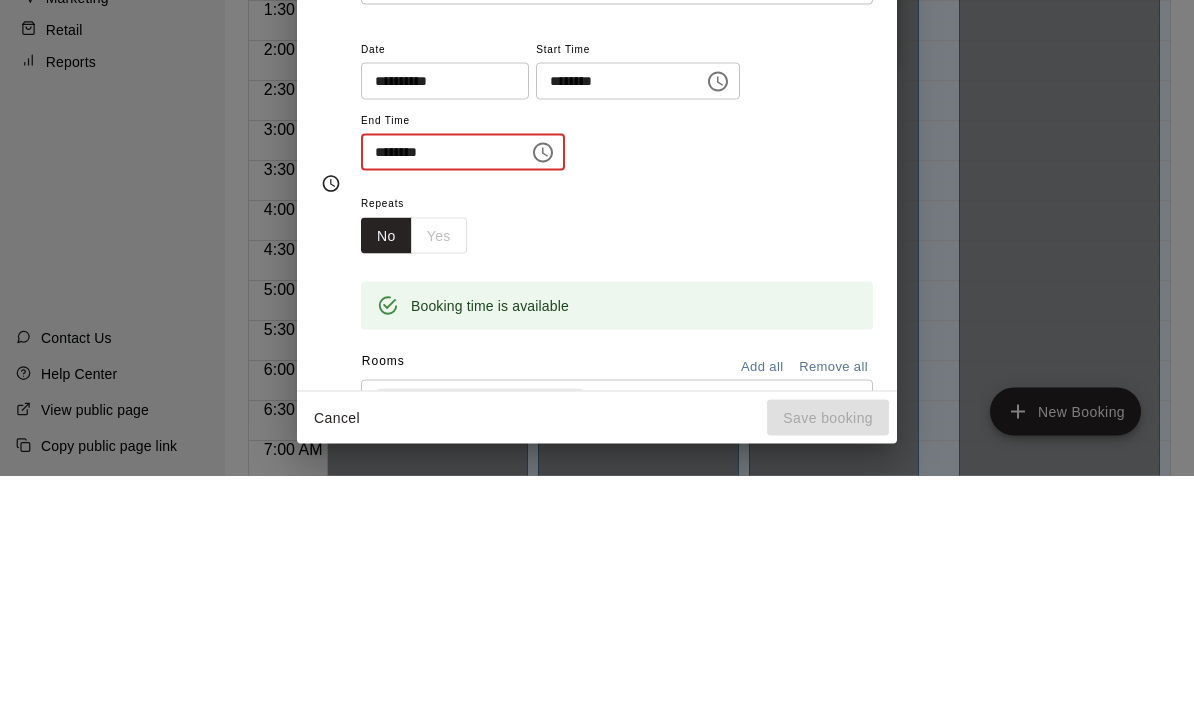 click on "********" at bounding box center [438, 403] 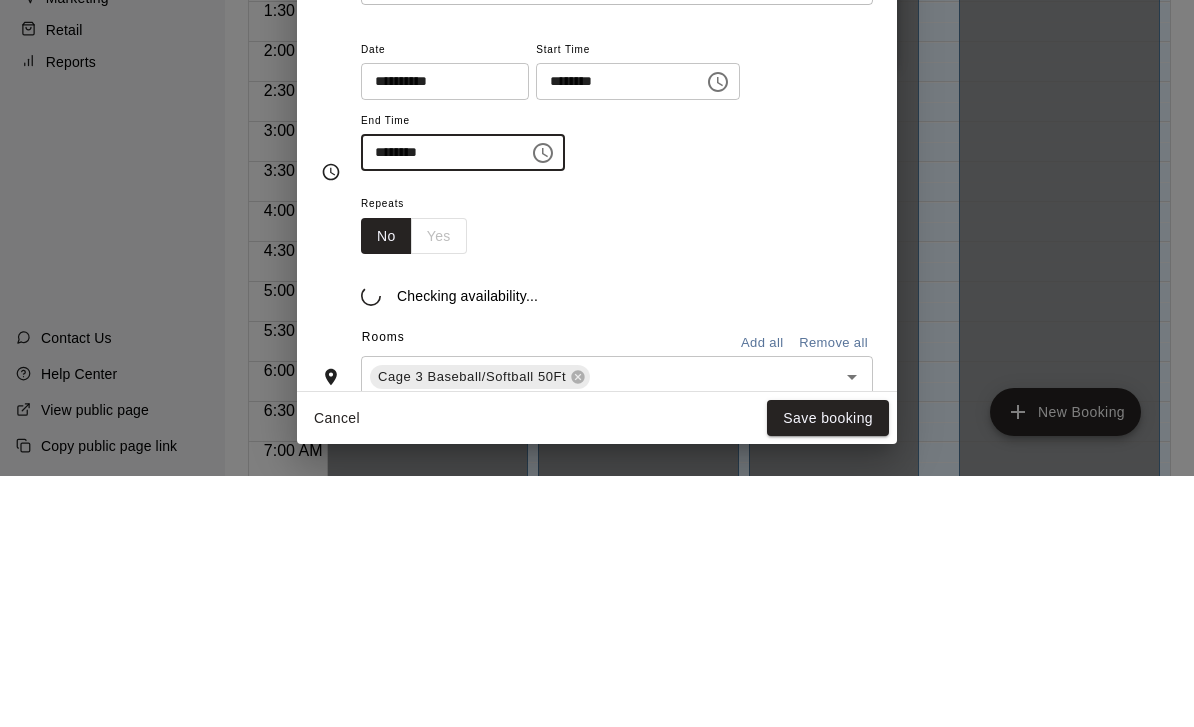 type on "********" 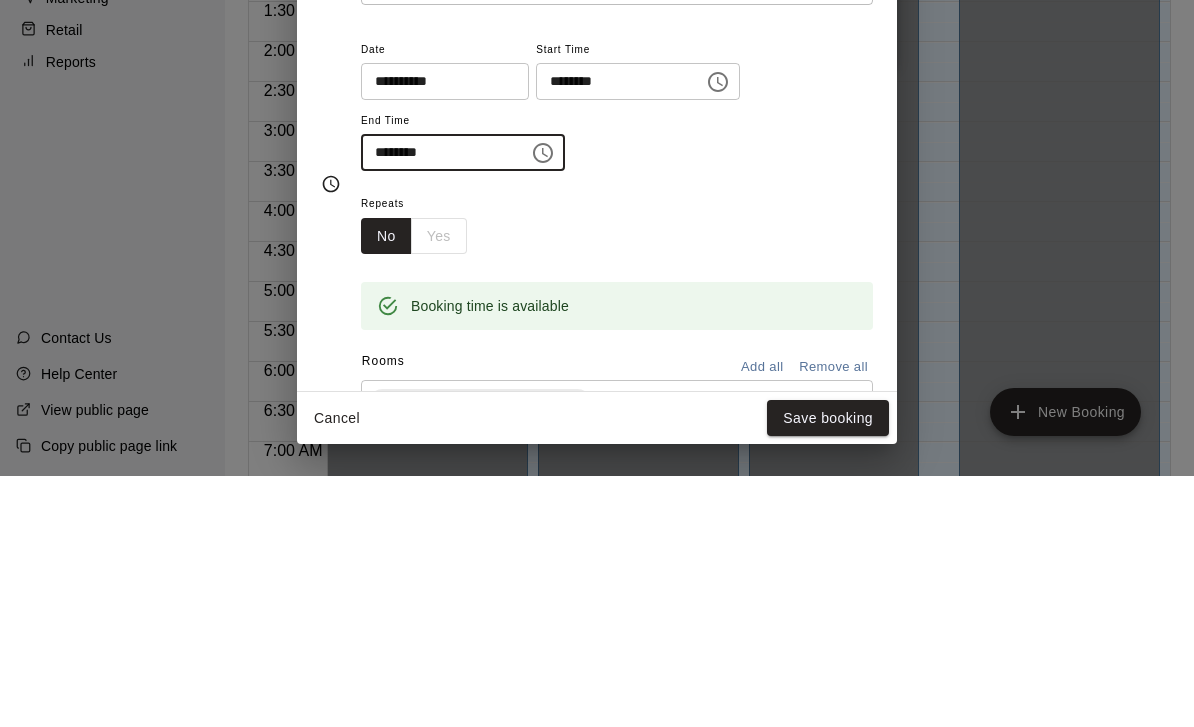 scroll, scrollTop: 96, scrollLeft: 0, axis: vertical 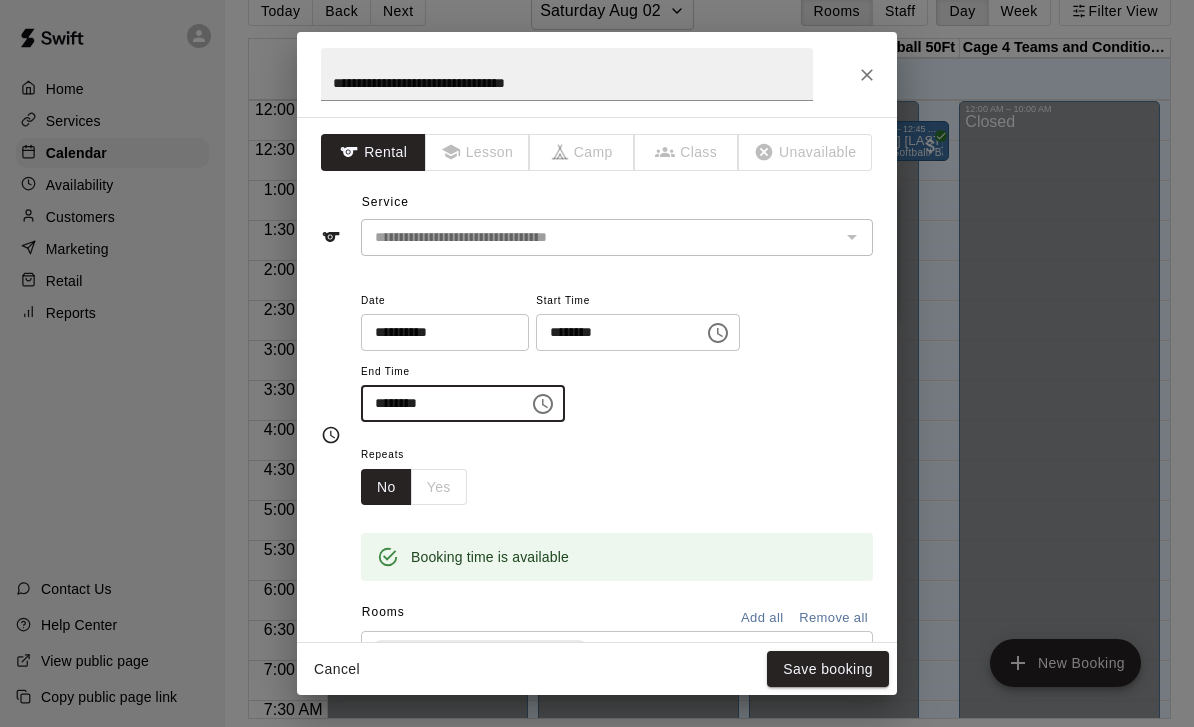 click on "Save booking" at bounding box center [828, 669] 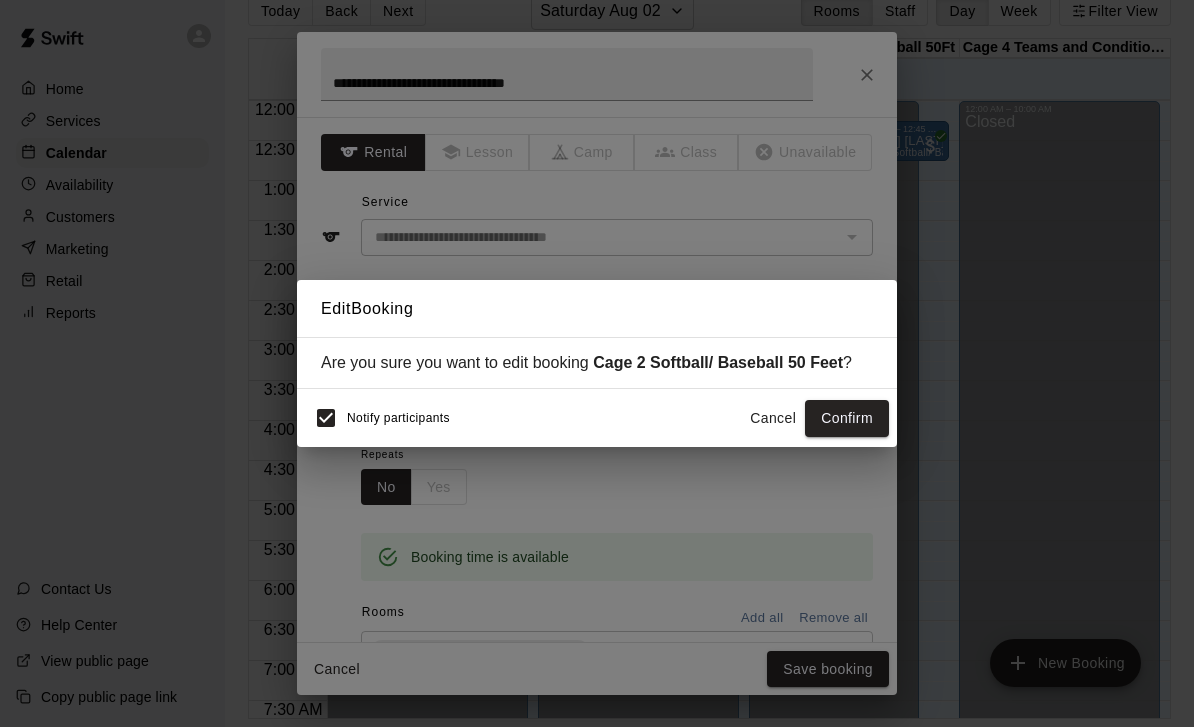 click on "Confirm" at bounding box center [847, 418] 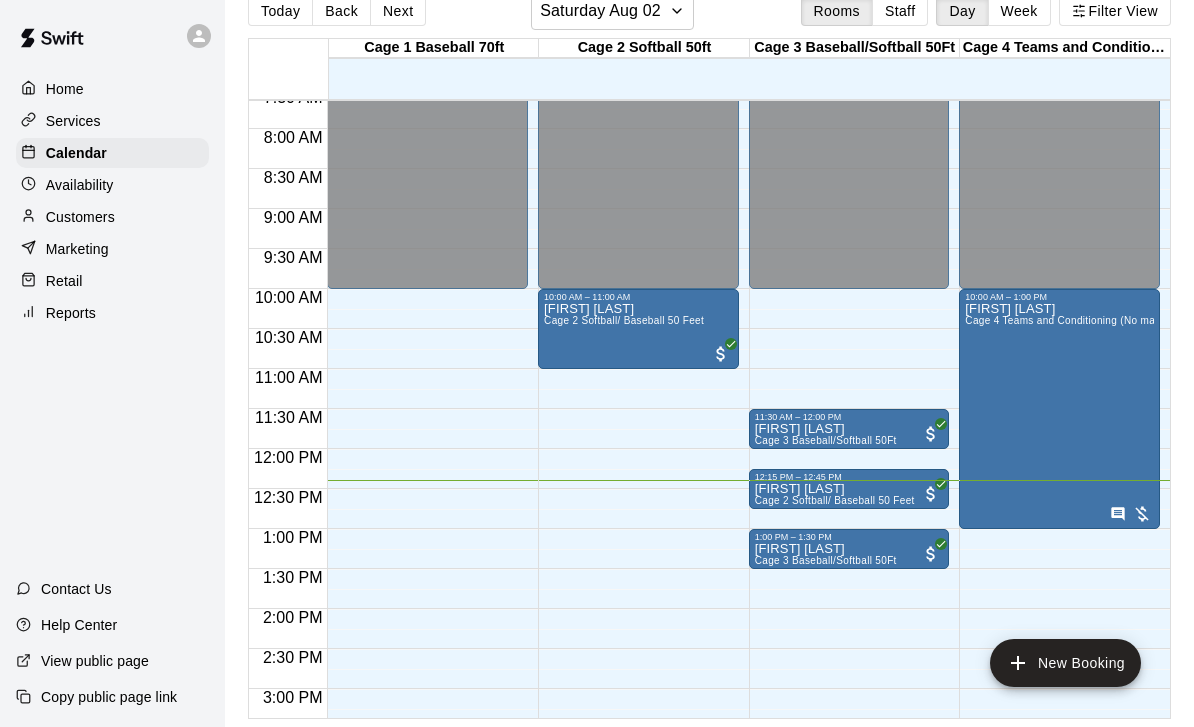 scroll, scrollTop: 613, scrollLeft: 0, axis: vertical 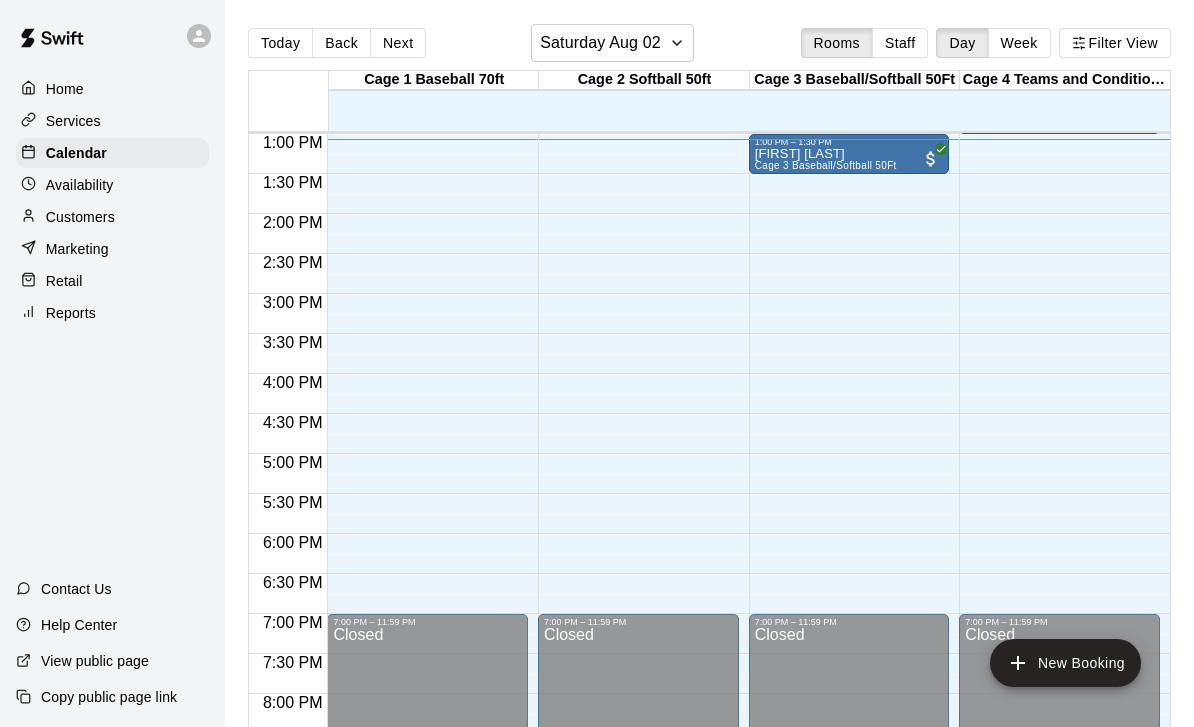 click on "12:00 AM – 10:00 AM Closed 10:00 AM – 1:00 PM [PERSON] VV American Cage 4 Teams and Conditioning (No machine) 7:00 PM – 11:59 PM Closed" at bounding box center (1059, 54) 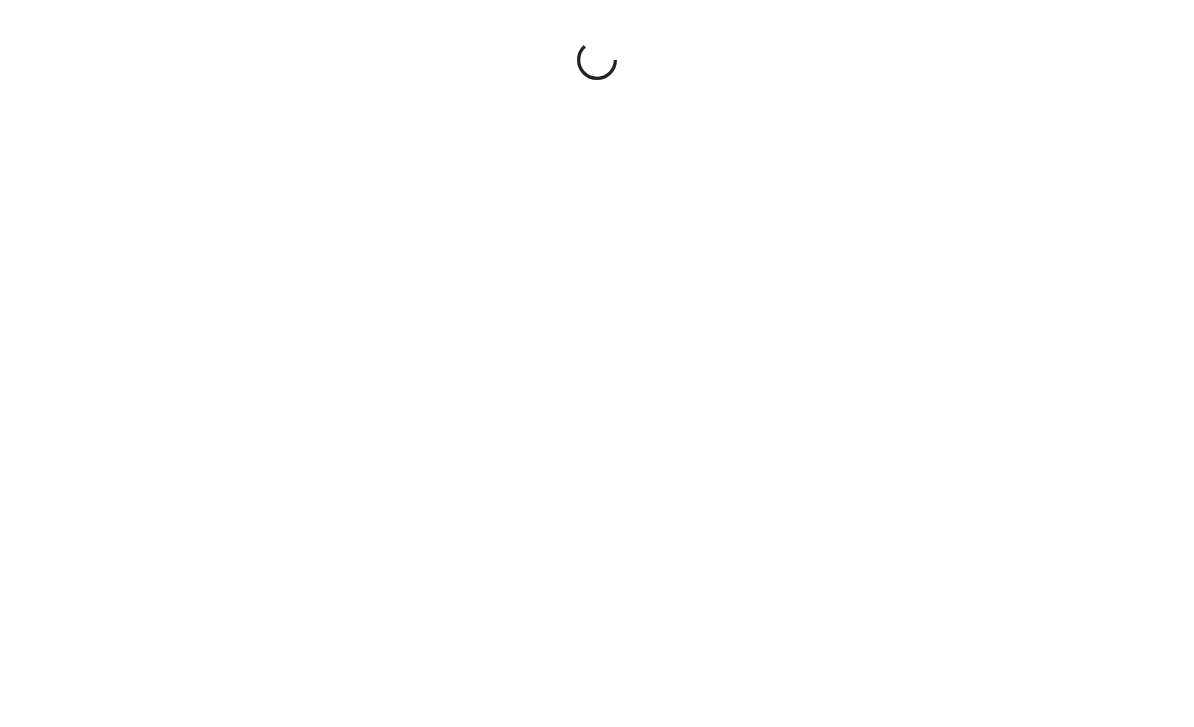 scroll, scrollTop: 0, scrollLeft: 0, axis: both 